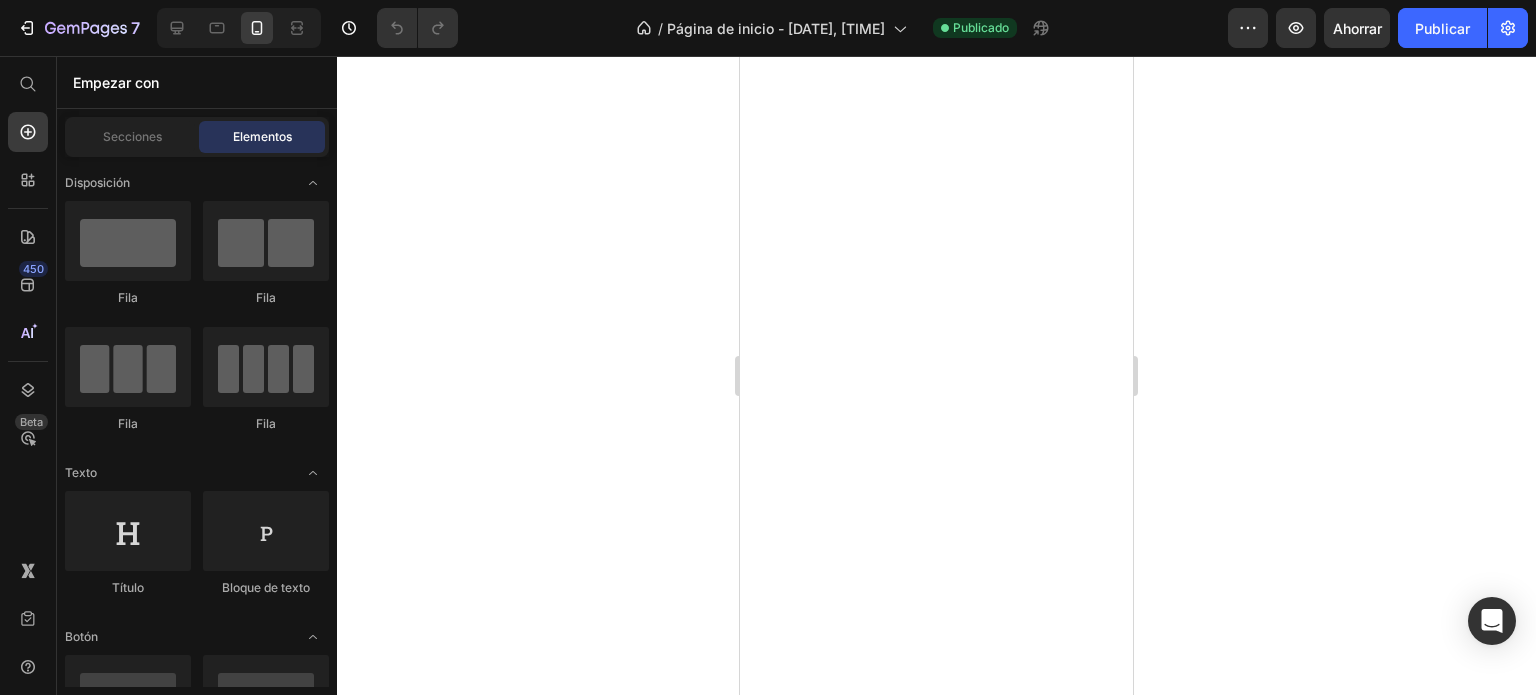 scroll, scrollTop: 0, scrollLeft: 0, axis: both 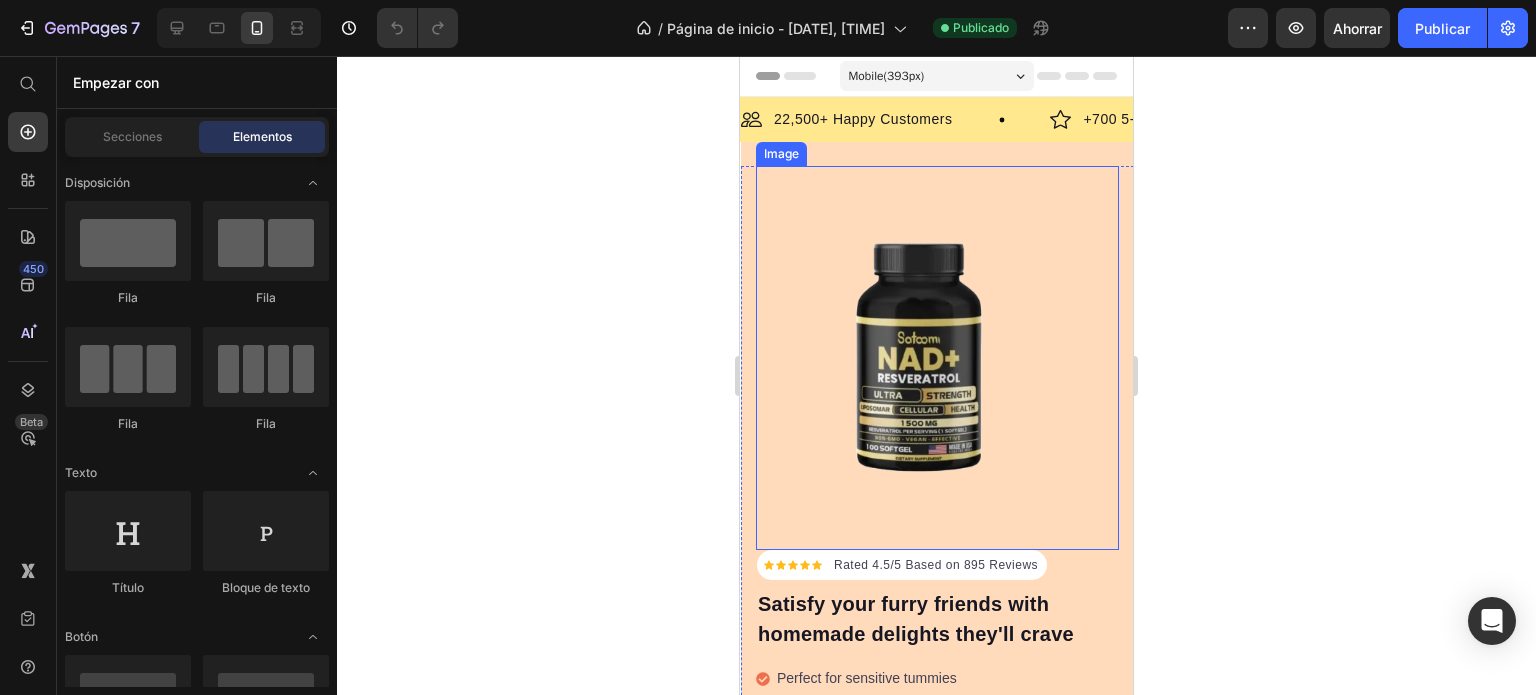 click at bounding box center (937, 358) 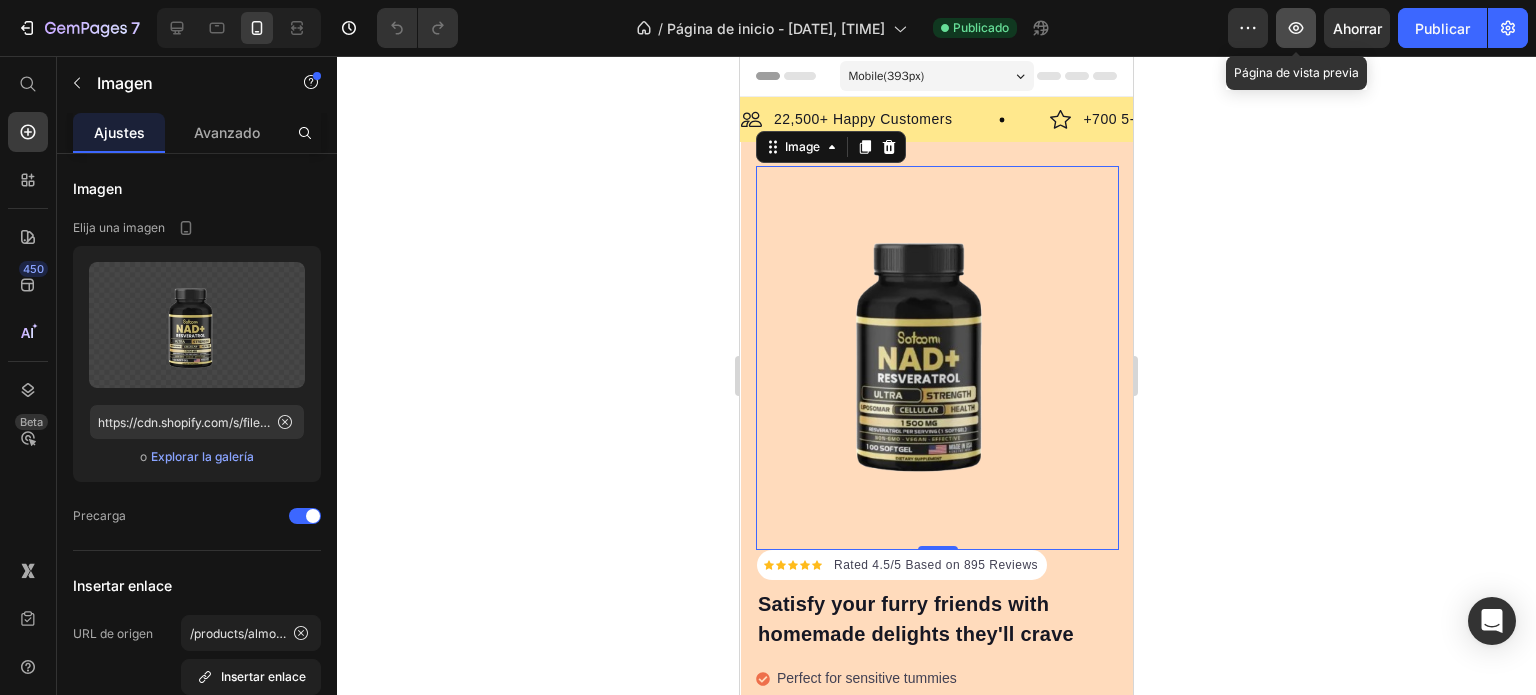click 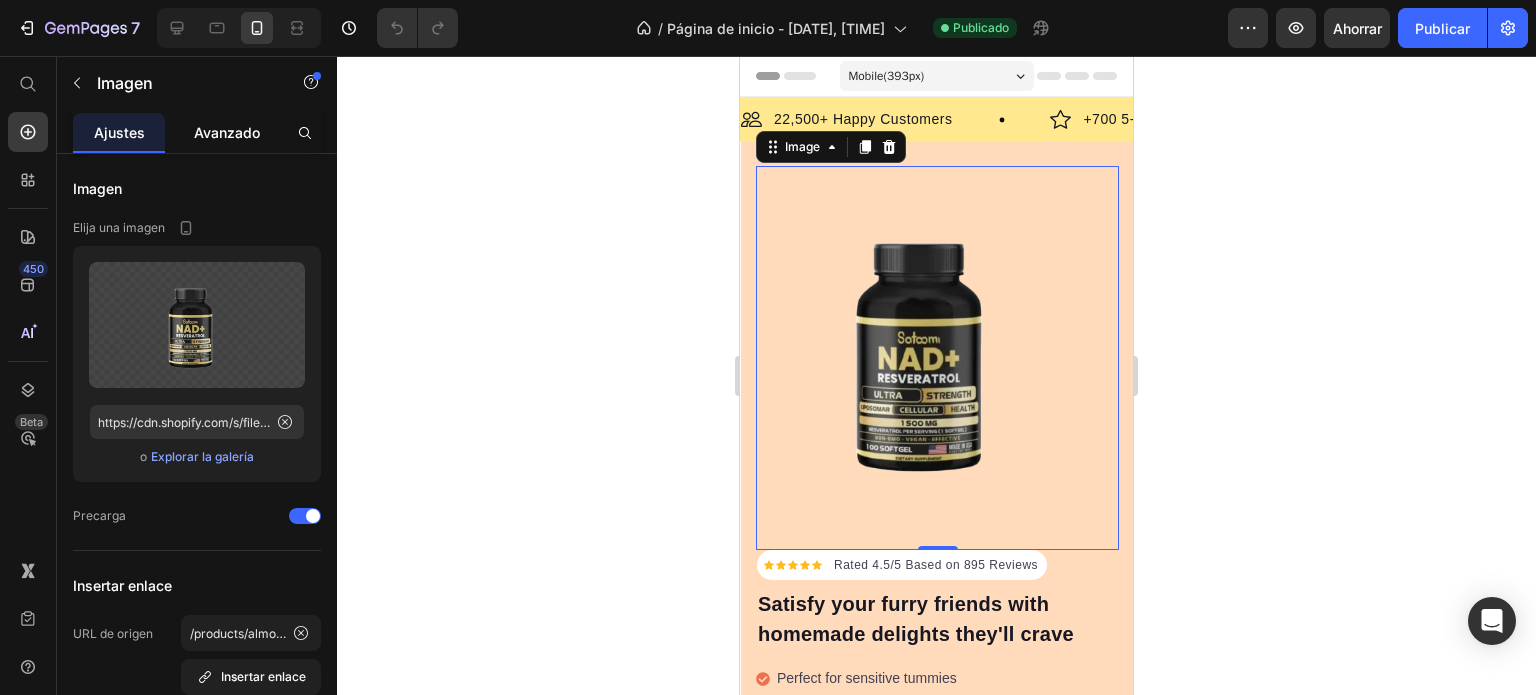 click on "Avanzado" at bounding box center [227, 132] 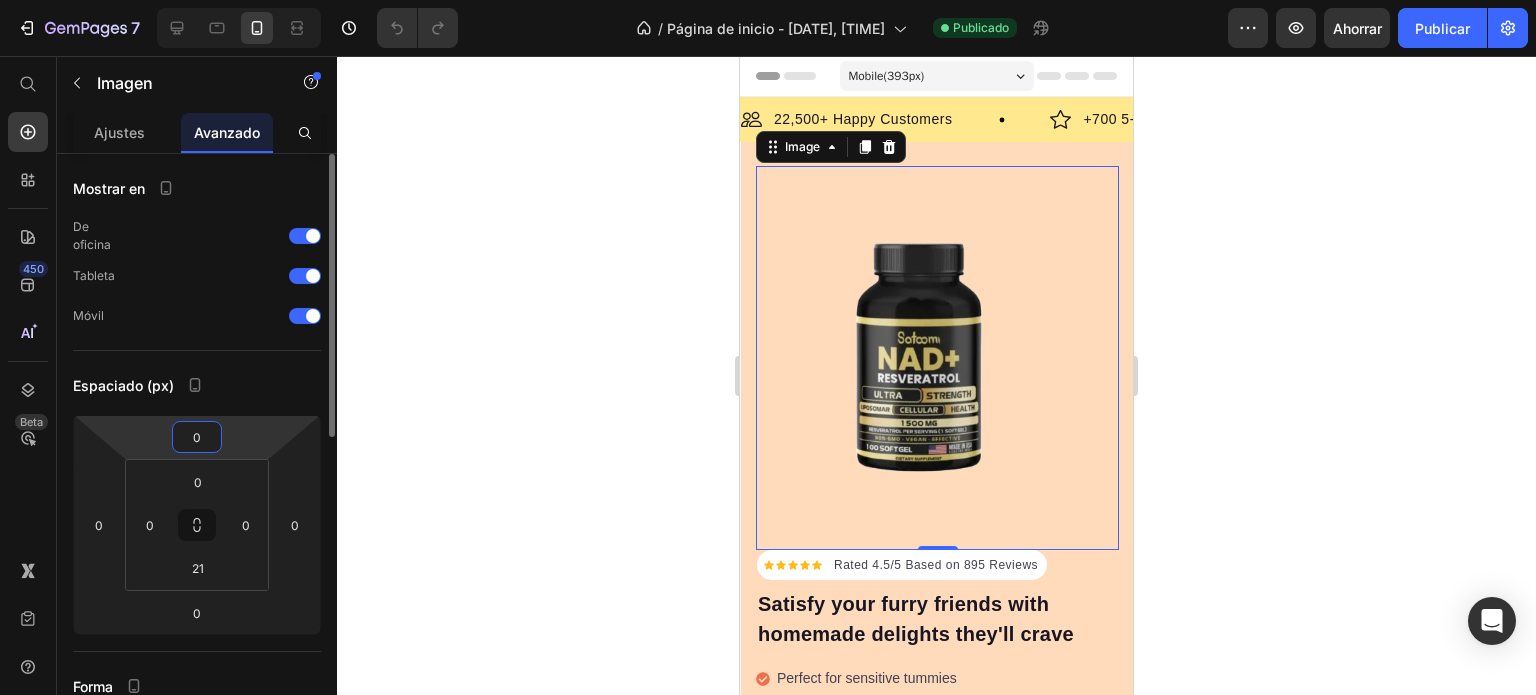 click on "0" at bounding box center (197, 437) 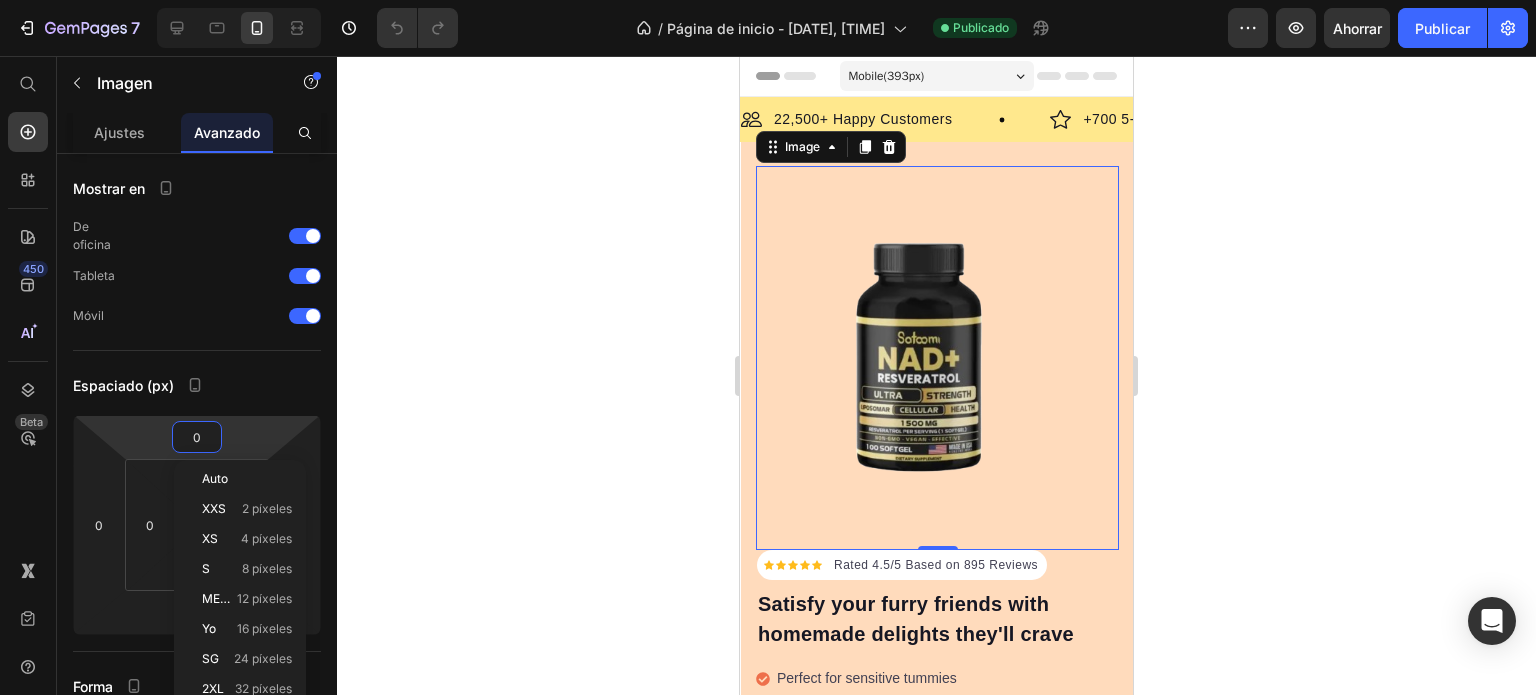 click at bounding box center [937, 358] 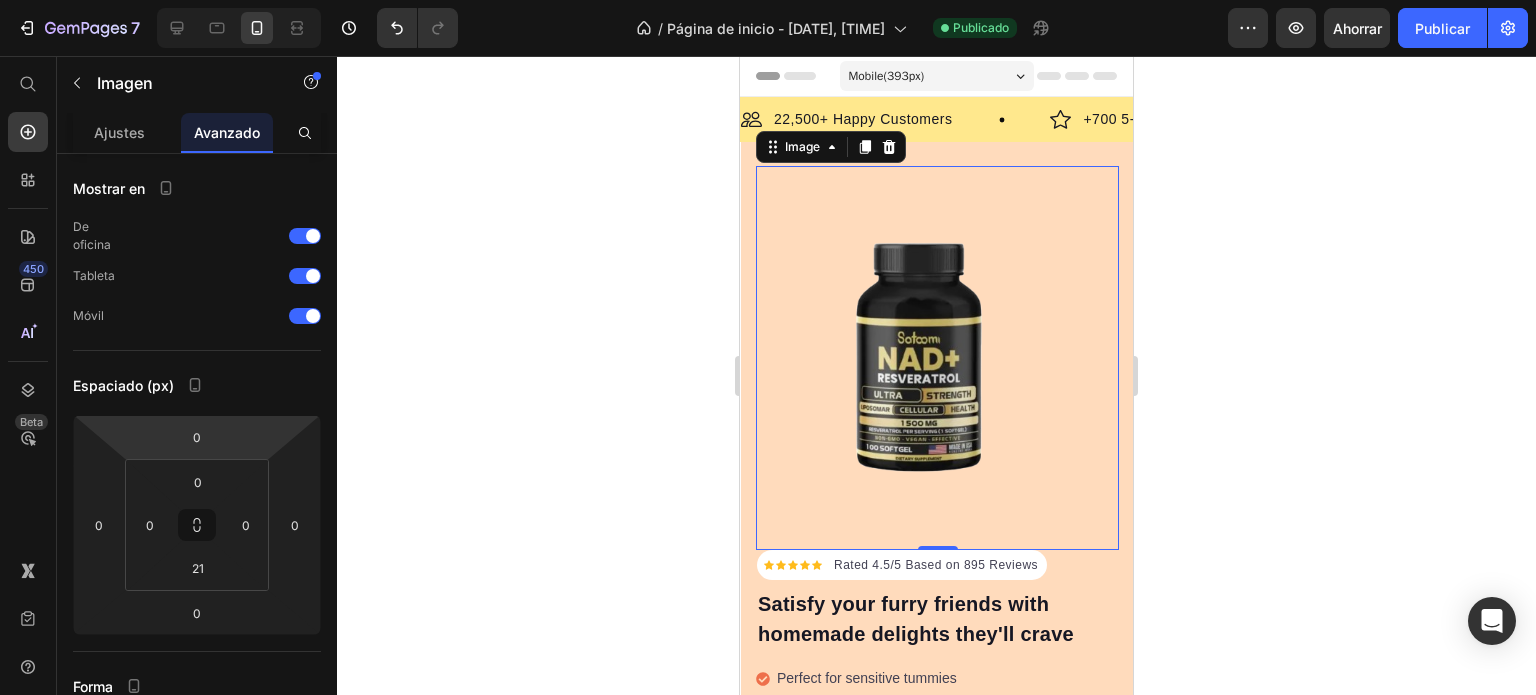 click at bounding box center (937, 358) 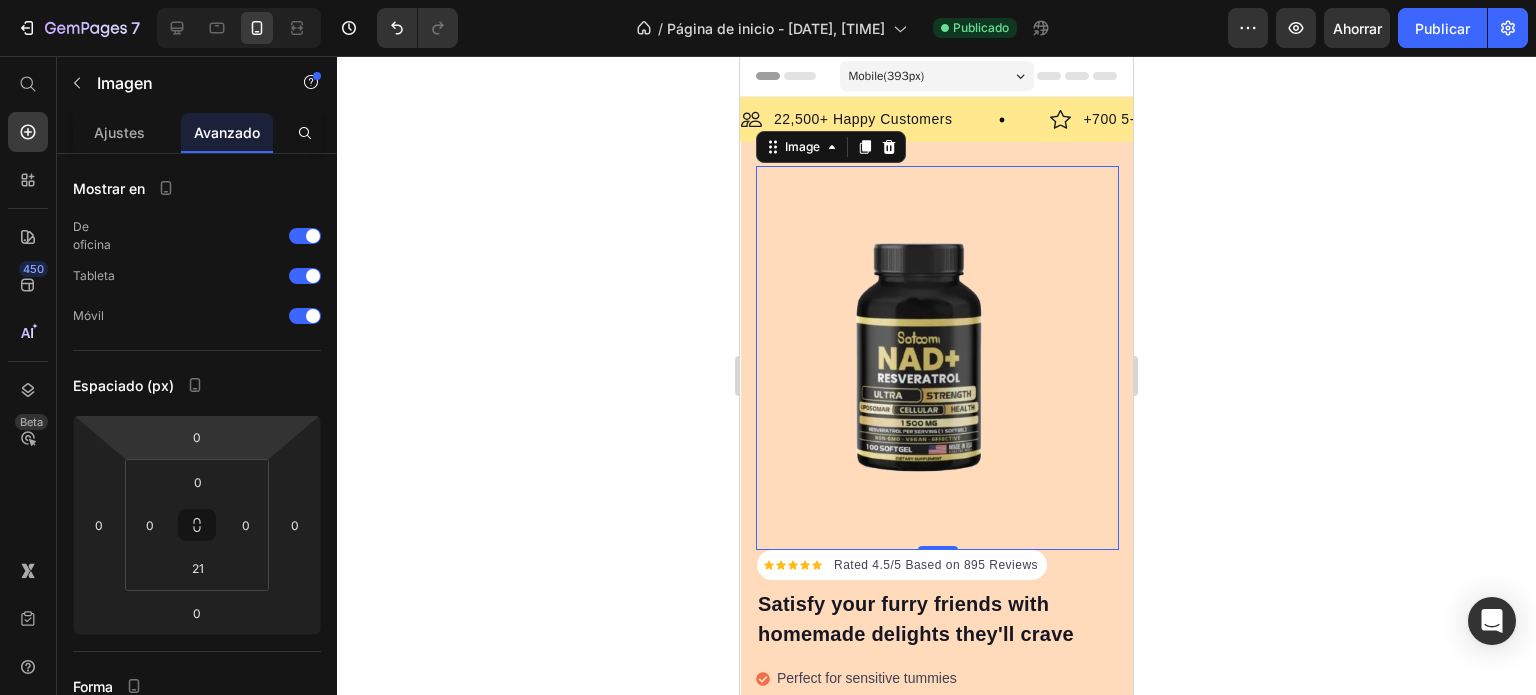 click at bounding box center (937, 358) 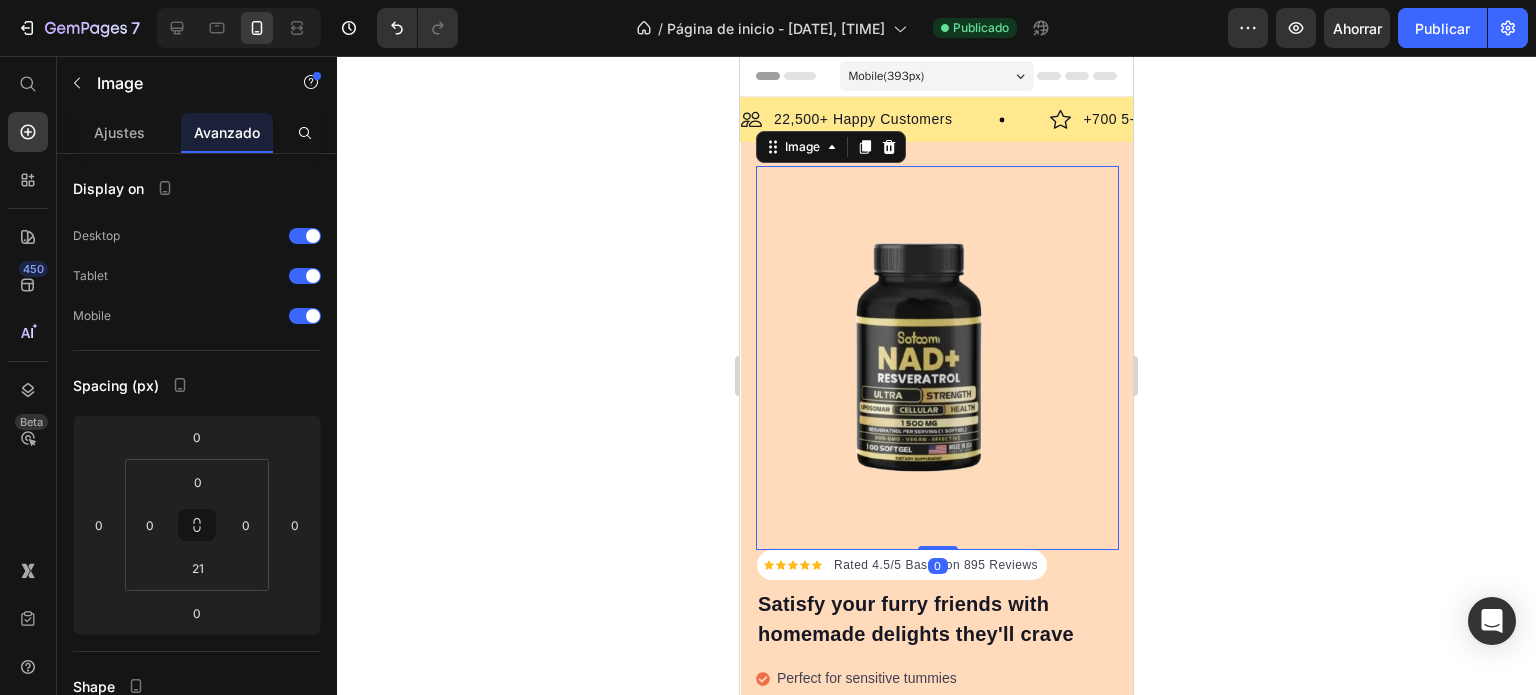 click at bounding box center (937, 358) 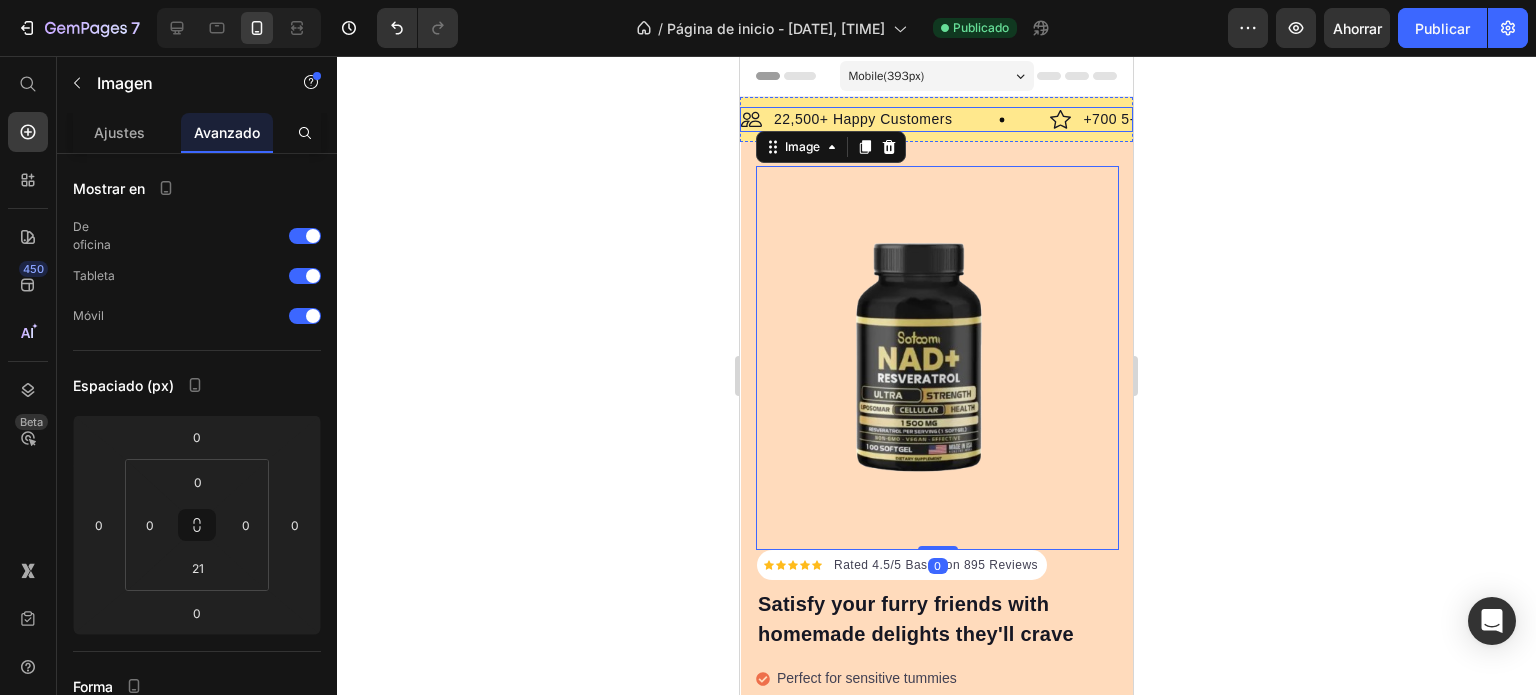 click on "Image 22,500+ Happy Customers Text Block Row" at bounding box center (895, 119) 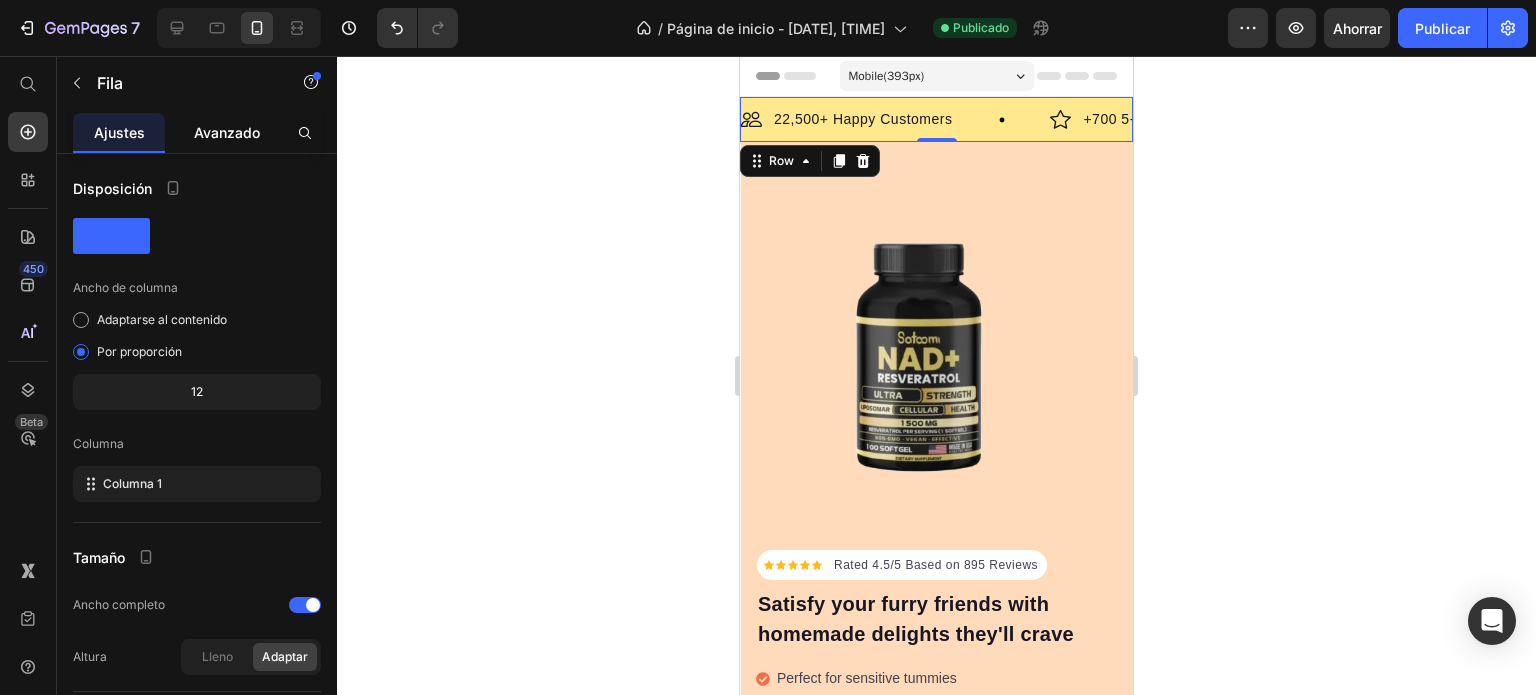 click on "Avanzado" 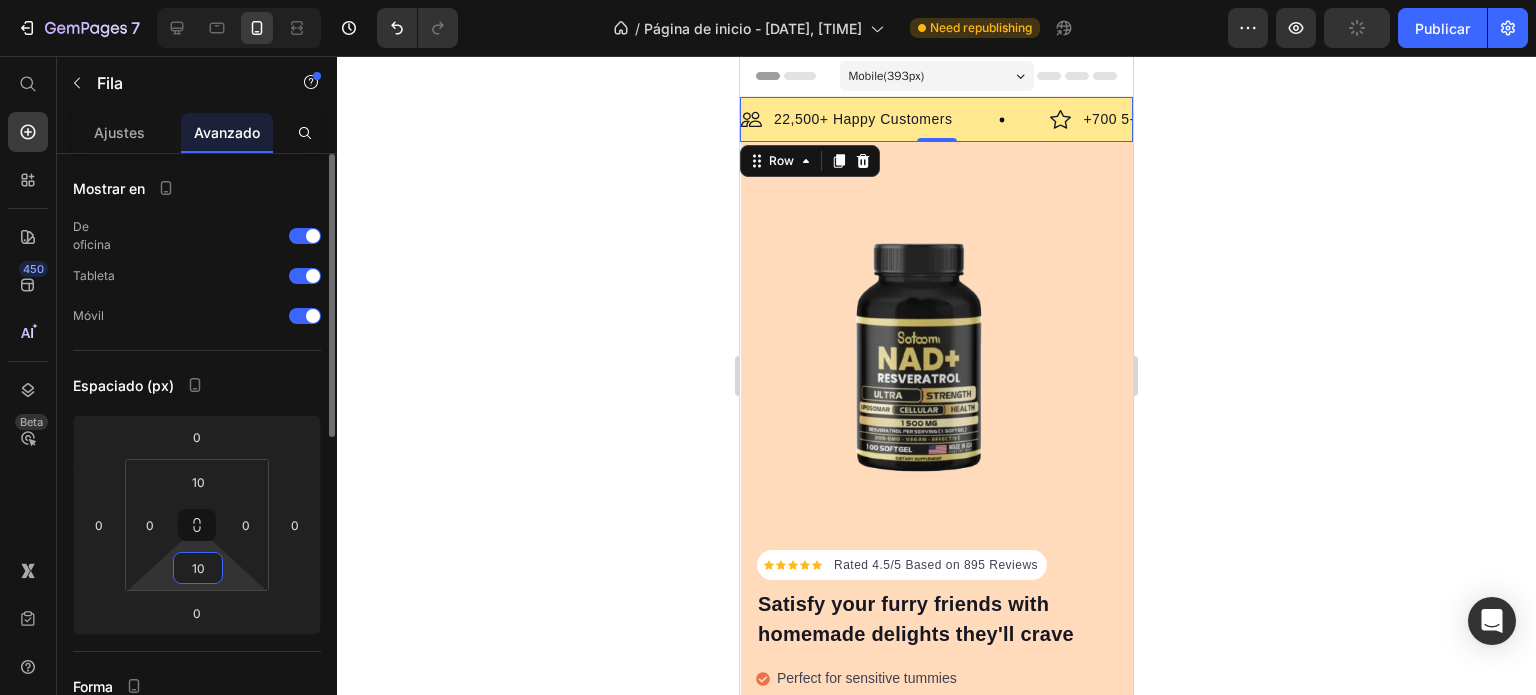 click on "10" at bounding box center (198, 568) 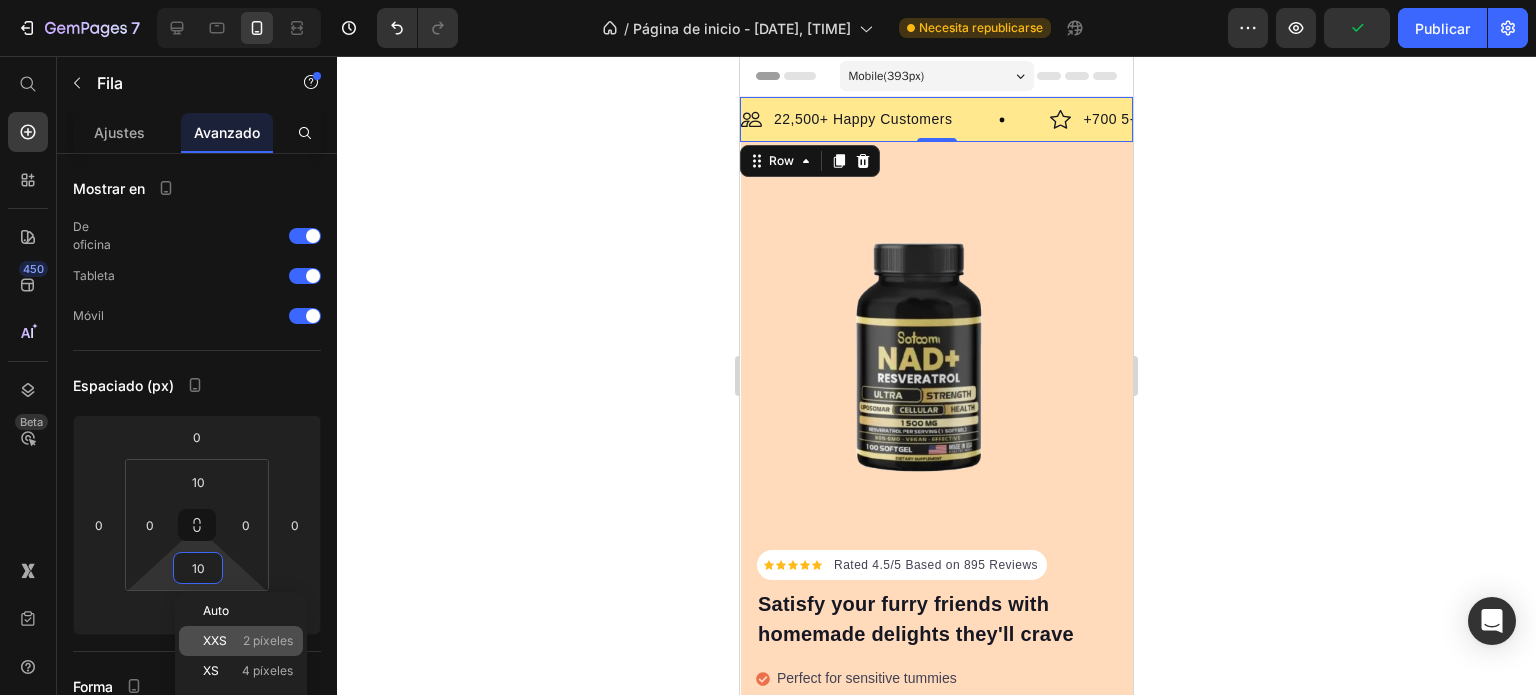 click on "XXS 2 píxeles" 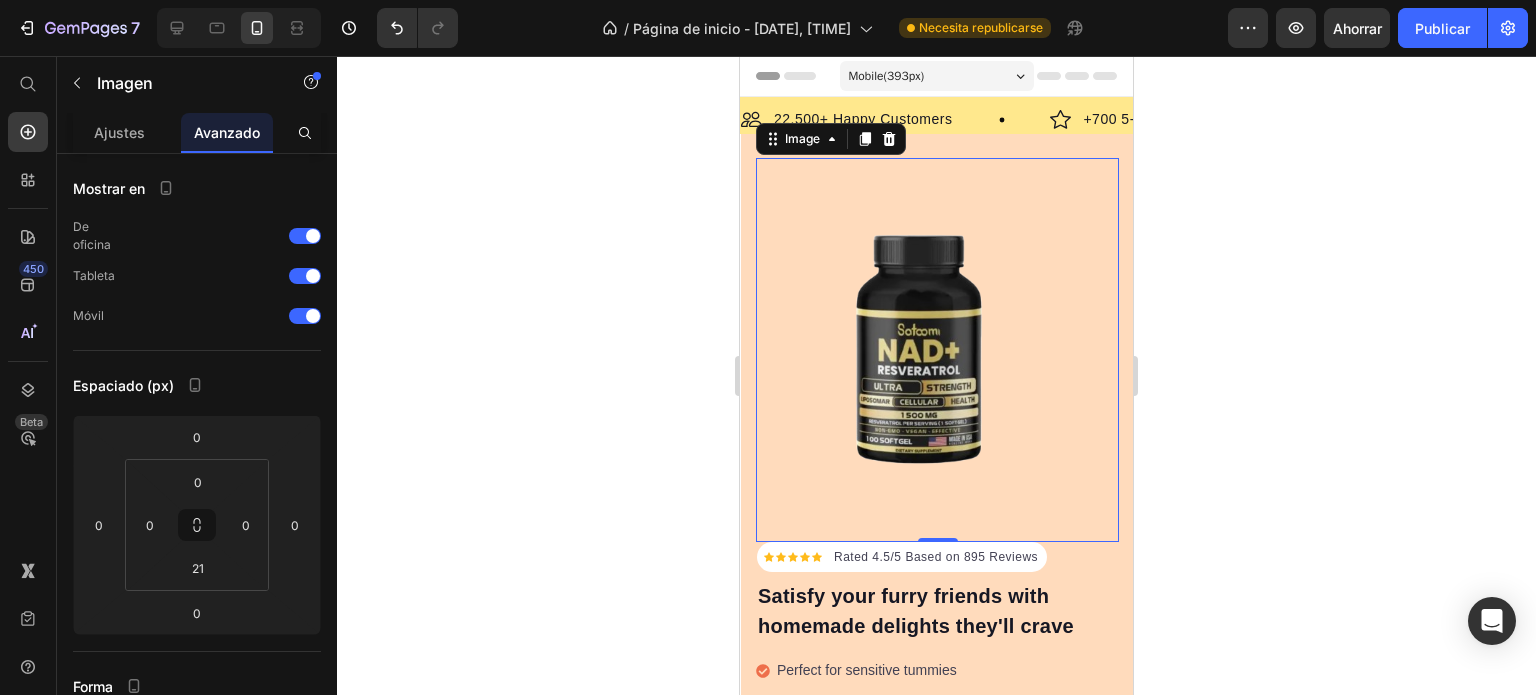 click at bounding box center (937, 350) 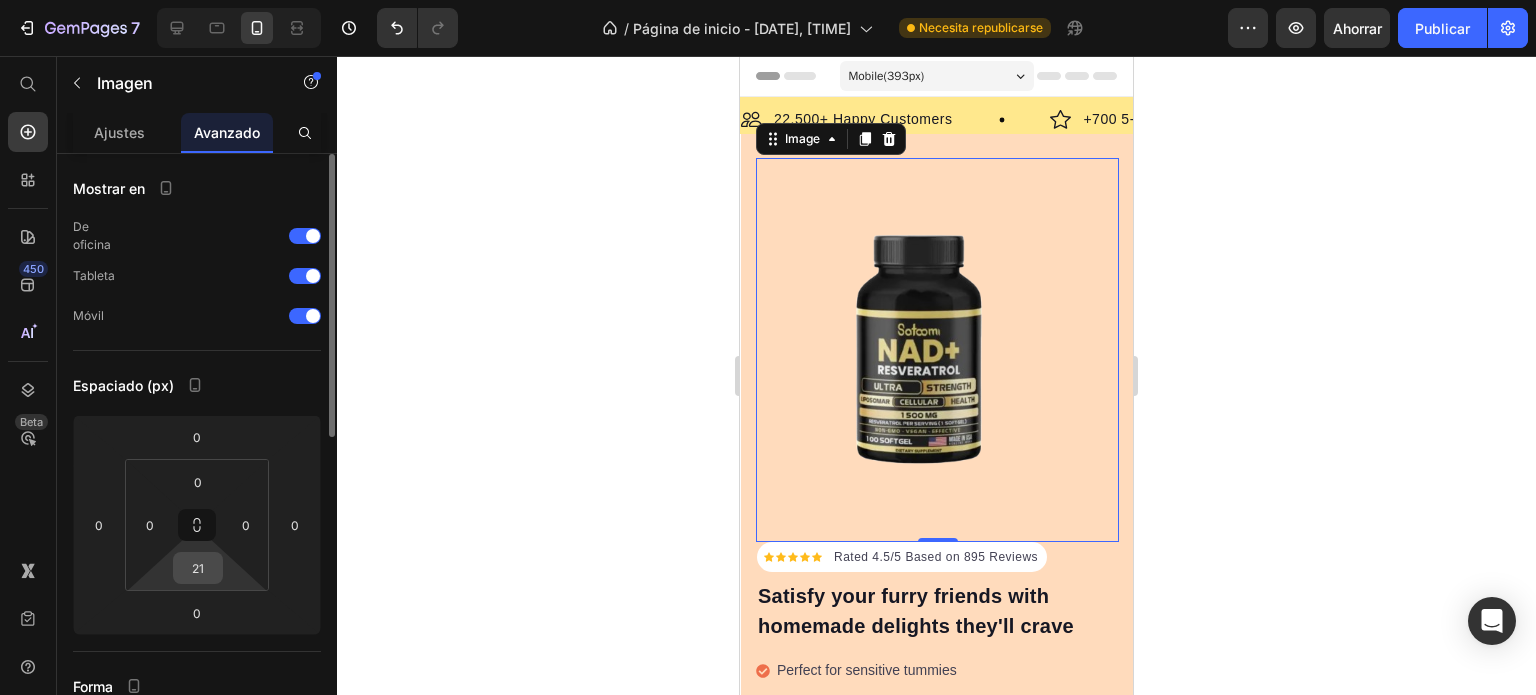 click on "21" at bounding box center (198, 568) 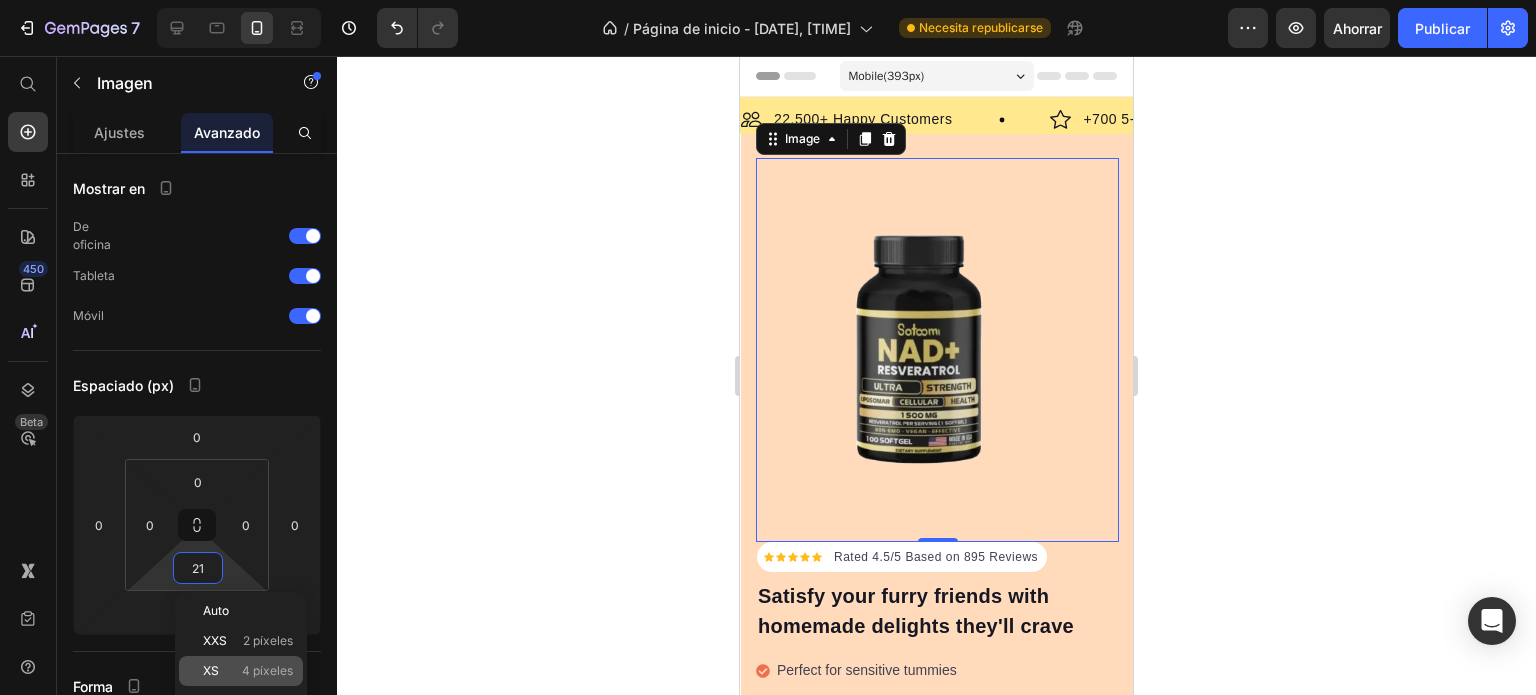 click on "XS 4 píxeles" 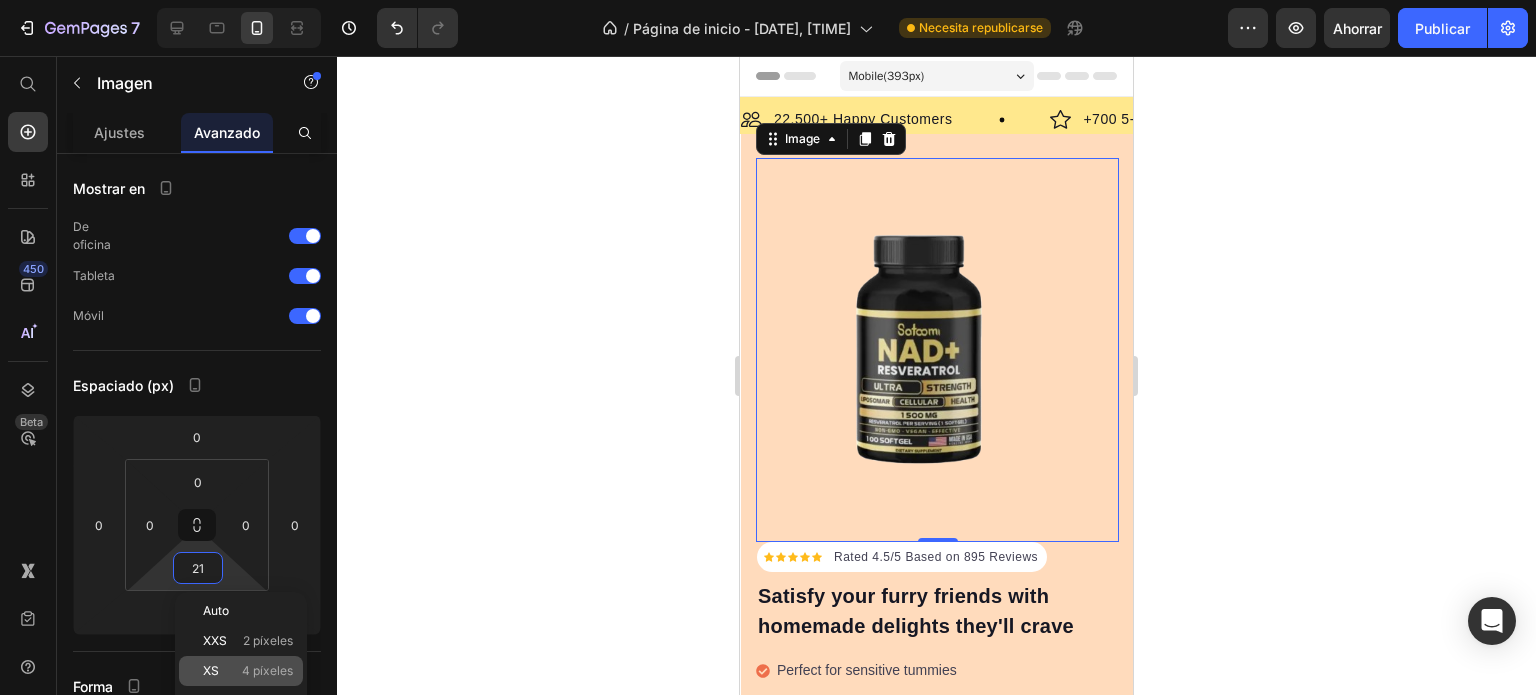 type on "4" 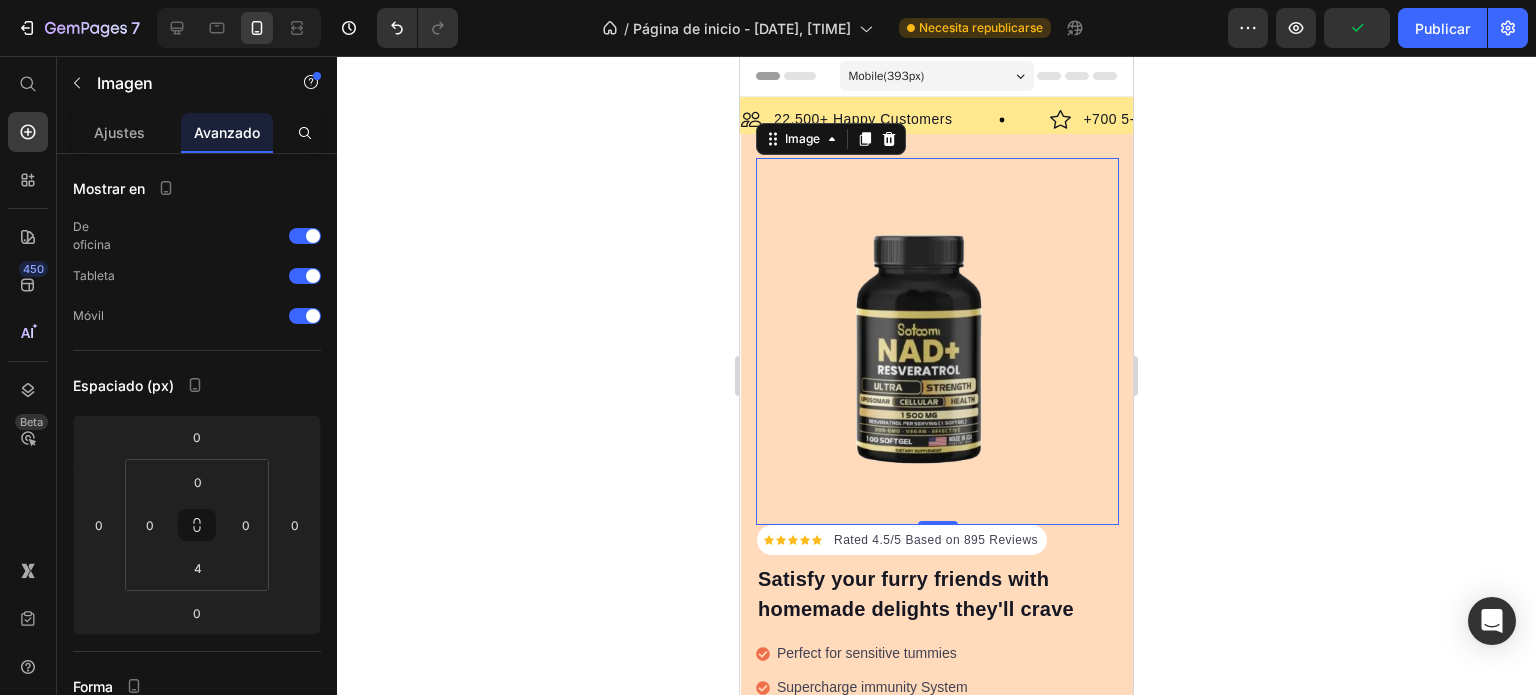 click 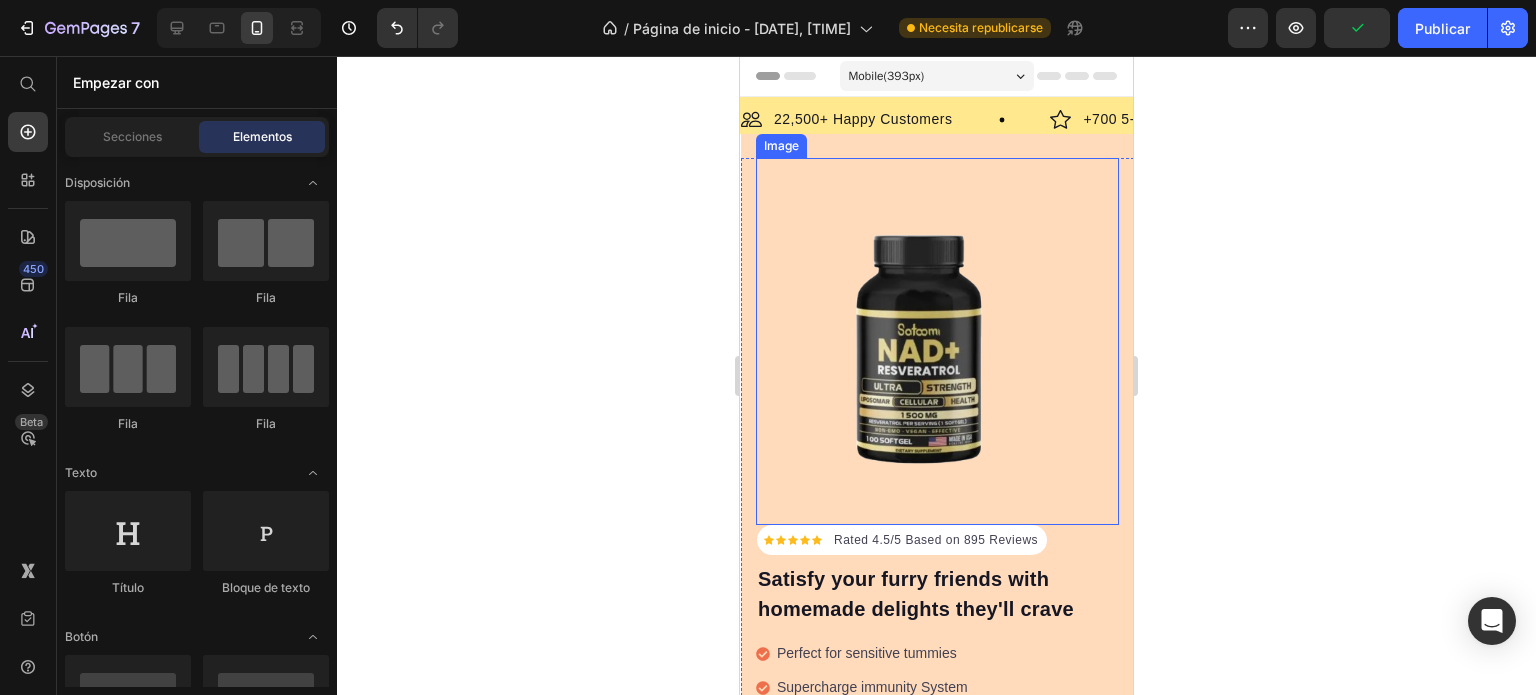 click at bounding box center (937, 341) 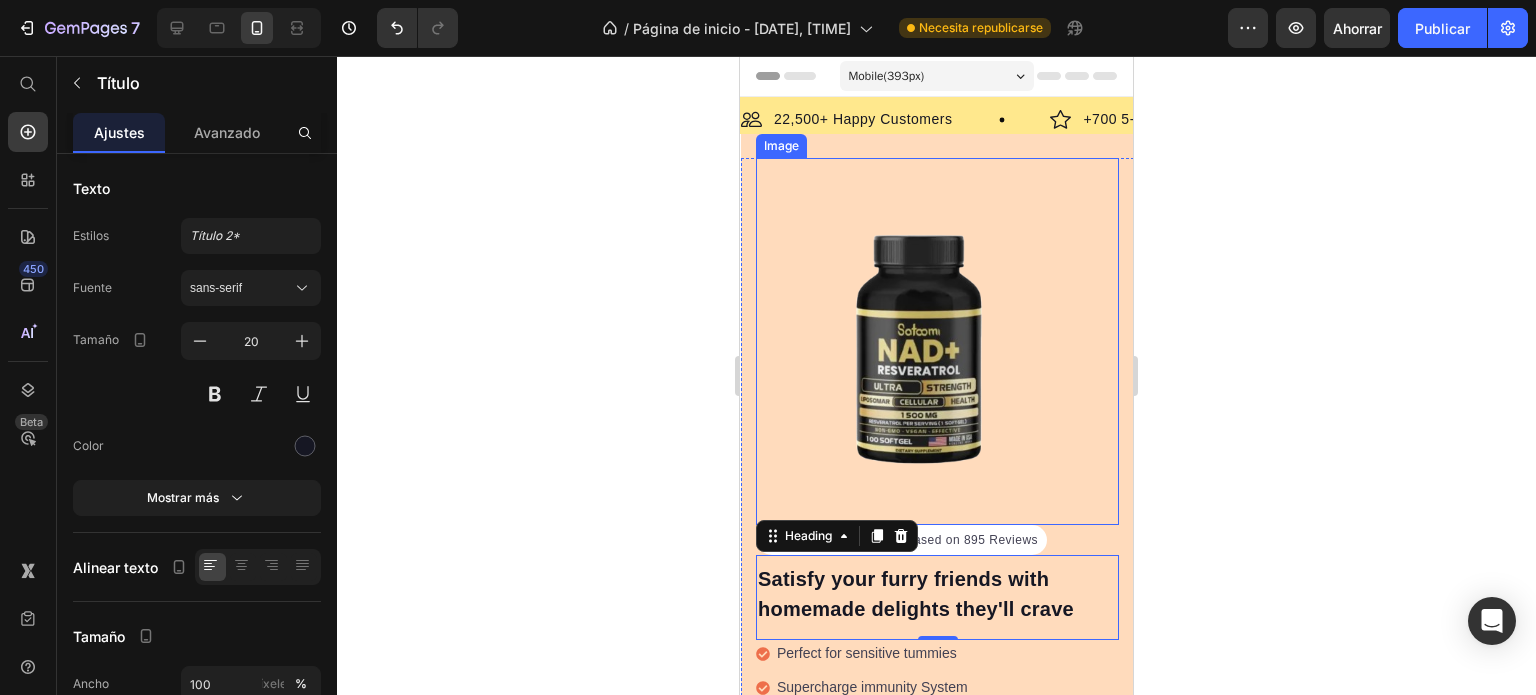 click at bounding box center (937, 341) 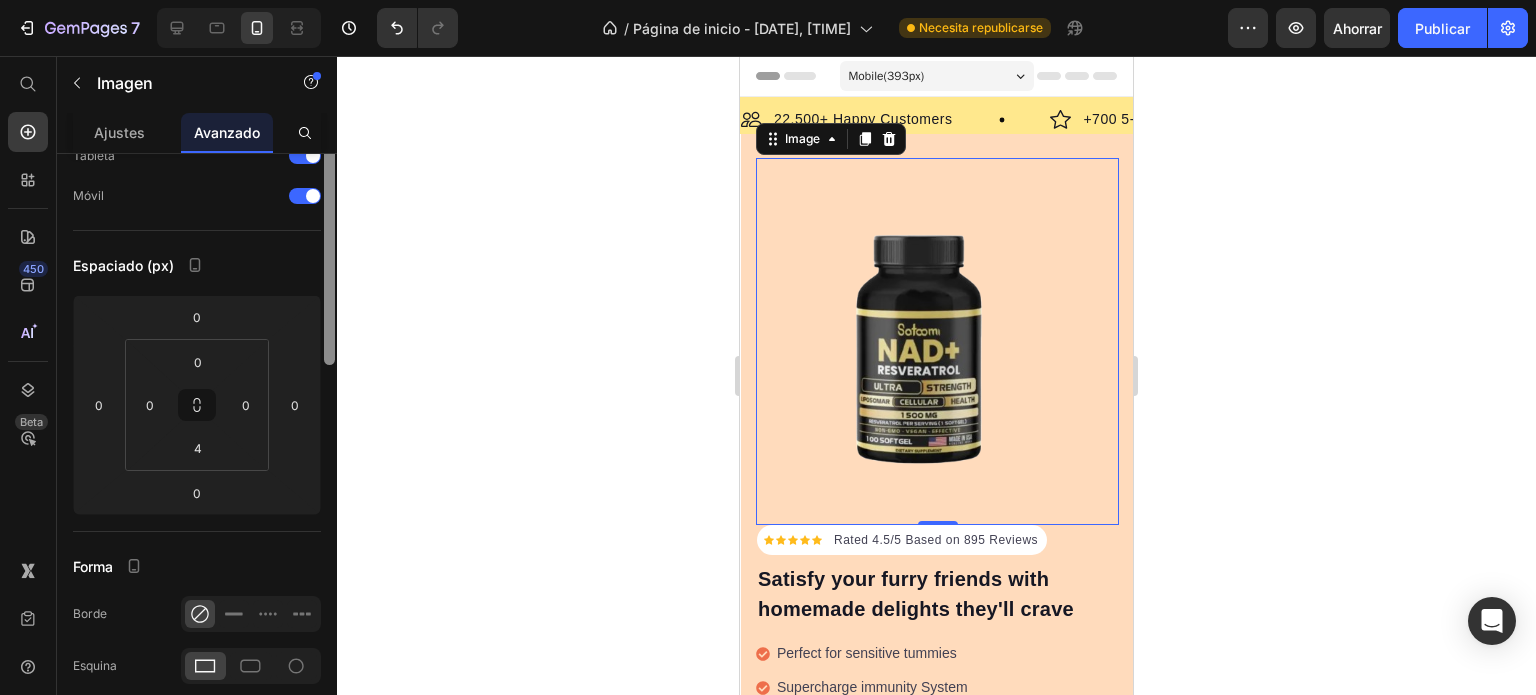 drag, startPoint x: 330, startPoint y: 296, endPoint x: 312, endPoint y: 309, distance: 22.203604 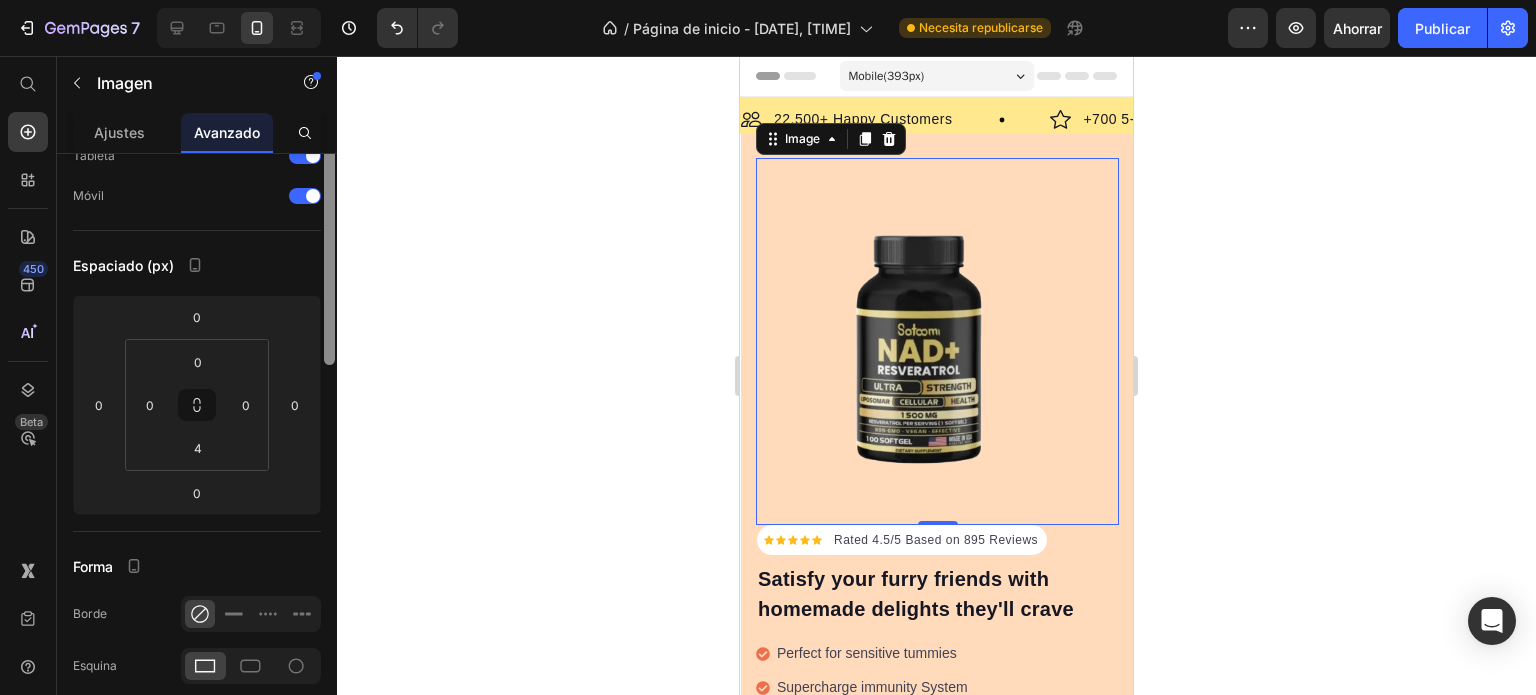 click on "Mostrar en De oficina Tableta Móvil Espaciado (px) 0 0 0 0 0 0 4 0 Forma Borde Esquina Sombra Posición Opacidad 100 % Animación Interacción Interacción del disparador 0 Crear Clase CSS Eliminar elemento" at bounding box center [197, 453] 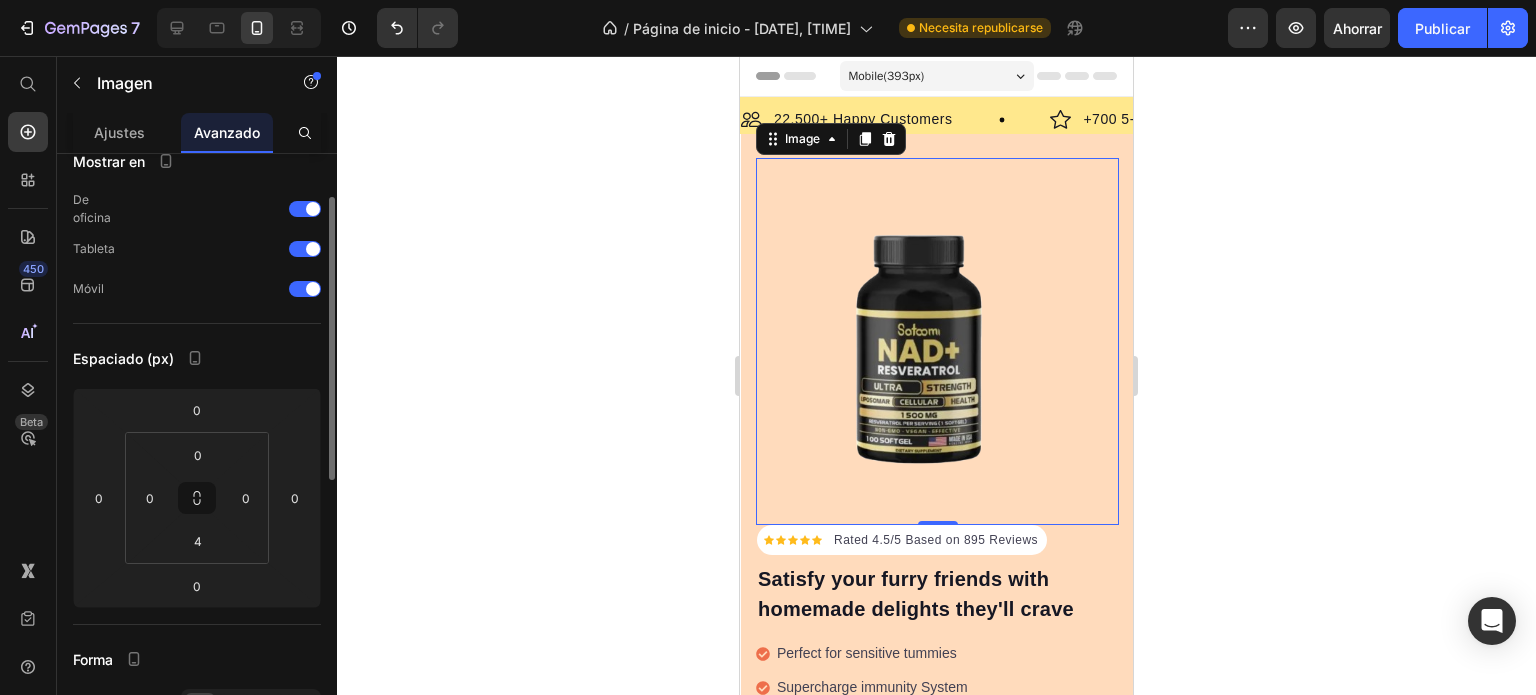 scroll, scrollTop: 56, scrollLeft: 0, axis: vertical 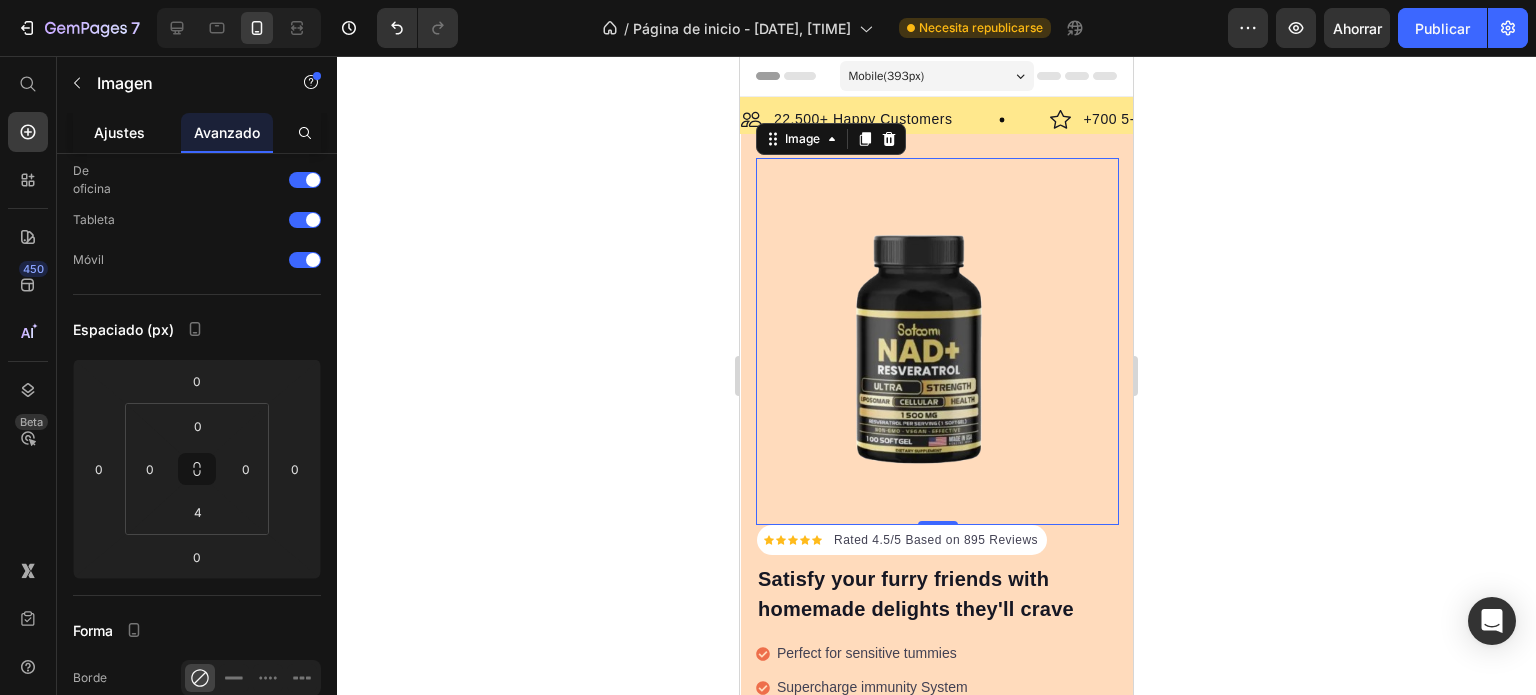 click on "Ajustes" at bounding box center [119, 132] 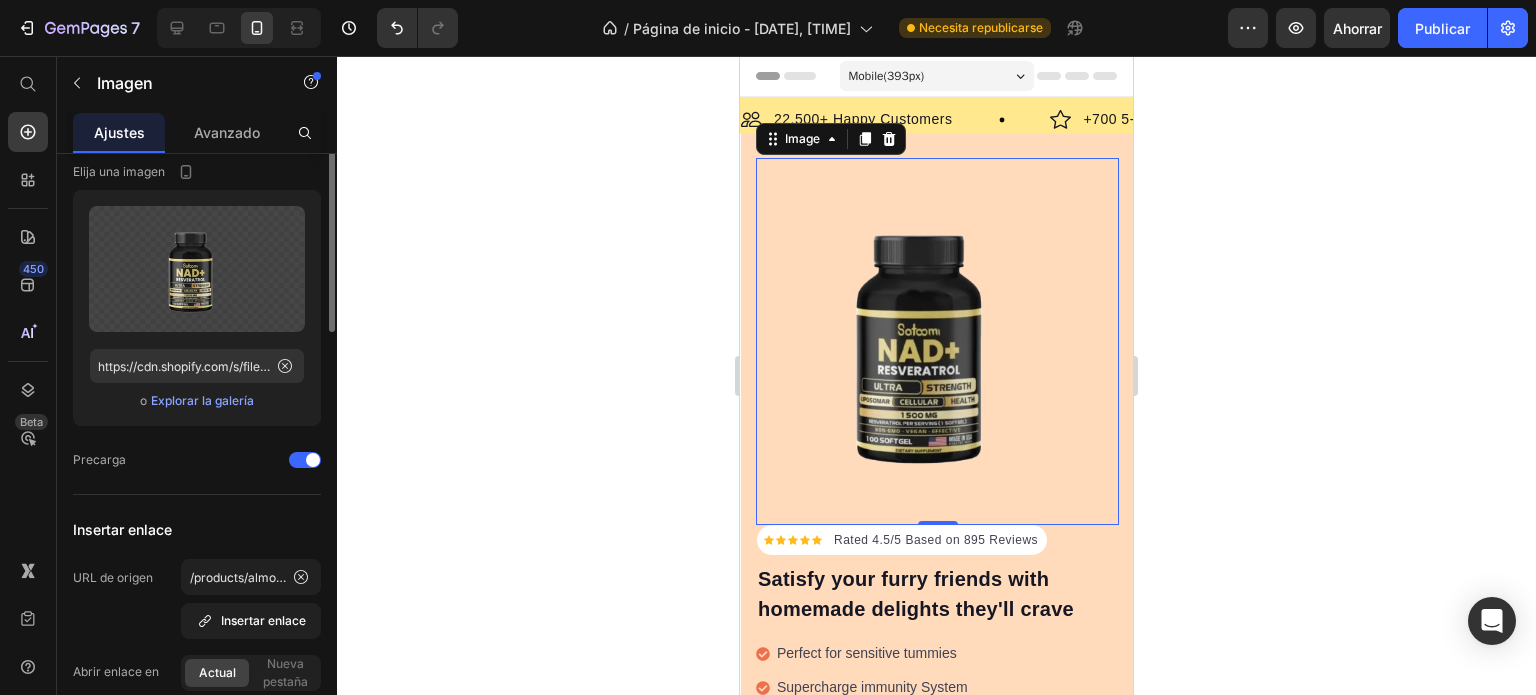 scroll, scrollTop: 0, scrollLeft: 0, axis: both 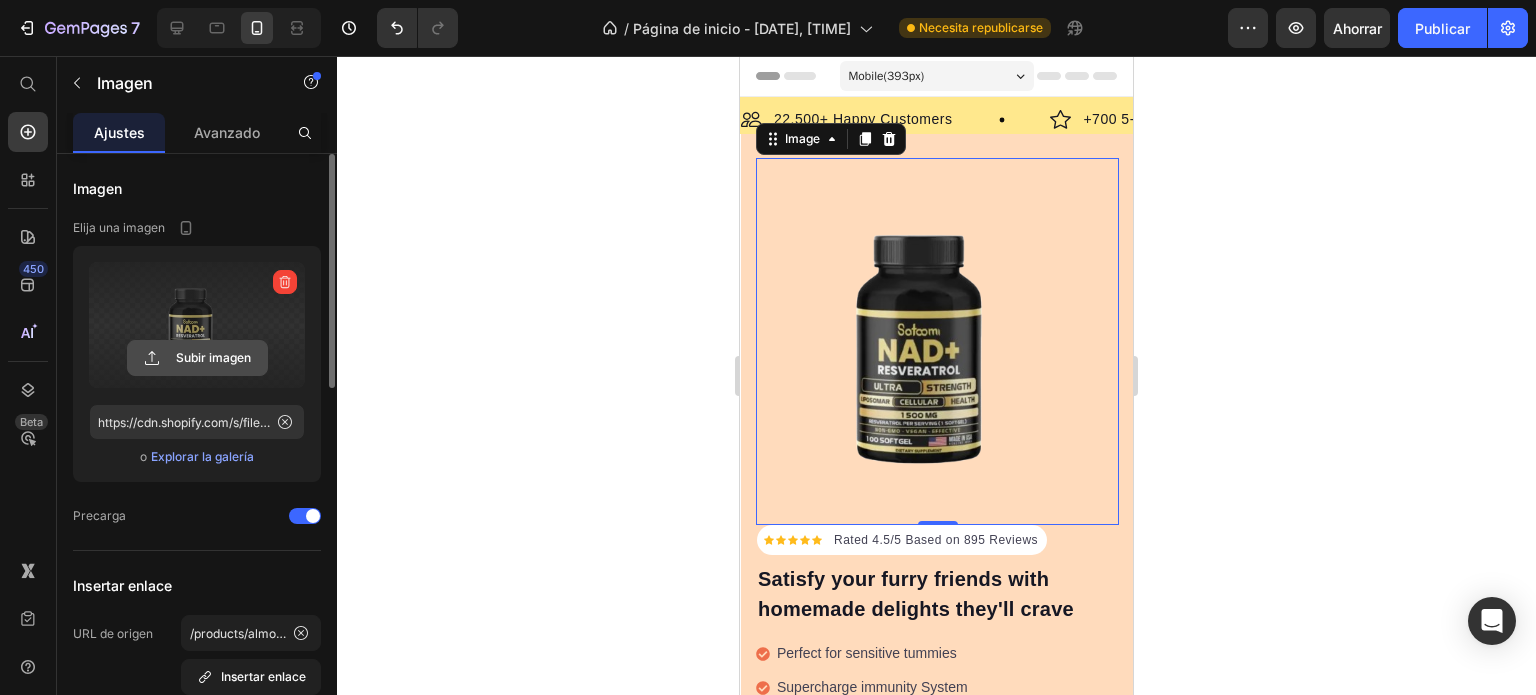 click 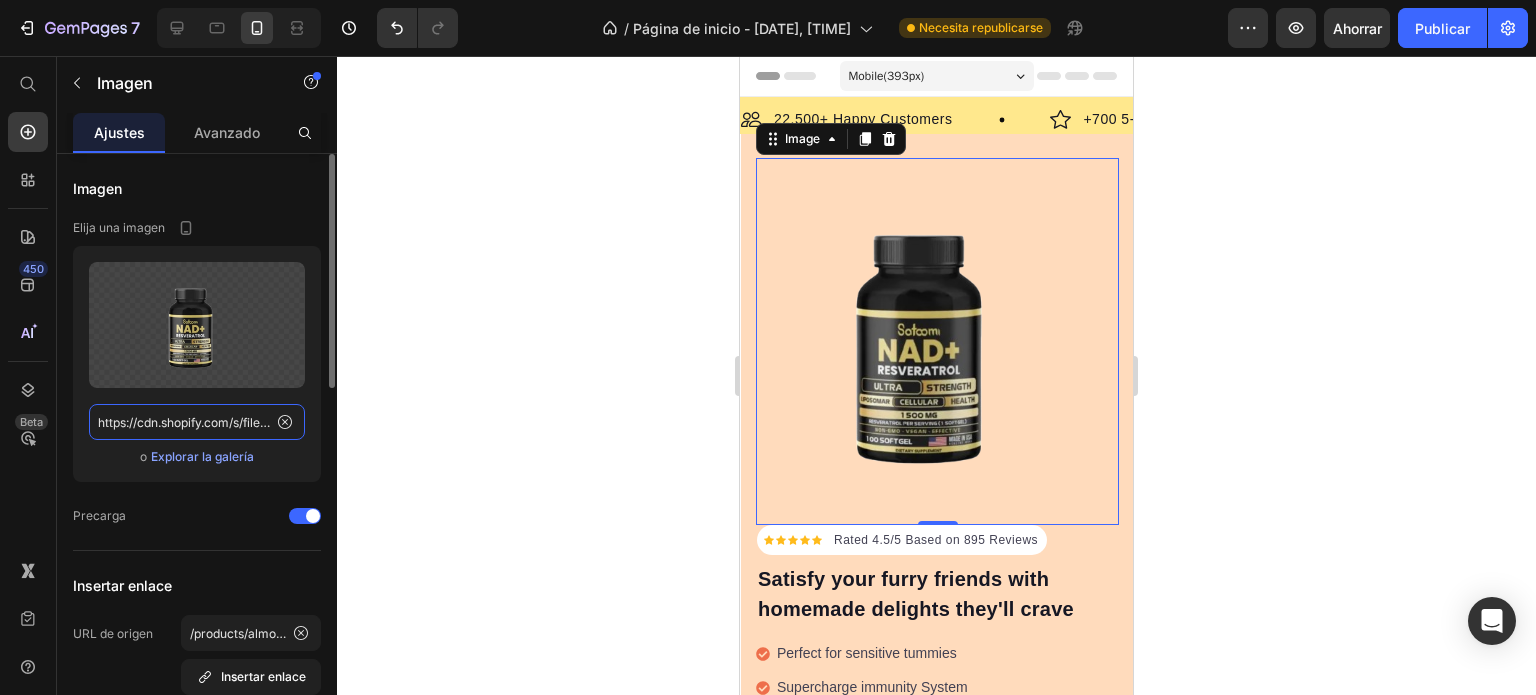 click on "https://cdn.shopify.com/s/files/1/0837/3613/3922/files/gempages_523280989133210688-e01c9448-bb75-49a6-9946-cd655df5006e.png" 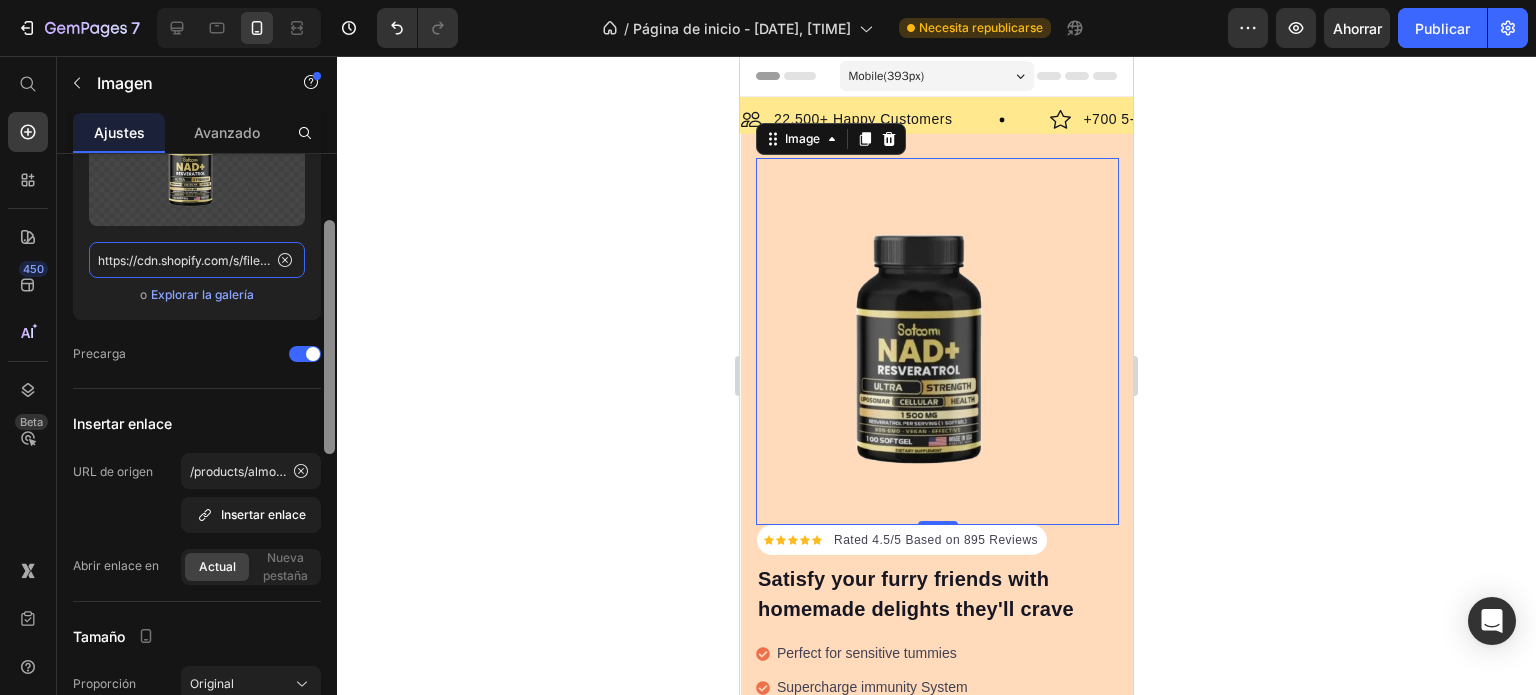 drag, startPoint x: 332, startPoint y: 368, endPoint x: 345, endPoint y: 439, distance: 72.18033 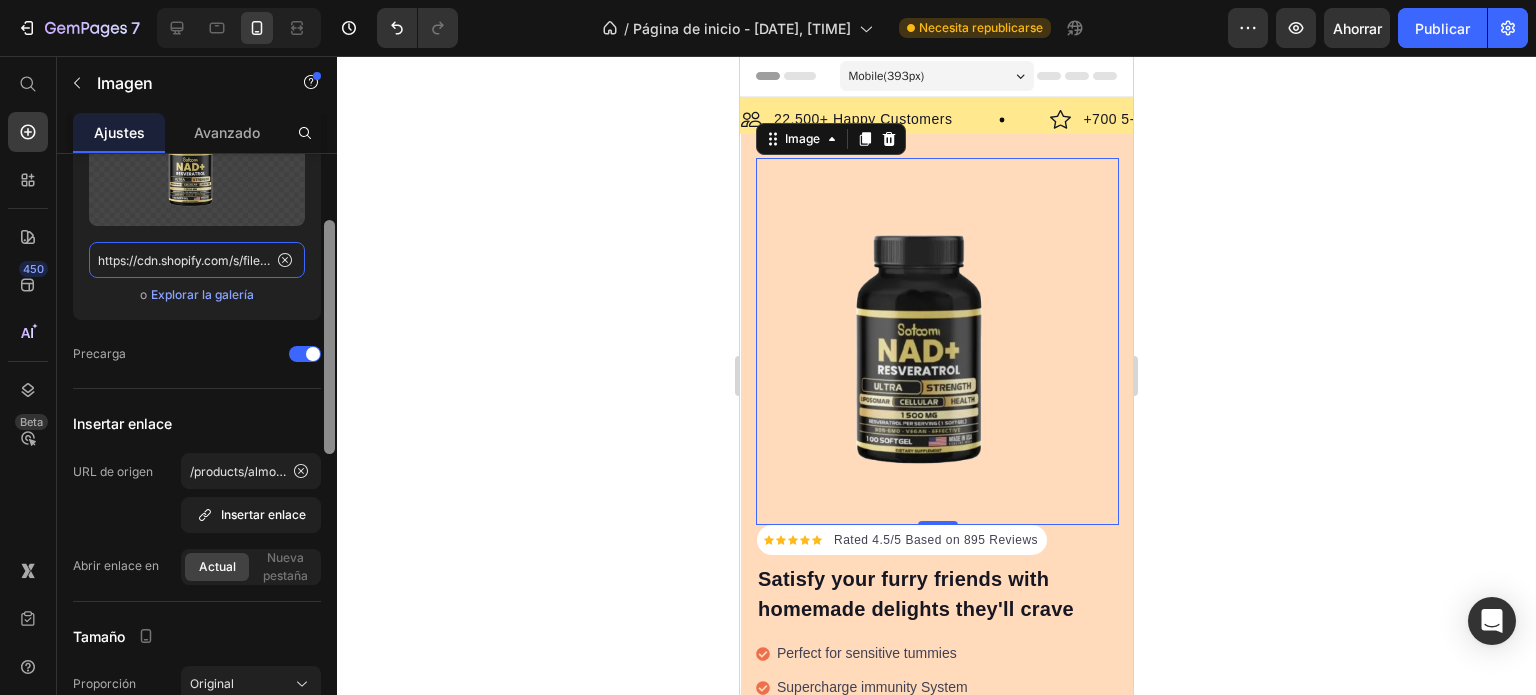 click on "7 Historial de versiones / Página de inicio - 13 de julio, 11:51:27 Necesita republicarse Avance Ahorrar Publicar 450 Beta Empezar con Secciones Elementos Hero Section Product Detail Brands Trusted Badges Guarantee Product Breakdown How to use Testimonials Compare Bundle FAQs Social Proof Brand Story Product List Collection Blog List Contact Sticky Add to Cart Custom Footer Explorar la biblioteca 450 Disposición
Fila
Fila
Fila
Fila Texto
Título
Bloque de texto Botón
Botón
Botón
Pegajoso Volver arriba Medios de comunicación
Imagen" 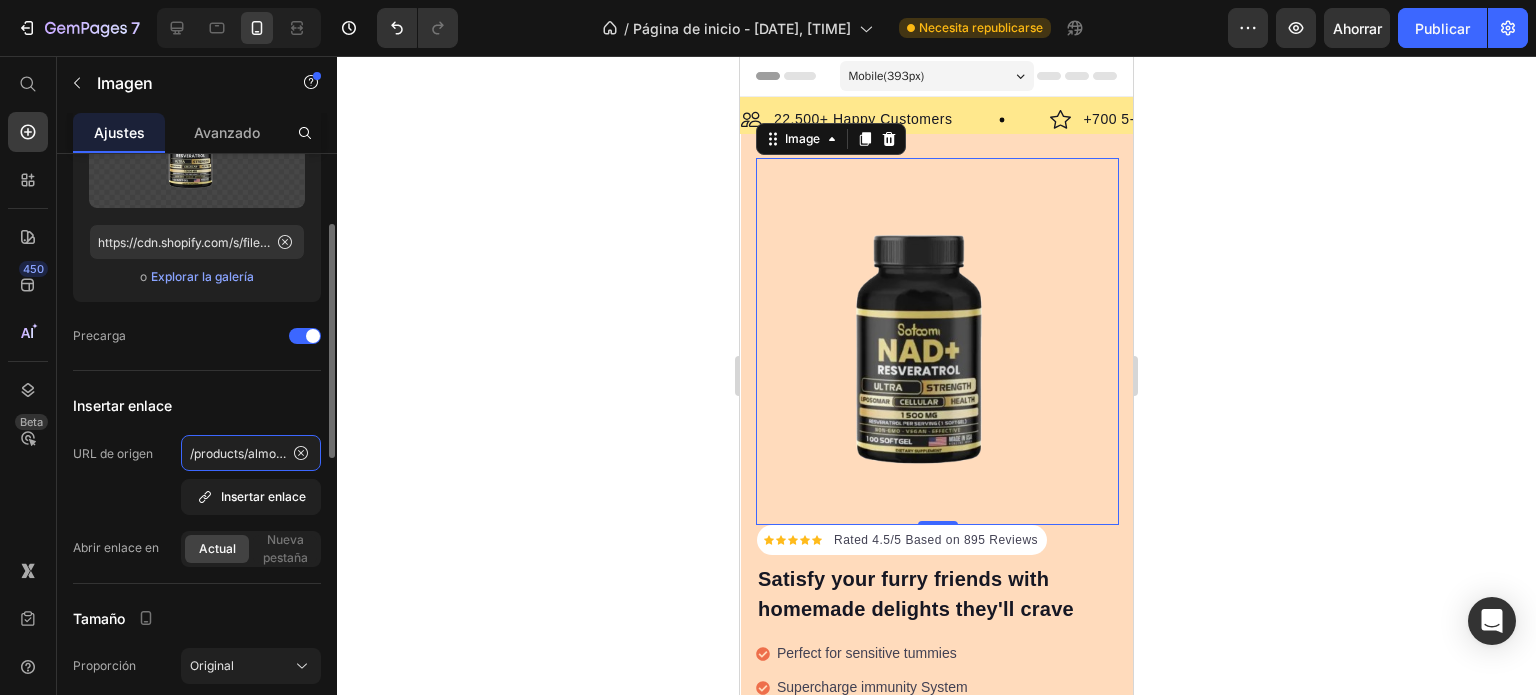 click on "/products/almohada-calefactor-para-pies-frios" 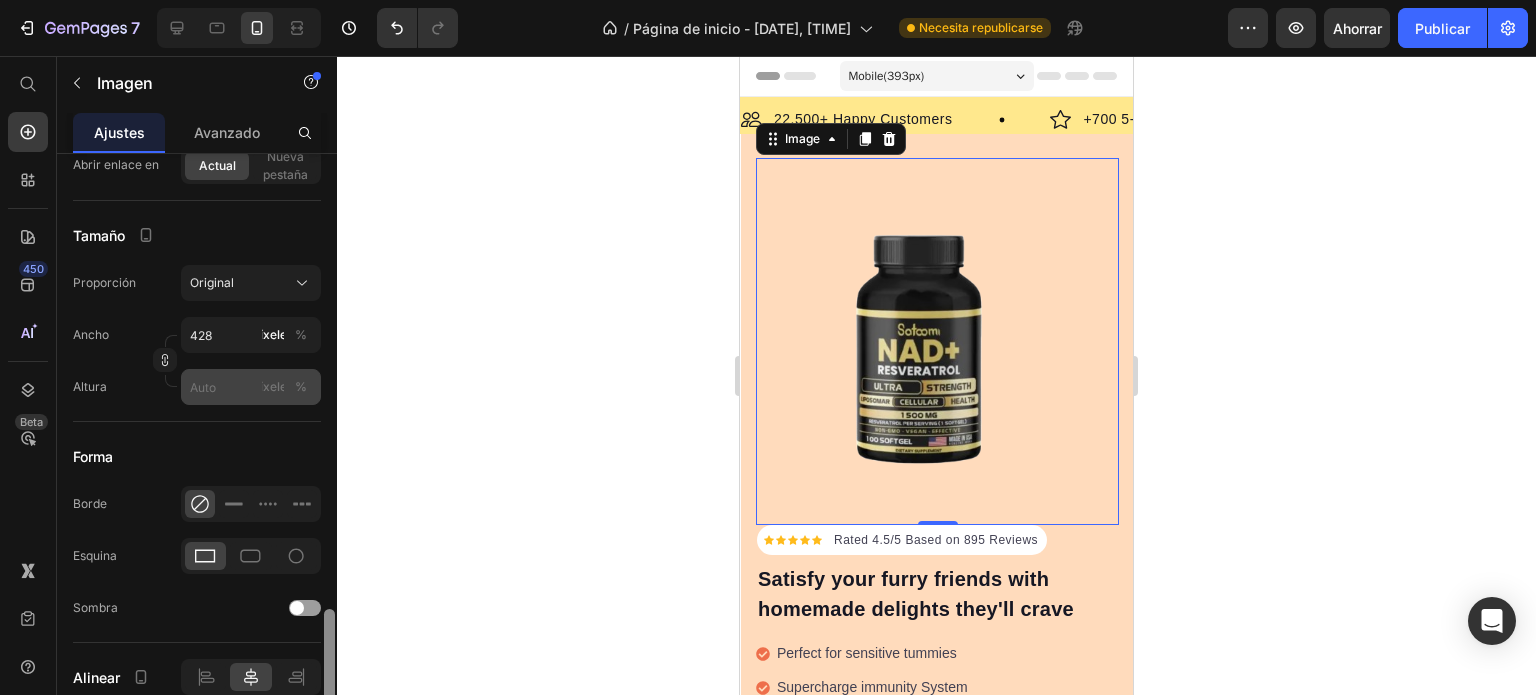 drag, startPoint x: 333, startPoint y: 275, endPoint x: 297, endPoint y: 418, distance: 147.46185 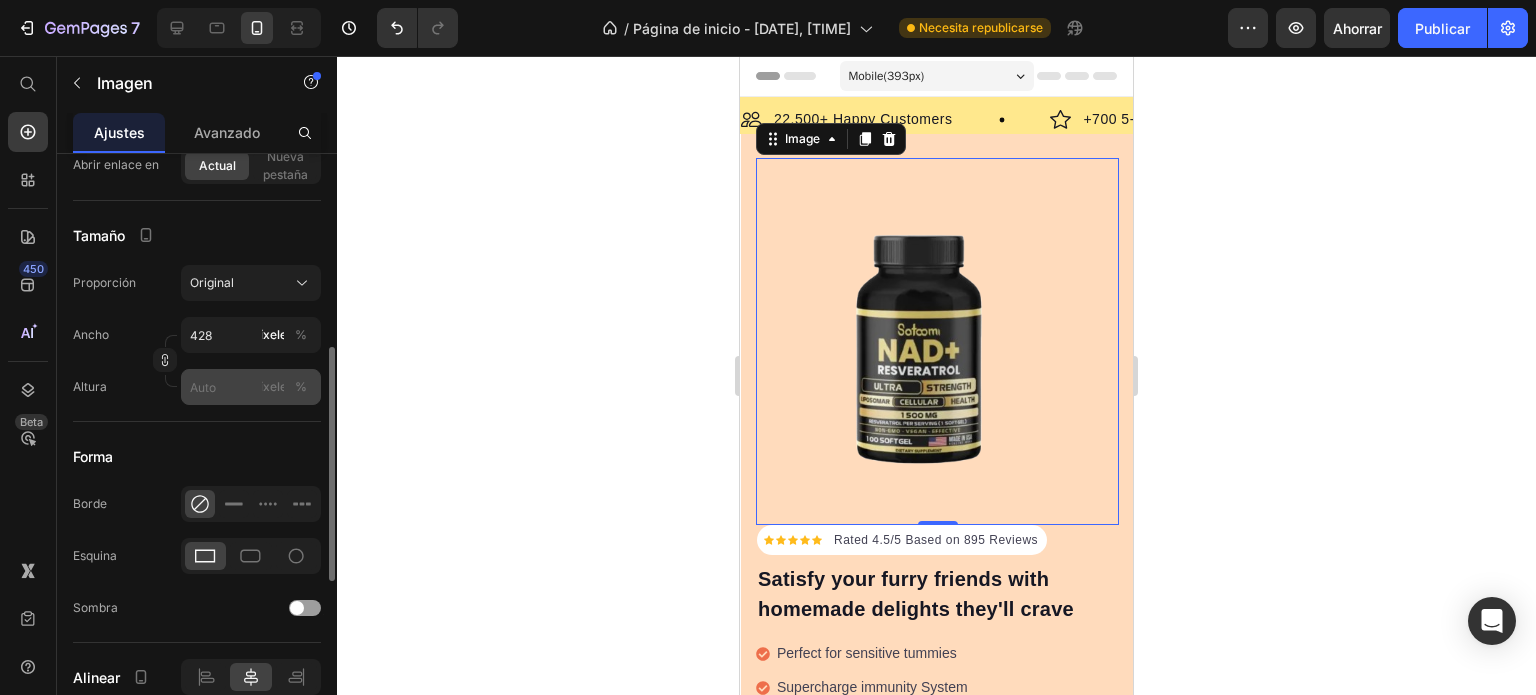 scroll, scrollTop: 543, scrollLeft: 0, axis: vertical 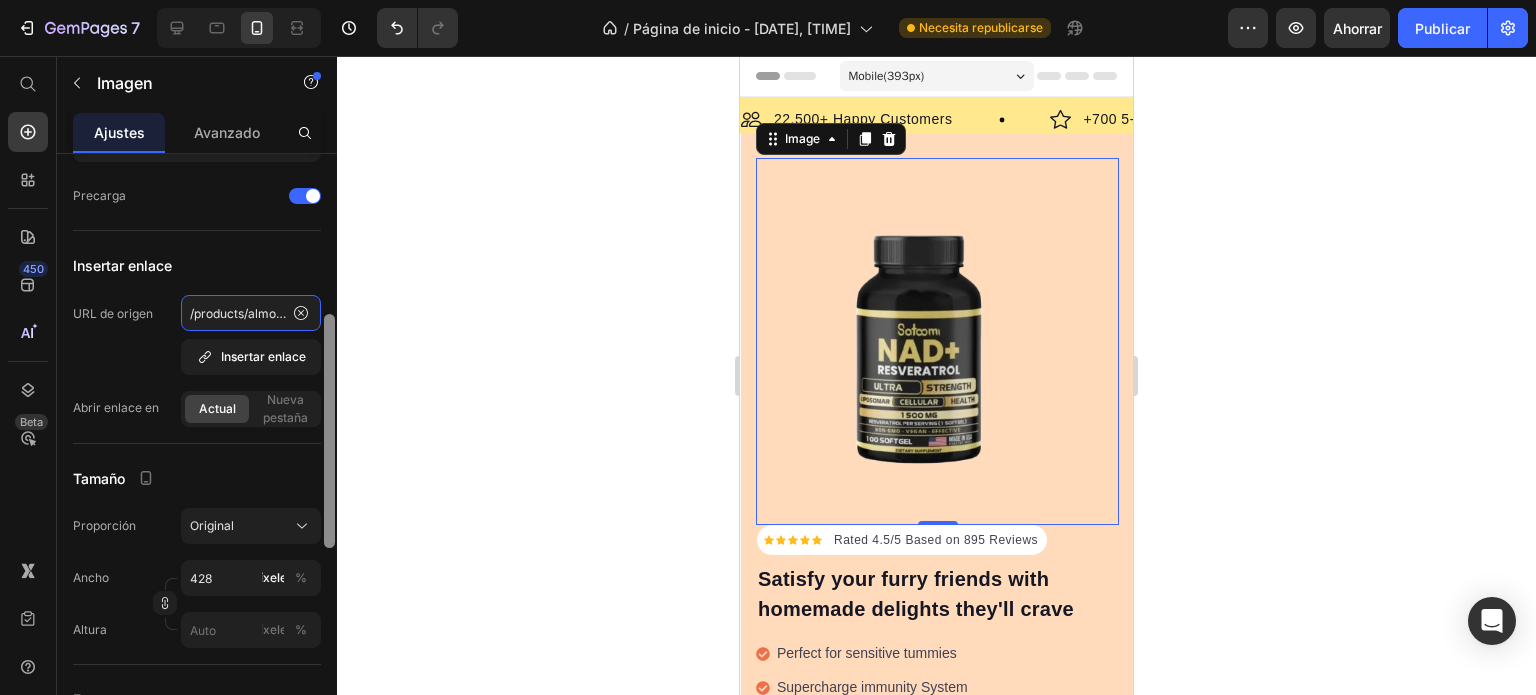 drag, startPoint x: 326, startPoint y: 411, endPoint x: 319, endPoint y: 320, distance: 91.26884 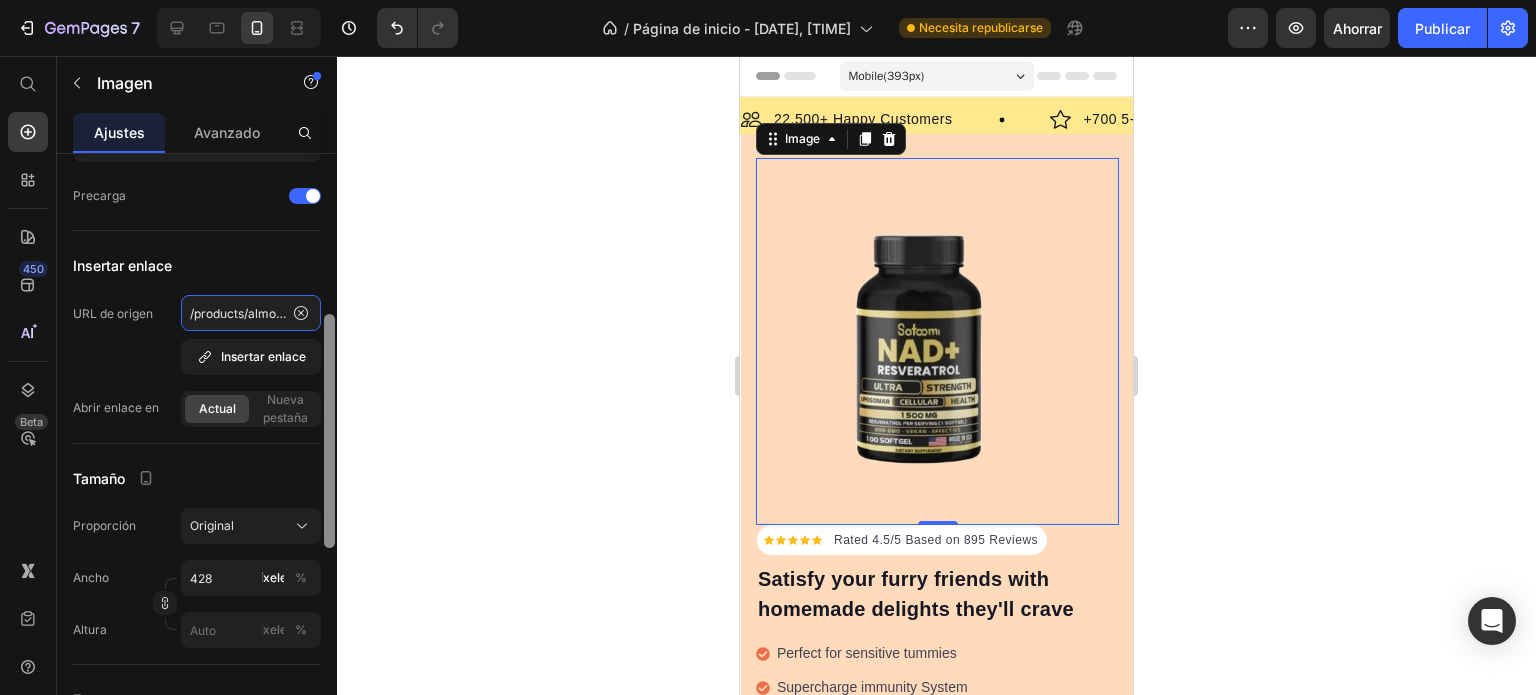 click on "Imagen Elija una imagen Subir imagen https://cdn.shopify.com/s/files/1/0837/3613/3922/files/gempages_523280989133210688-e01c9448-bb75-49a6-9946-cd655df5006e.png o Explorar la galería Precarga Insertar enlace URL de origen /products/almohada-calefactor-para-pies-frios Insertar enlace Abrir enlace en Actual Nueva pestaña Tamaño Proporción Original Ancho 428 píxeles % Altura píxeles % Forma Borde Esquina Sombra Alinear Posicionamiento web (SEO) Texto alternativo Título de la imagen Eliminar elemento" at bounding box center [197, 453] 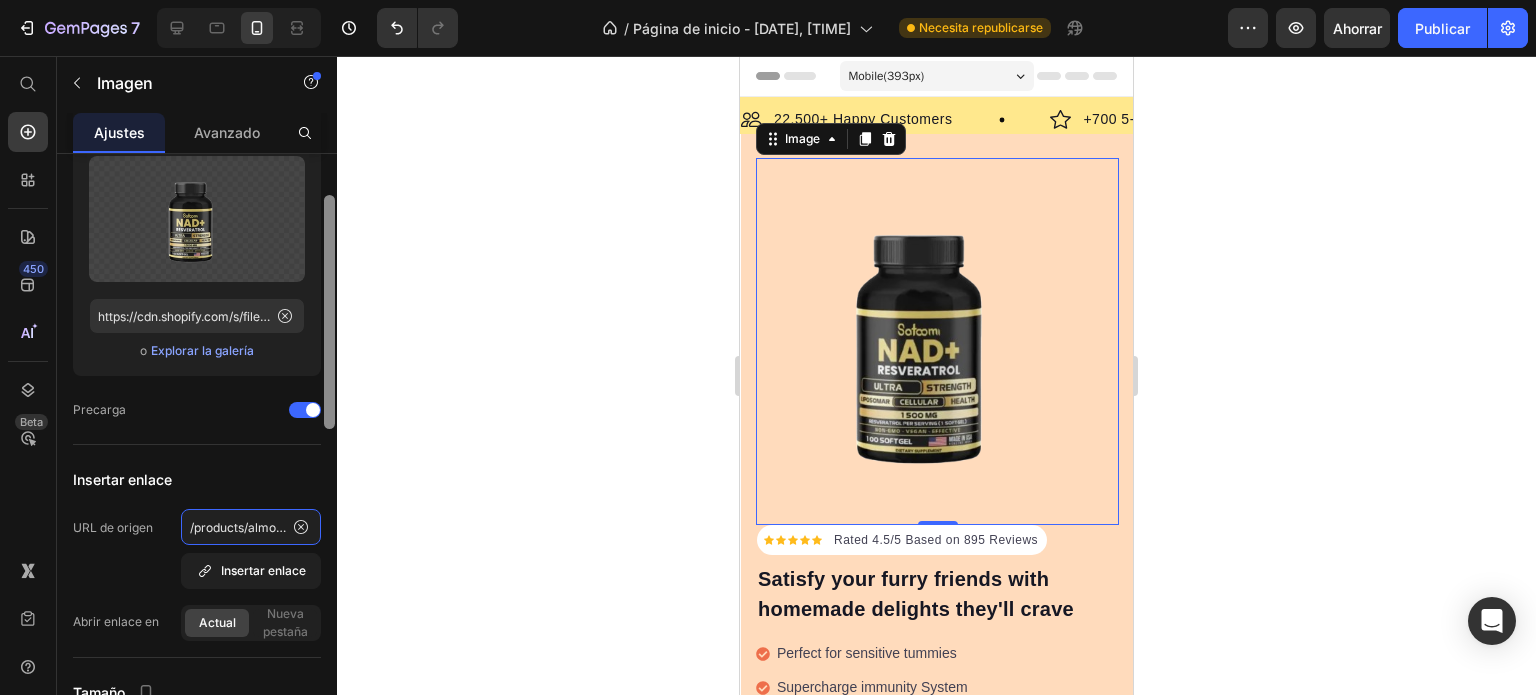 drag, startPoint x: 327, startPoint y: 323, endPoint x: 331, endPoint y: 229, distance: 94.08507 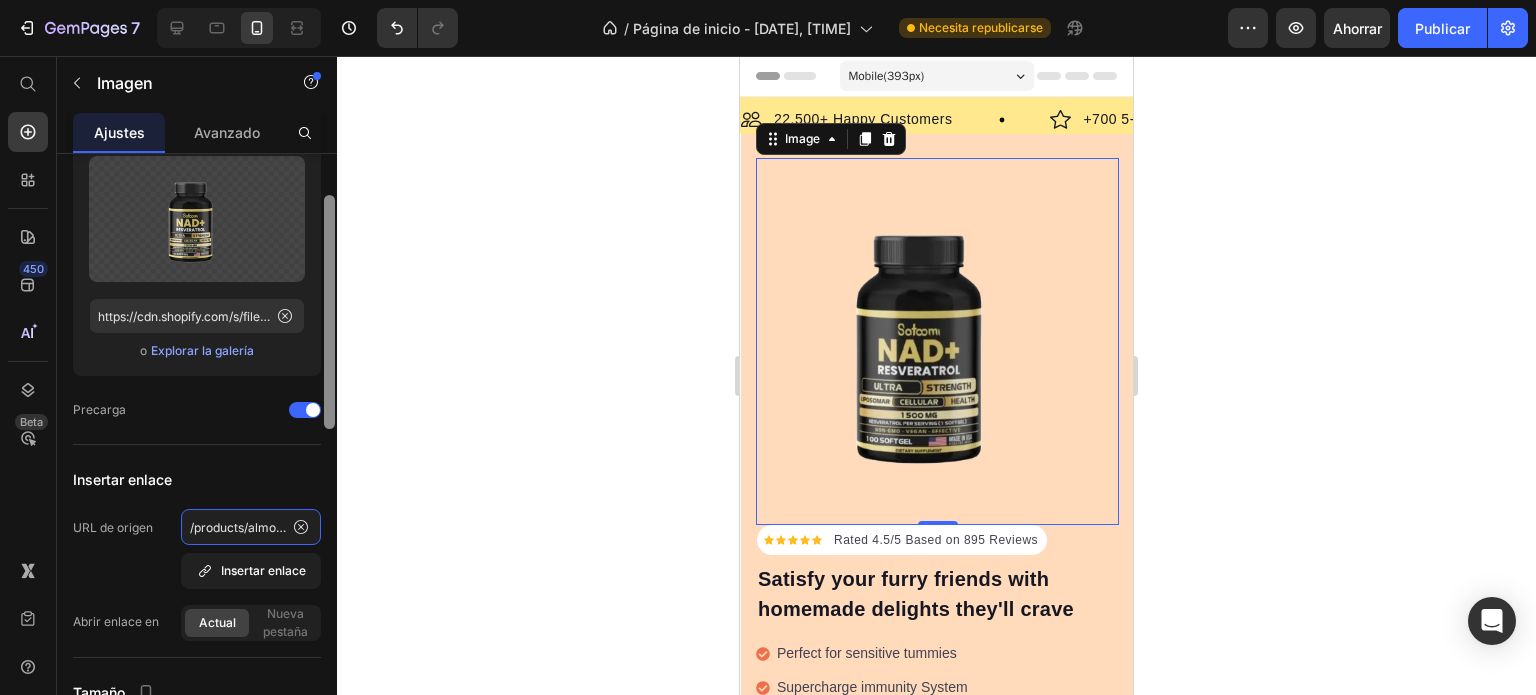 click at bounding box center (329, 312) 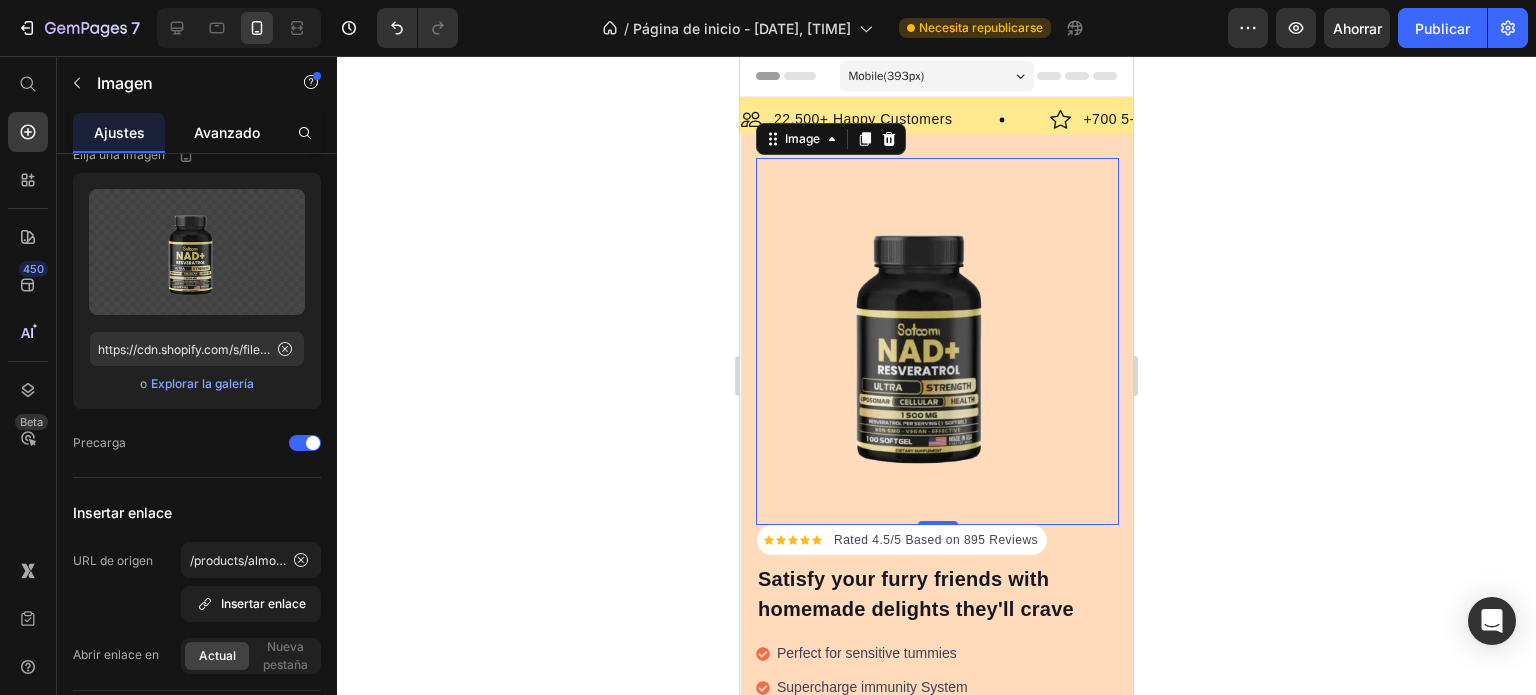 click on "Avanzado" 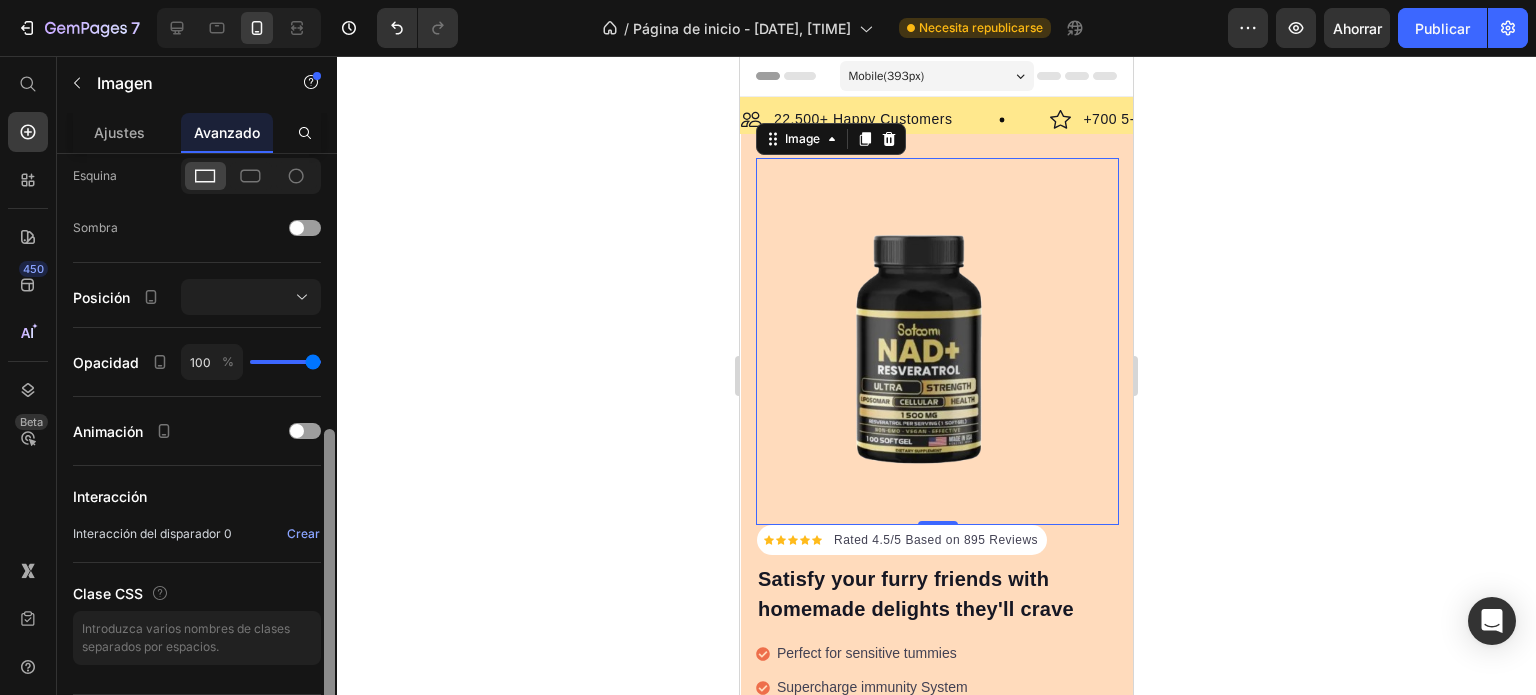 scroll, scrollTop: 614, scrollLeft: 0, axis: vertical 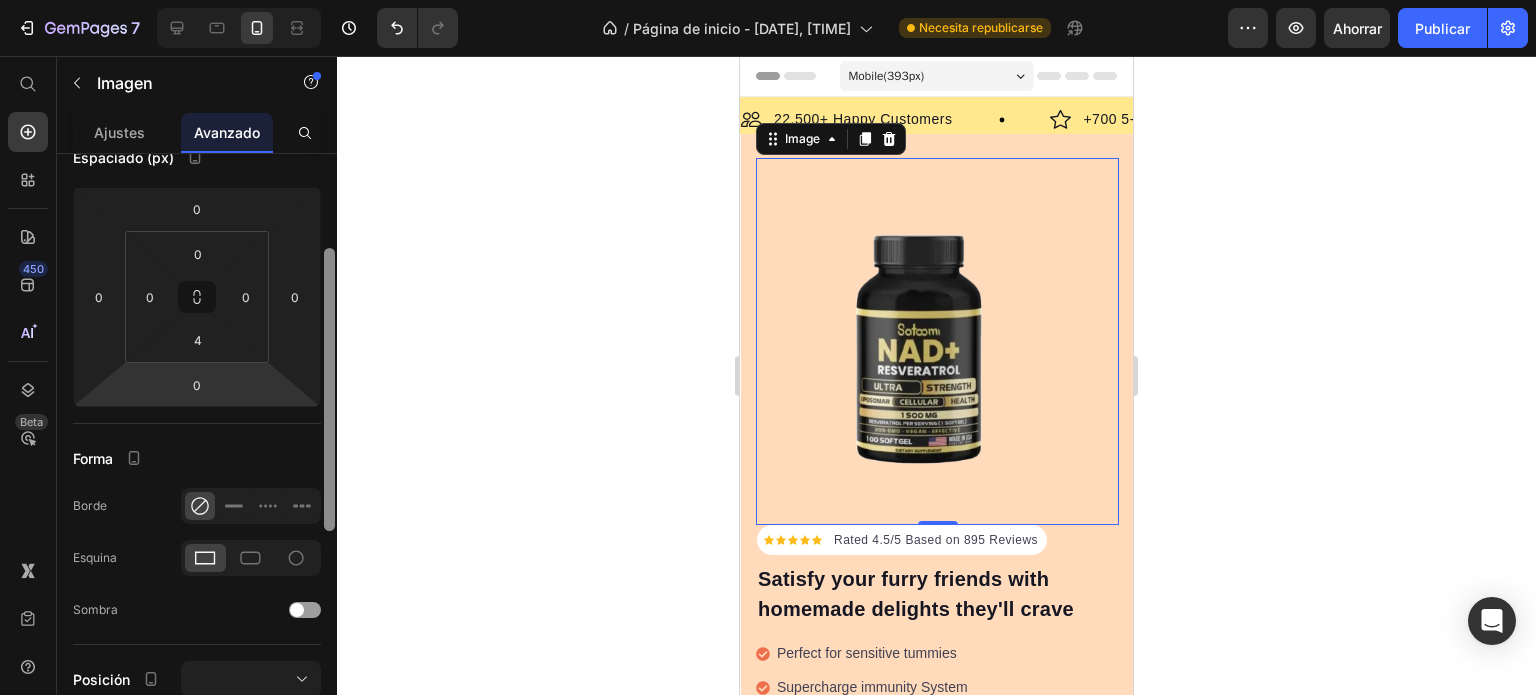 drag, startPoint x: 331, startPoint y: 288, endPoint x: 231, endPoint y: 389, distance: 142.13022 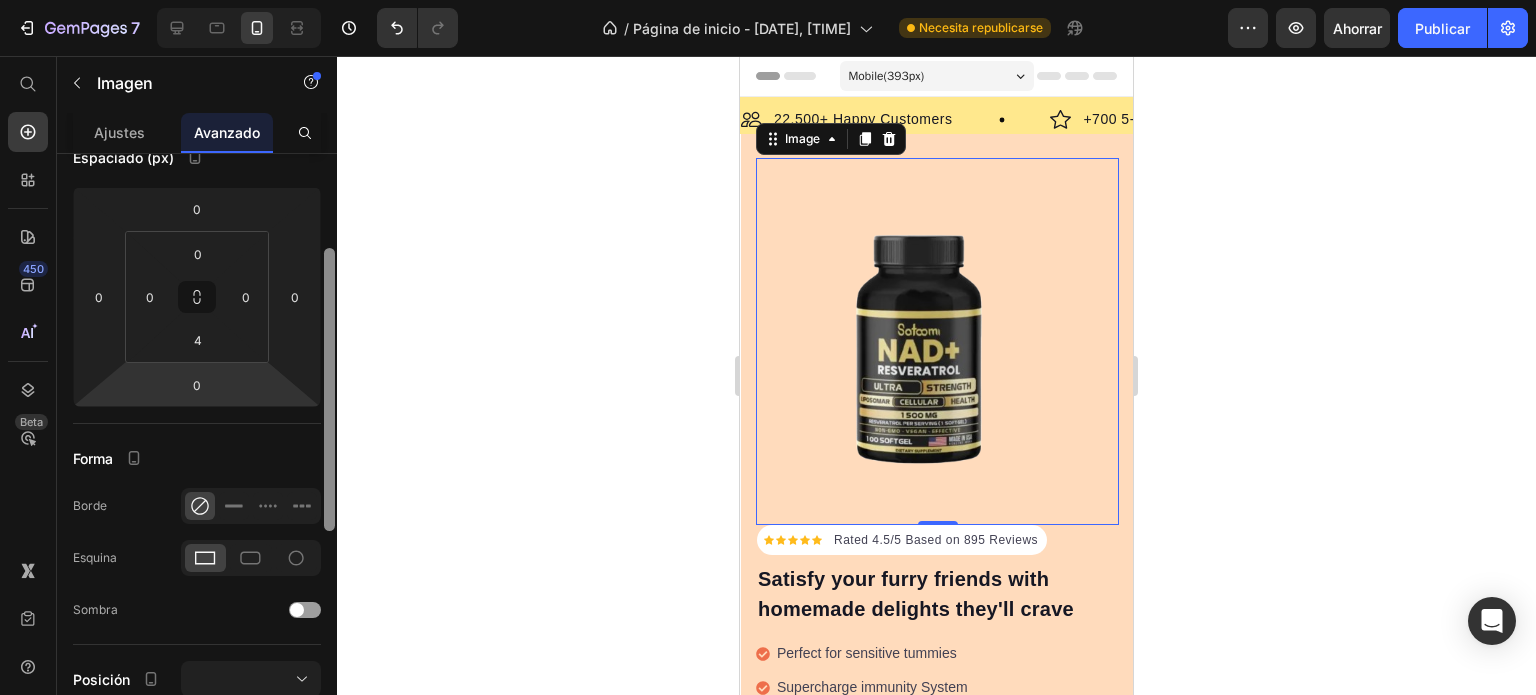 click on "Mostrar en De oficina Tableta Móvil Espaciado (px) 0 0 0 0 0 0 4 0 Forma Borde Esquina Sombra Posición Opacidad 100 % Animación Interacción Interacción del disparador 0 Crear Clase CSS Eliminar elemento" at bounding box center [197, 453] 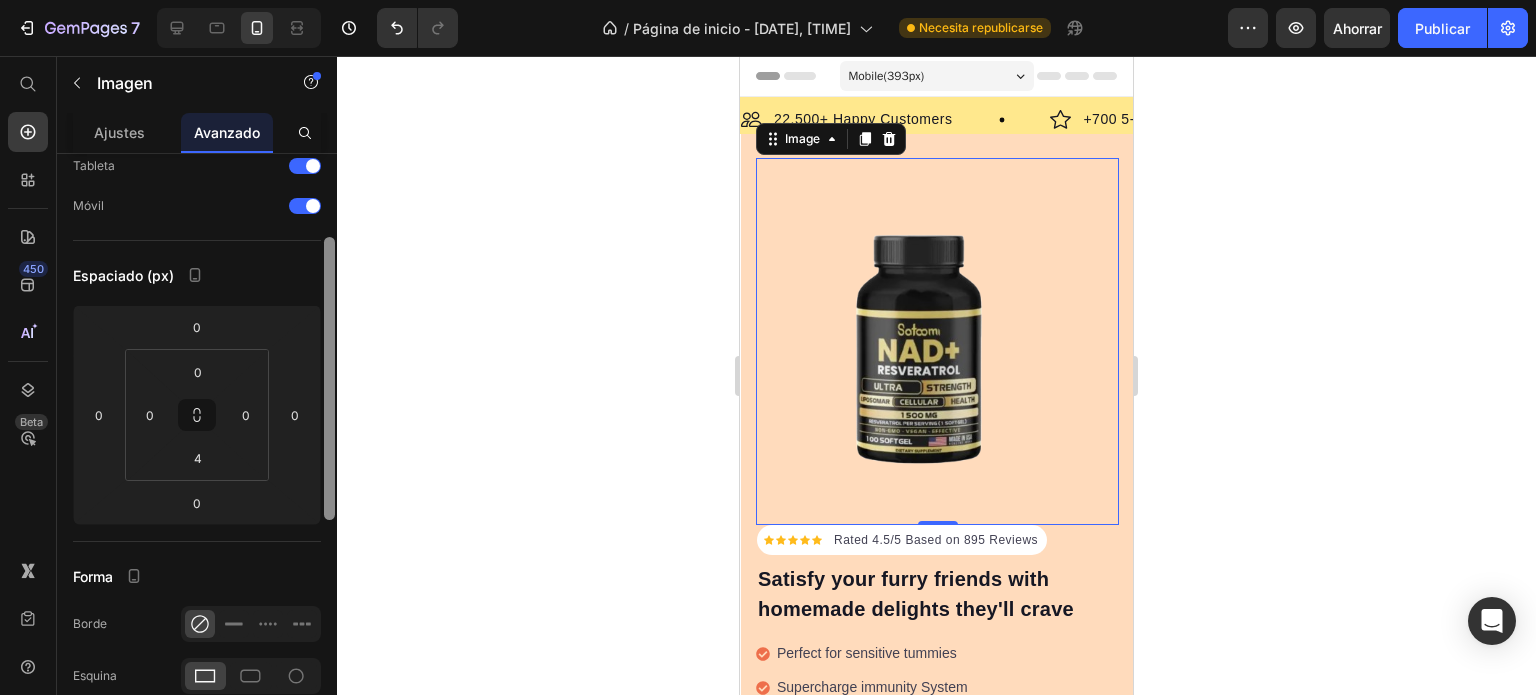 drag, startPoint x: 329, startPoint y: 333, endPoint x: 320, endPoint y: 281, distance: 52.773098 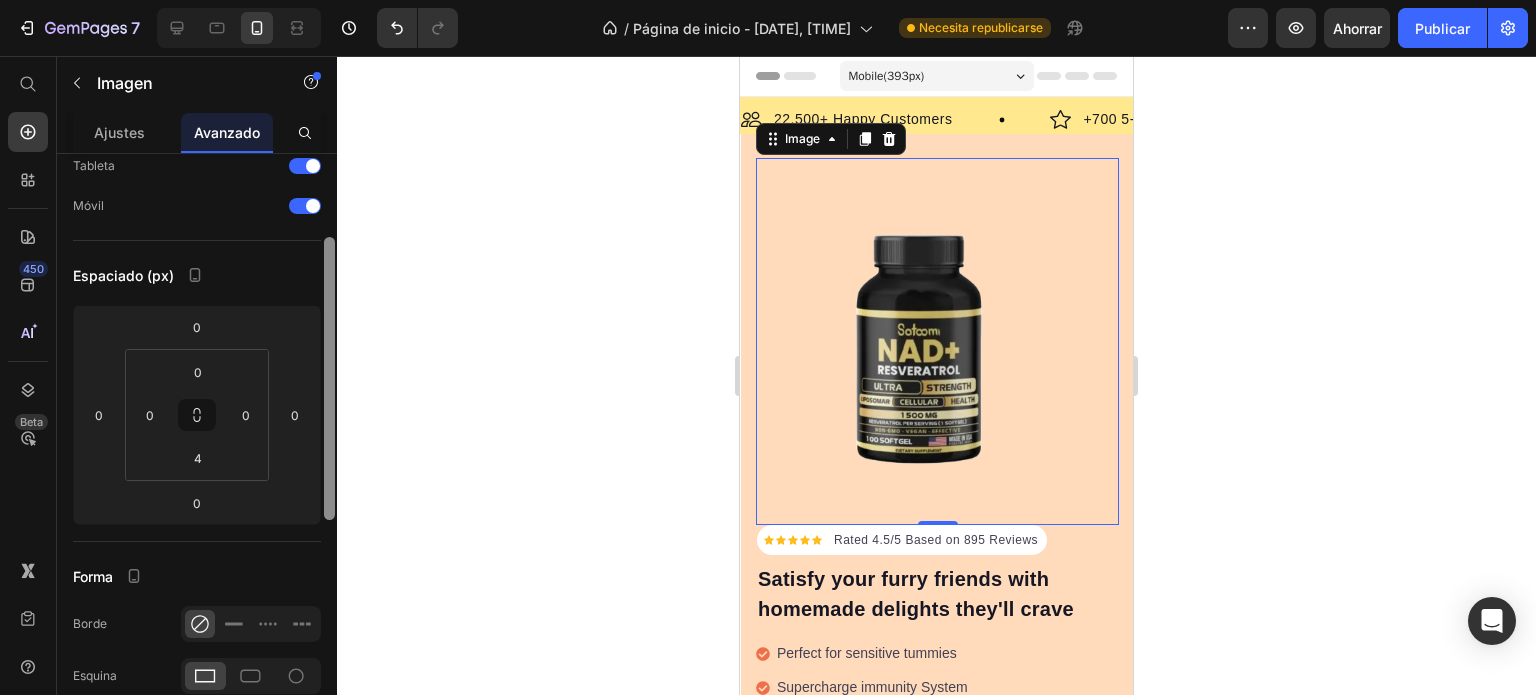 click on "Mostrar en De oficina Tableta Móvil Espaciado (px) 0 0 0 0 0 0 4 0 Forma Borde Esquina Sombra Posición Opacidad 100 % Animación Interacción Interacción del disparador 0 Crear Clase CSS Eliminar elemento" at bounding box center [197, 453] 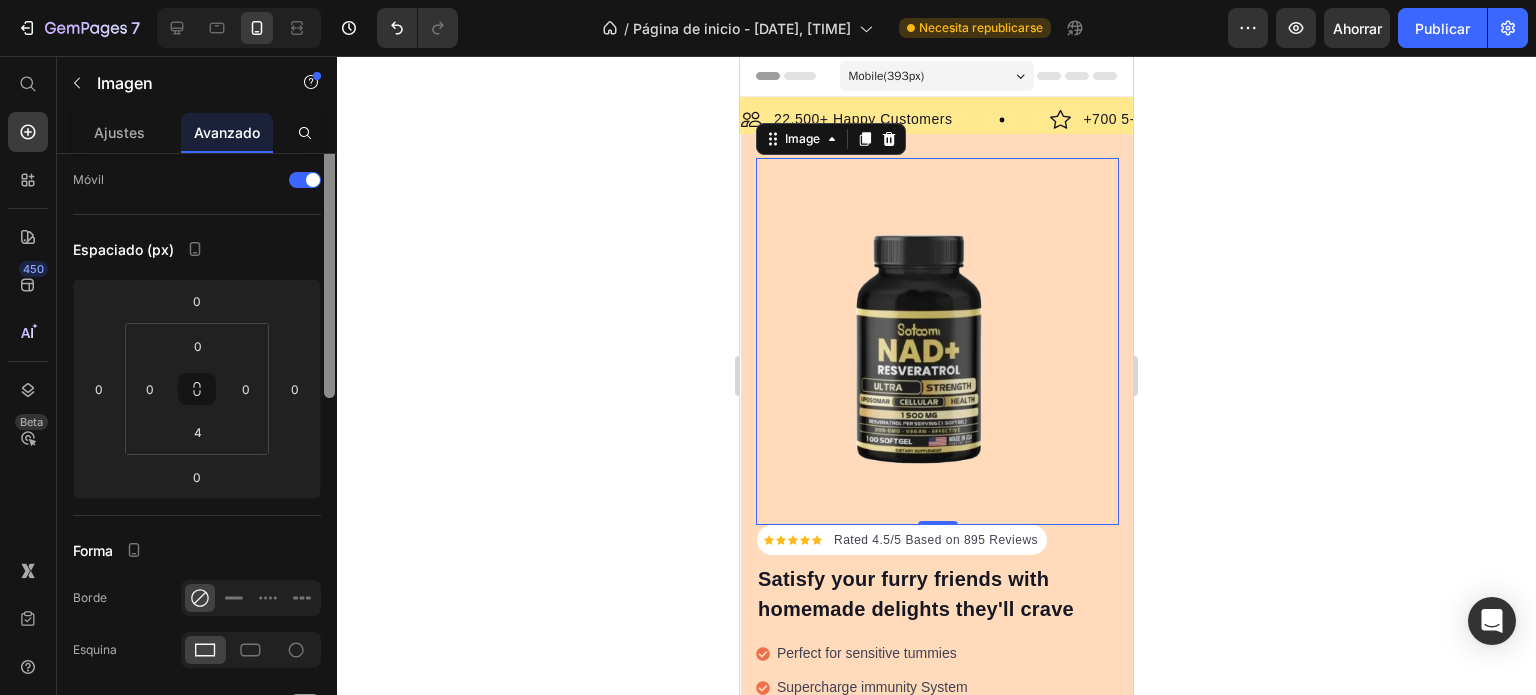 scroll, scrollTop: 0, scrollLeft: 0, axis: both 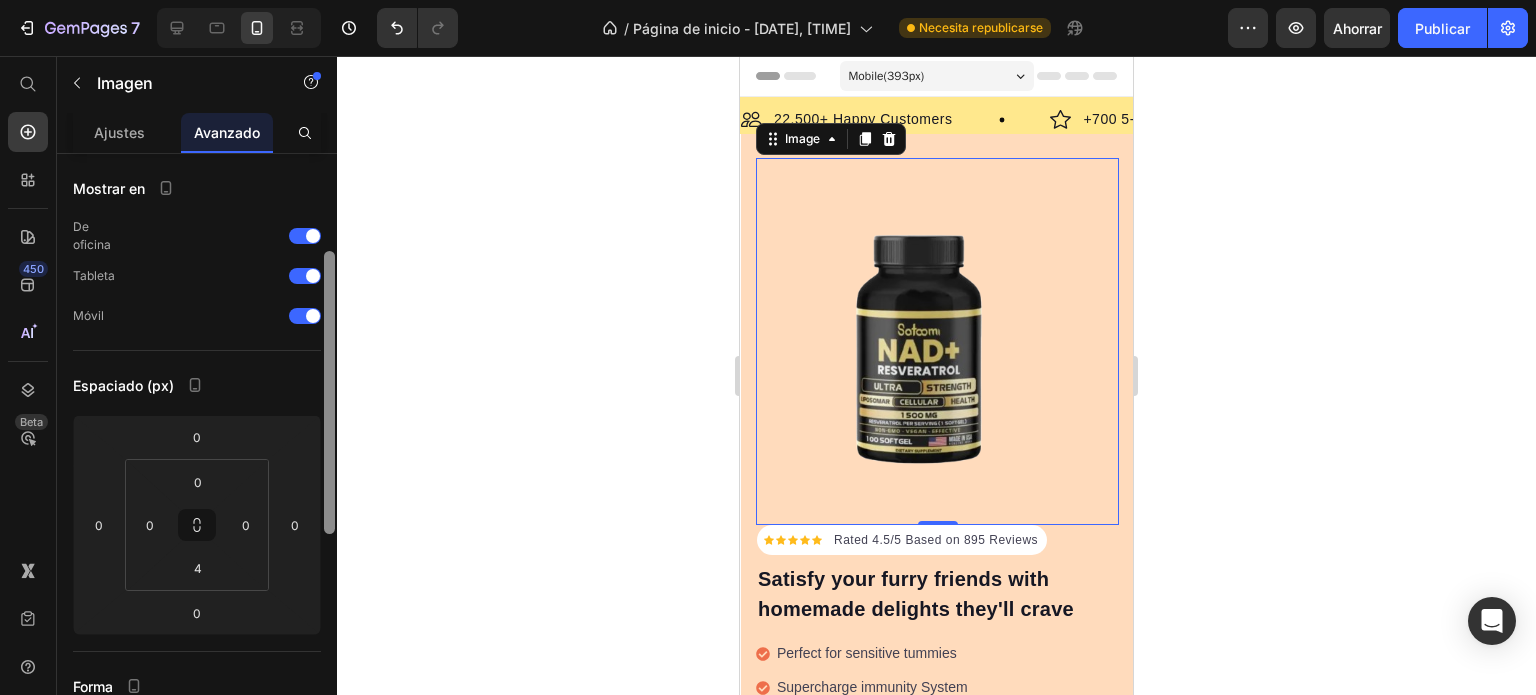 drag, startPoint x: 325, startPoint y: 329, endPoint x: 352, endPoint y: 228, distance: 104.54664 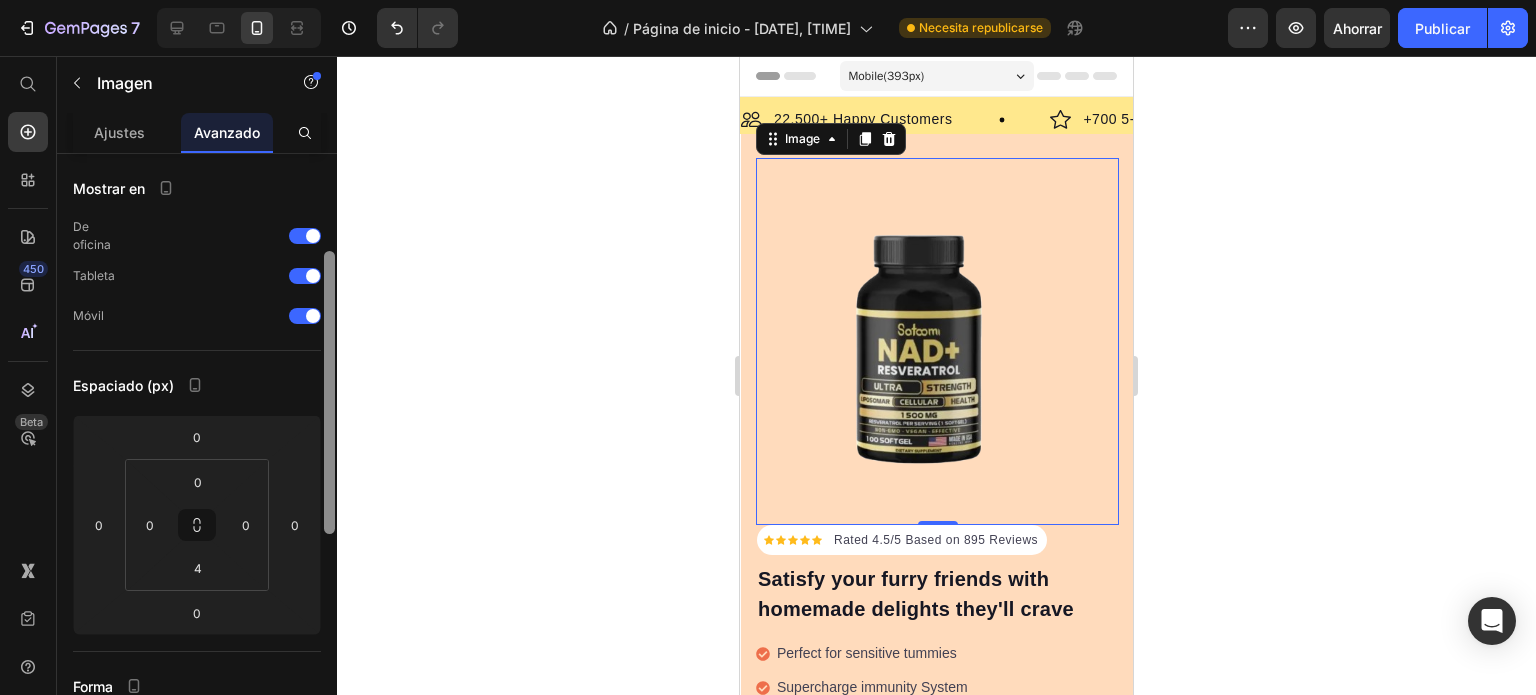 click on "7 Historial de versiones / Página de inicio - 13 de julio, 11:51:27 Necesita republicarse Avance Ahorrar Publicar 450 Beta Empezar con Secciones Elementos Hero Section Product Detail Brands Trusted Badges Guarantee Product Breakdown How to use Testimonials Compare Bundle FAQs Social Proof Brand Story Product List Collection Blog List Contact Sticky Add to Cart Custom Footer Explorar la biblioteca 450 Disposición
Fila
Fila
Fila
Fila Texto
Título
Bloque de texto Botón
Botón
Botón
Pegajoso Volver arriba Medios de comunicación
Imagen" 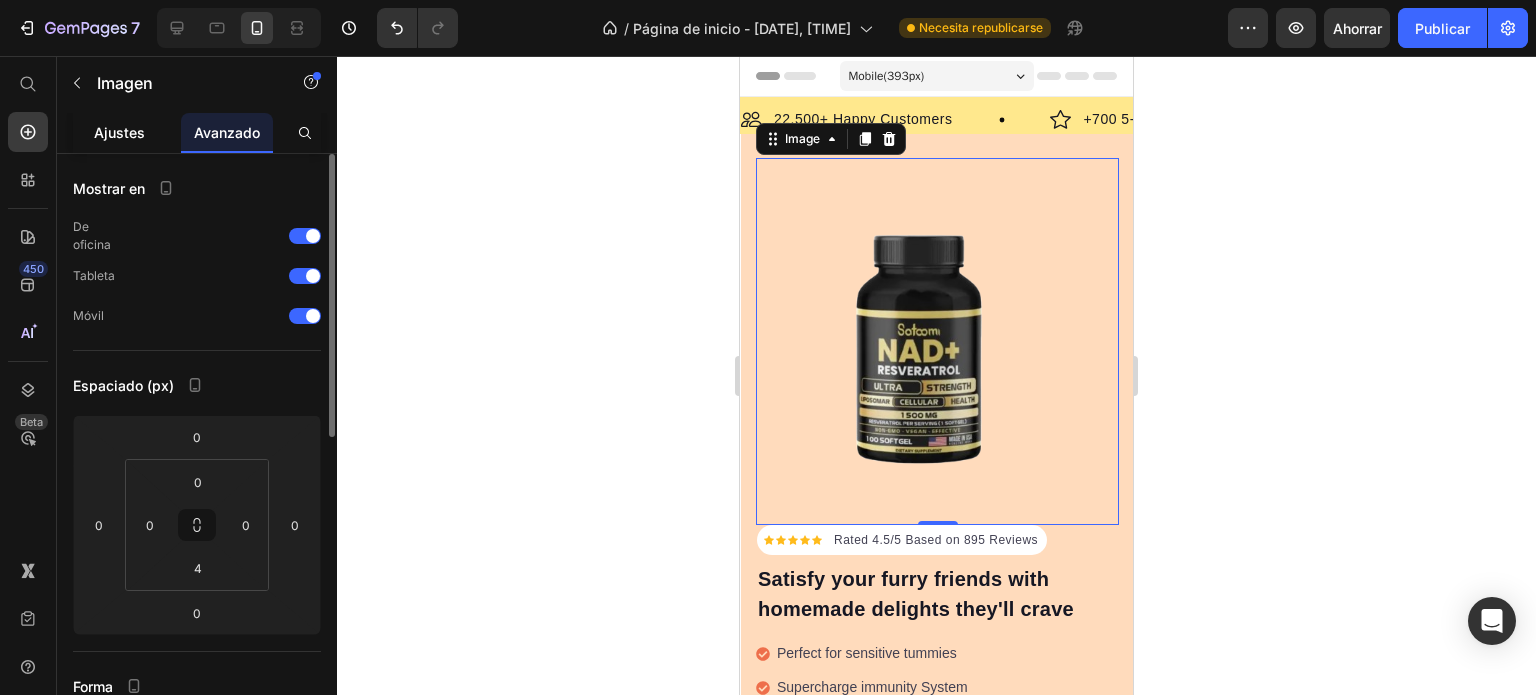 click on "Ajustes" at bounding box center [119, 132] 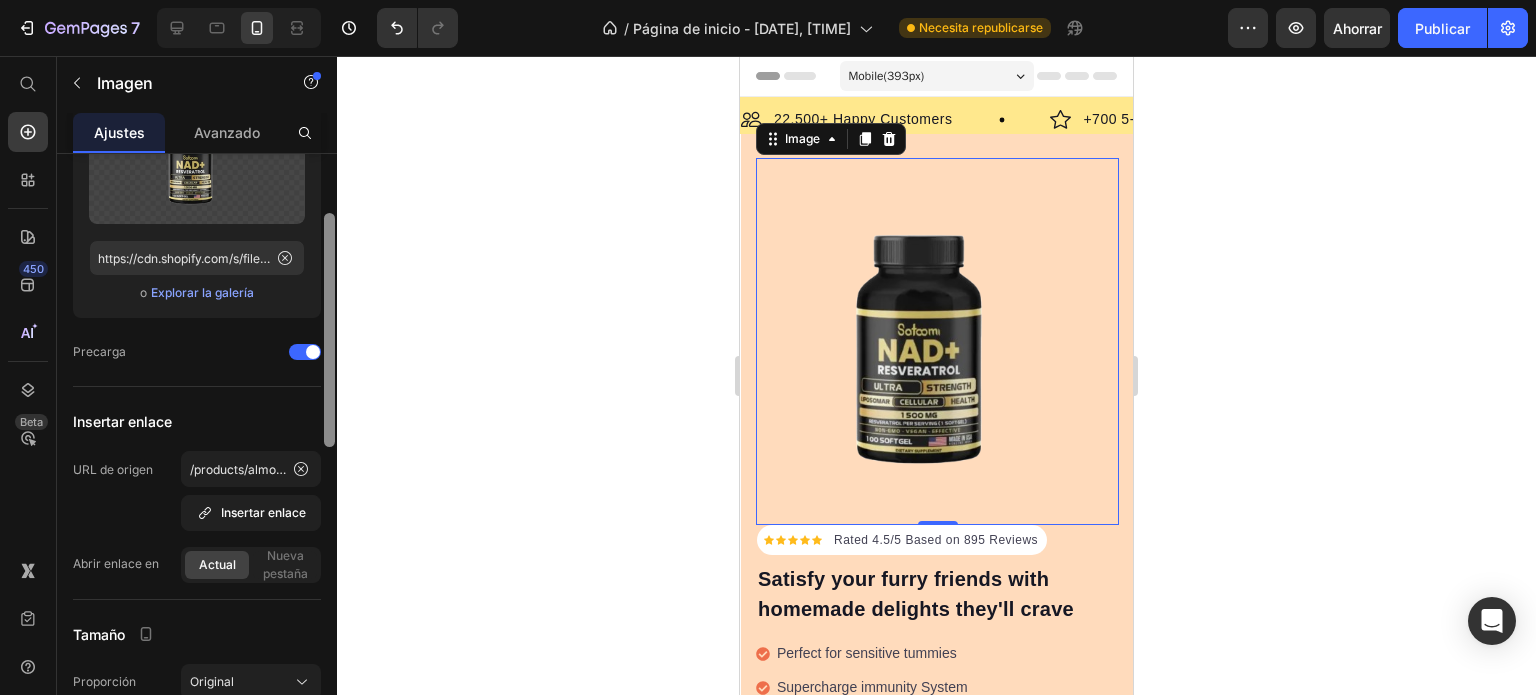 drag, startPoint x: 332, startPoint y: 288, endPoint x: 343, endPoint y: 354, distance: 66.910385 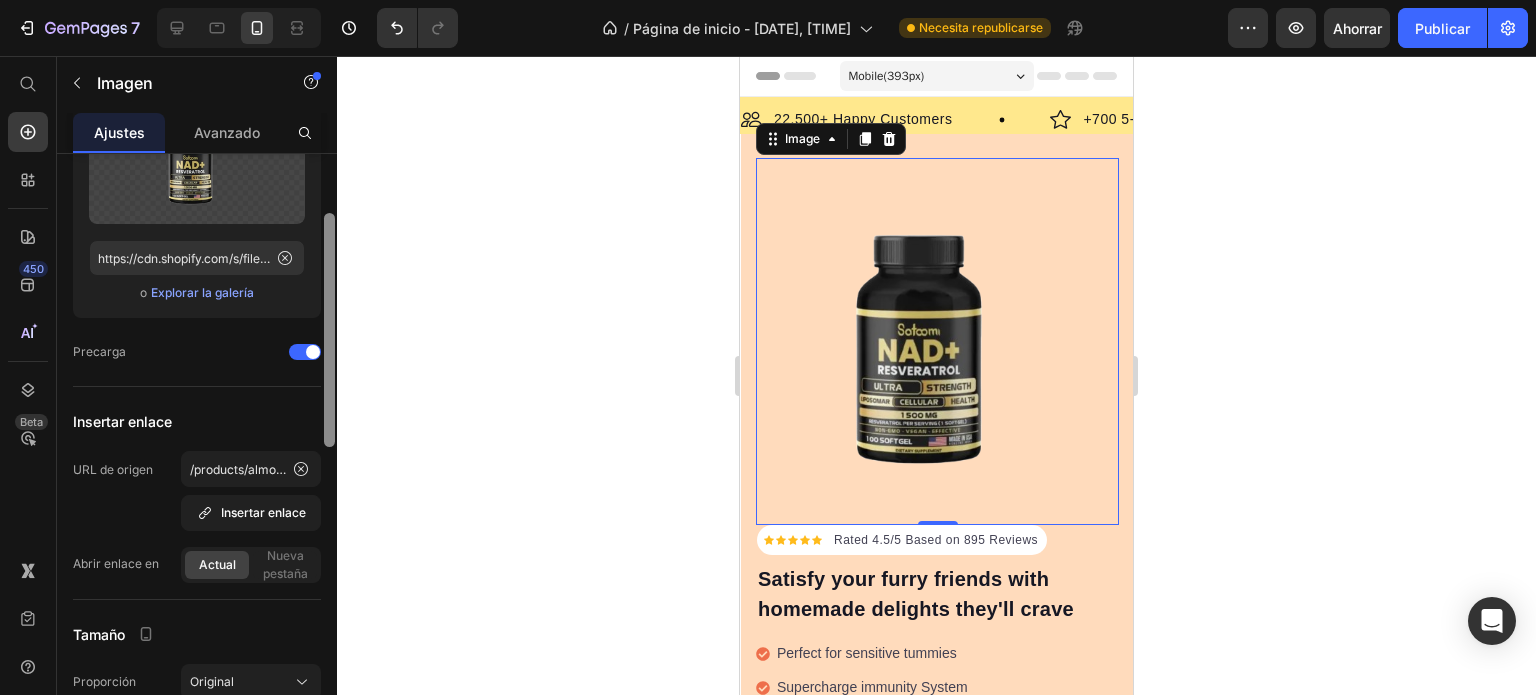 click on "7 Historial de versiones / Página de inicio - 13 de julio, 11:51:27 Necesita republicarse Avance Ahorrar Publicar 450 Beta Empezar con Secciones Elementos Hero Section Product Detail Brands Trusted Badges Guarantee Product Breakdown How to use Testimonials Compare Bundle FAQs Social Proof Brand Story Product List Collection Blog List Contact Sticky Add to Cart Custom Footer Explorar la biblioteca 450 Disposición
Fila
Fila
Fila
Fila Texto
Título
Bloque de texto Botón
Botón
Botón
Pegajoso Volver arriba Medios de comunicación
Imagen" 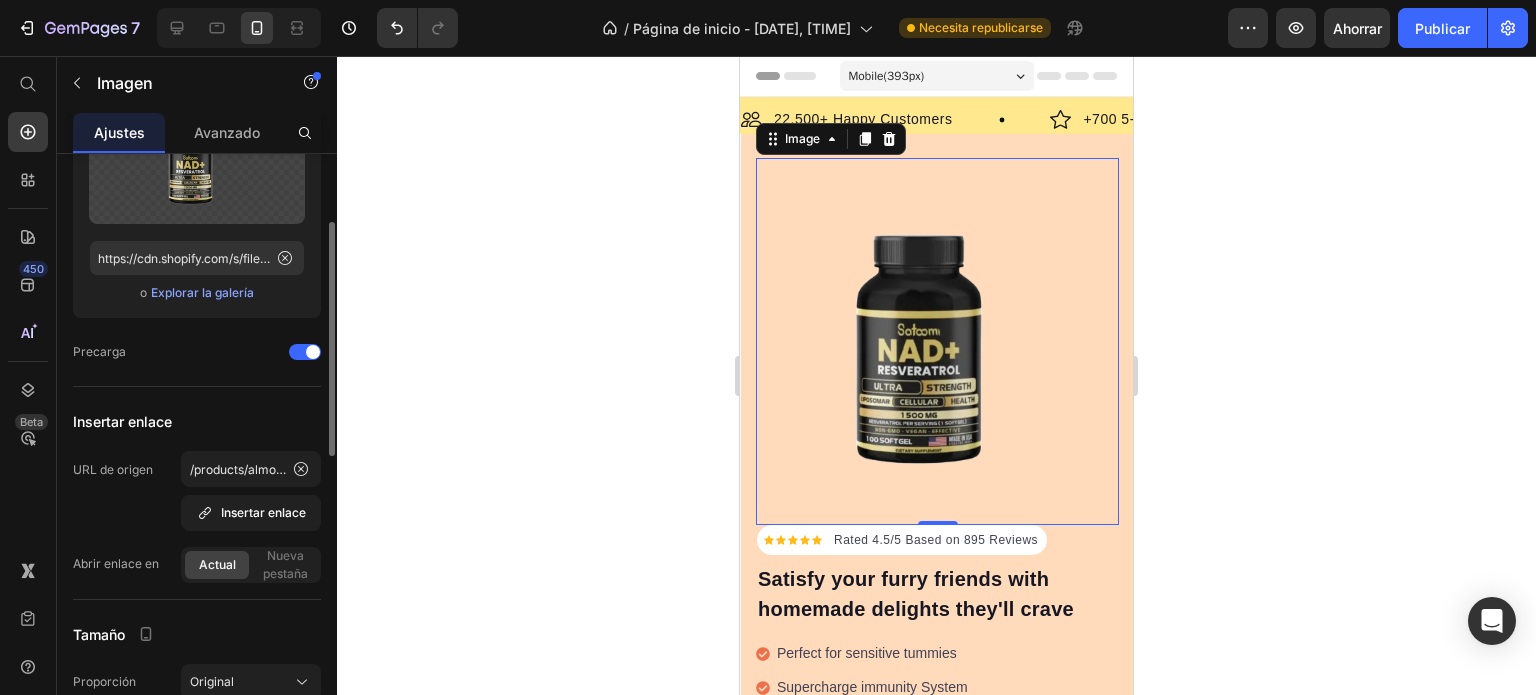 scroll, scrollTop: 167, scrollLeft: 0, axis: vertical 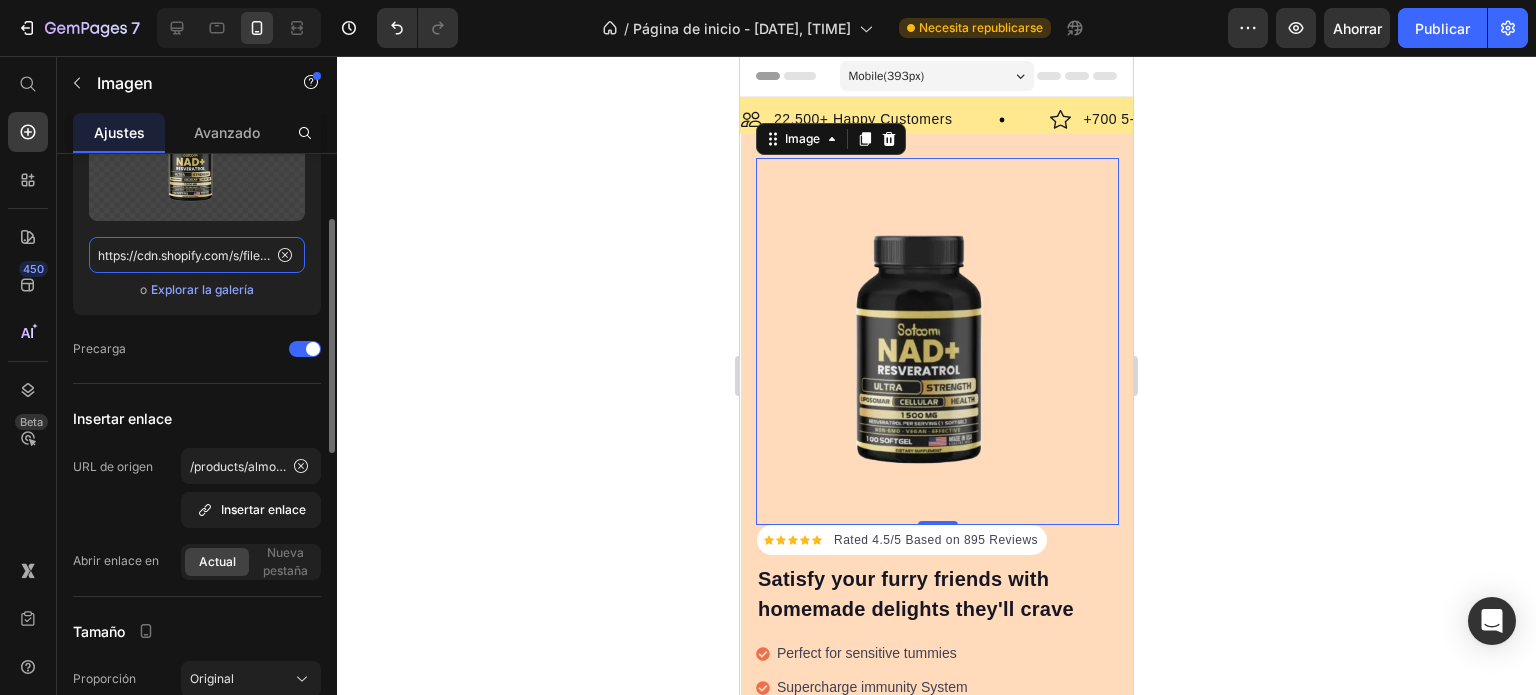 click on "https://cdn.shopify.com/s/files/1/0837/3613/3922/files/gempages_523280989133210688-e01c9448-bb75-49a6-9946-cd655df5006e.png" 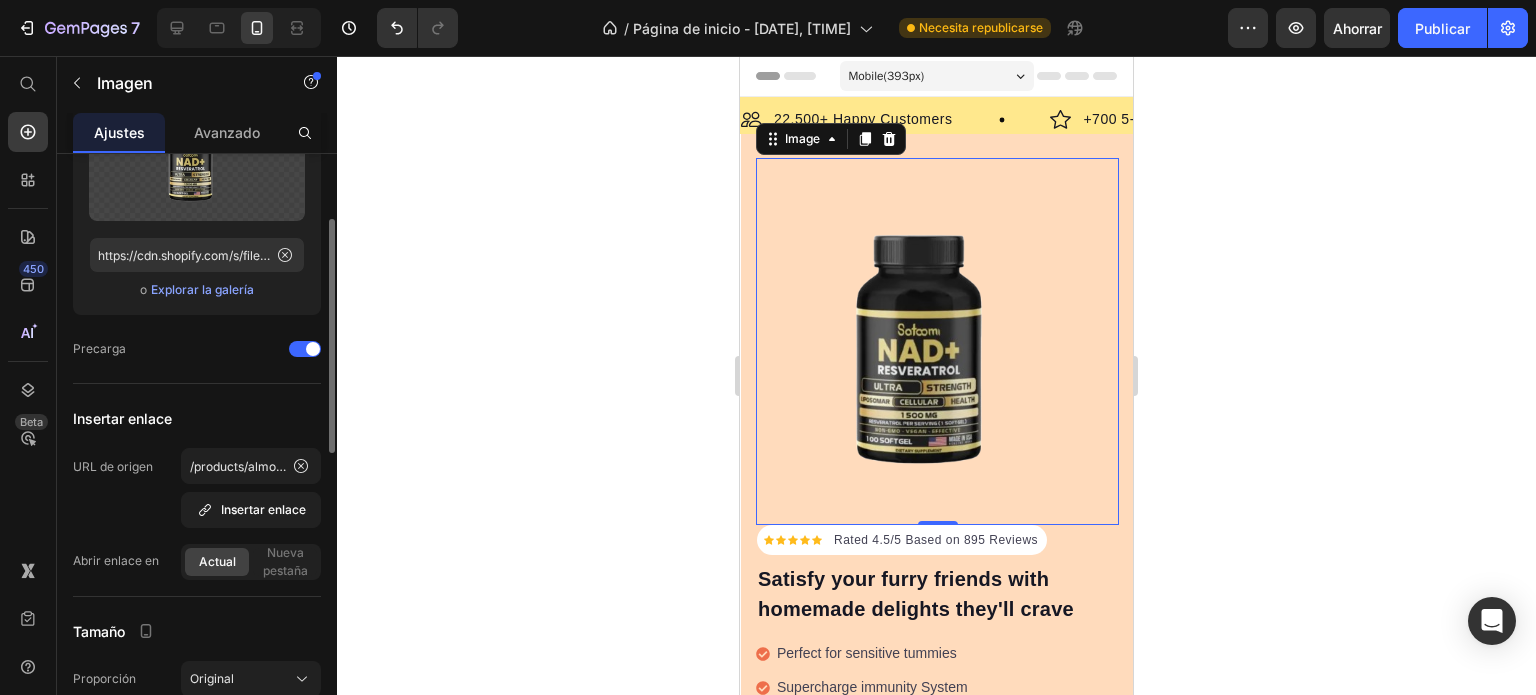 click on "Explorar la galería" at bounding box center [202, 289] 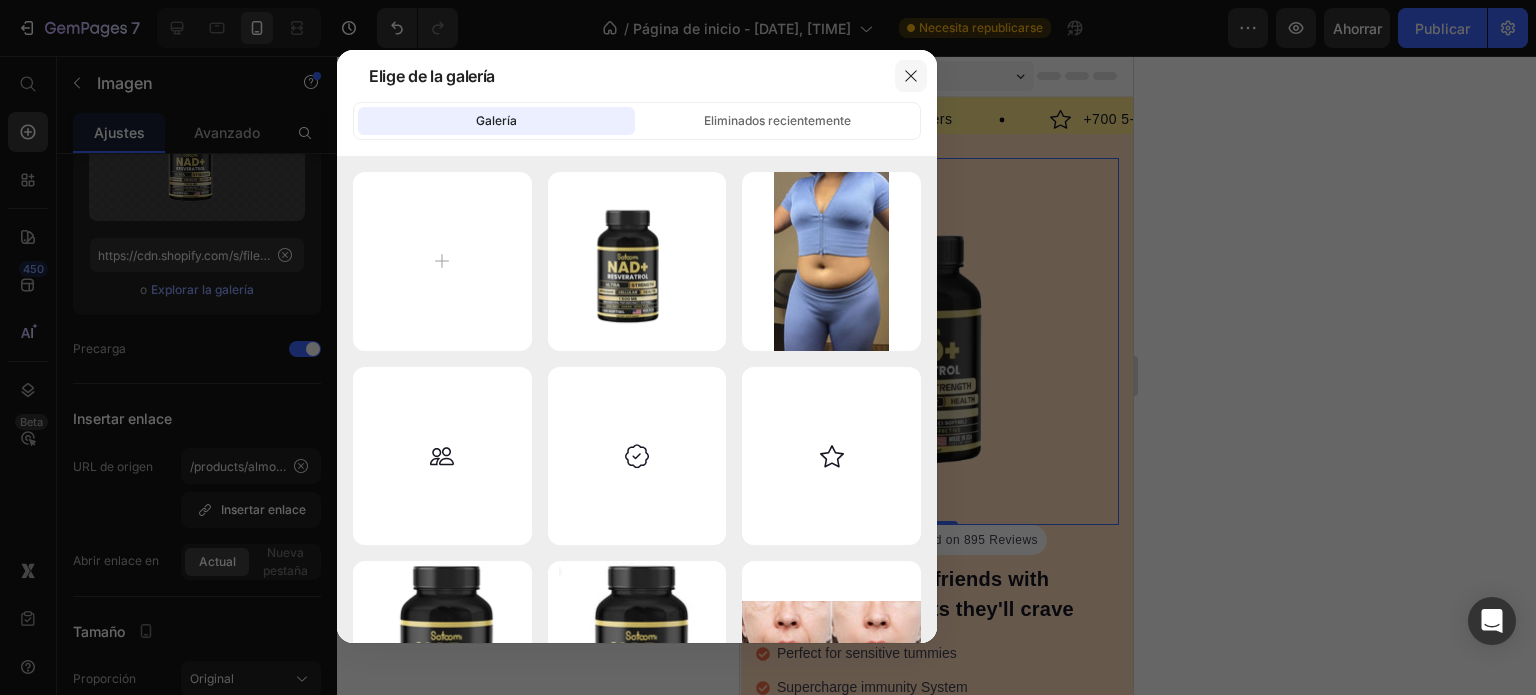 click 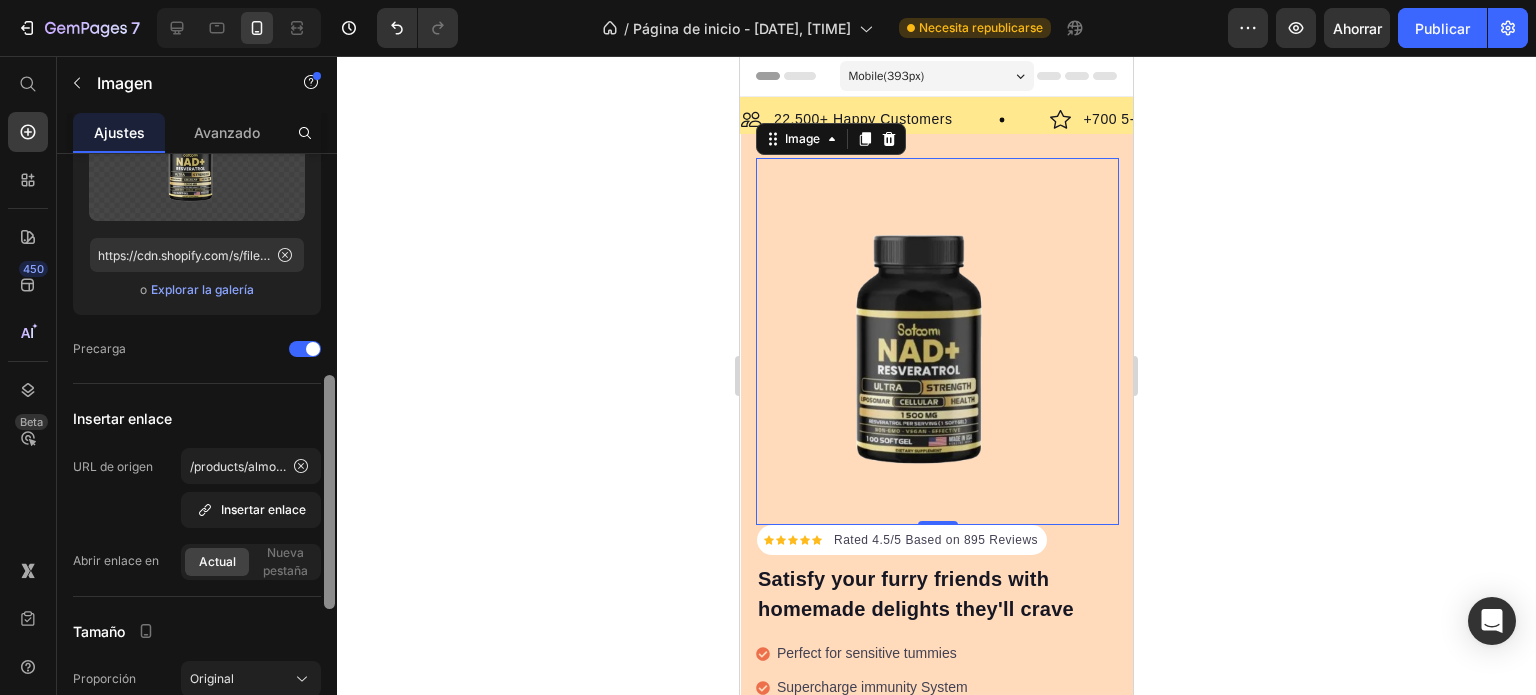 scroll, scrollTop: 286, scrollLeft: 0, axis: vertical 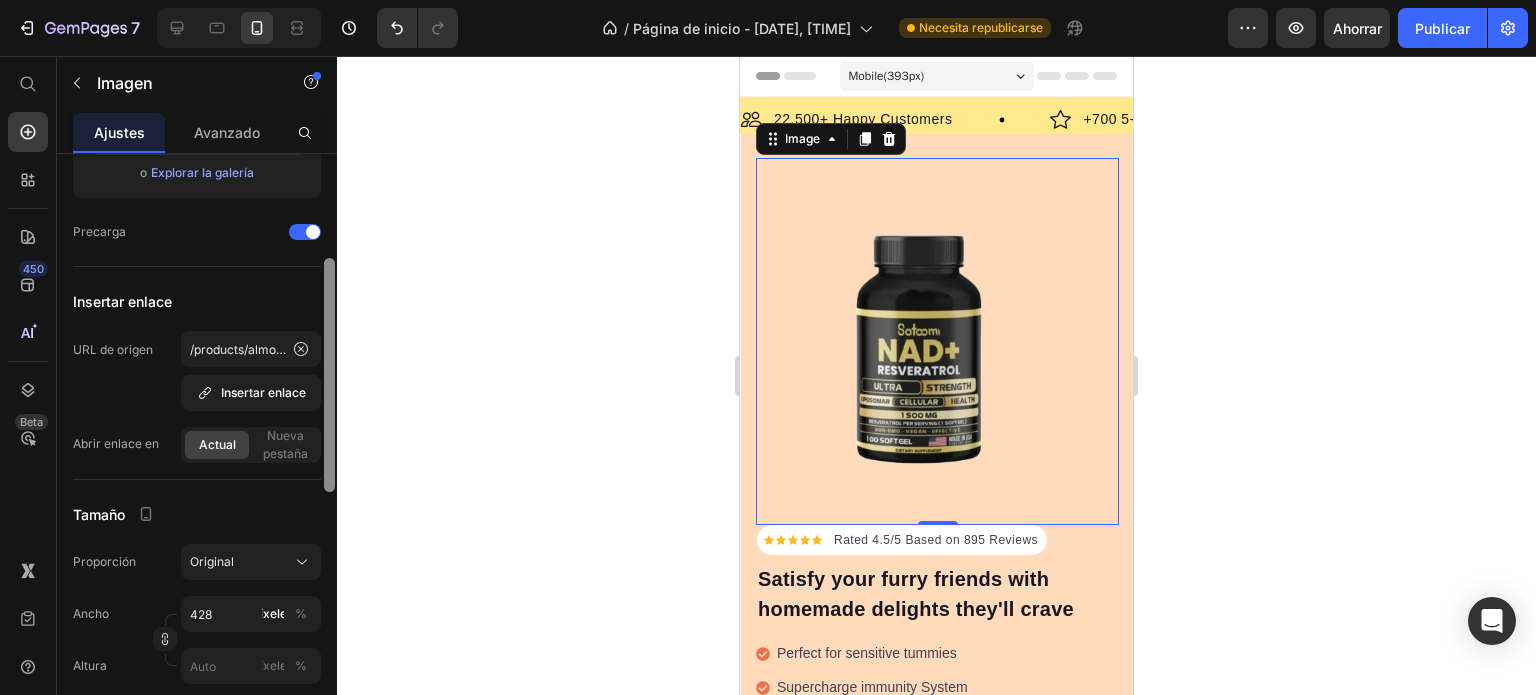 drag, startPoint x: 331, startPoint y: 308, endPoint x: 346, endPoint y: 355, distance: 49.335587 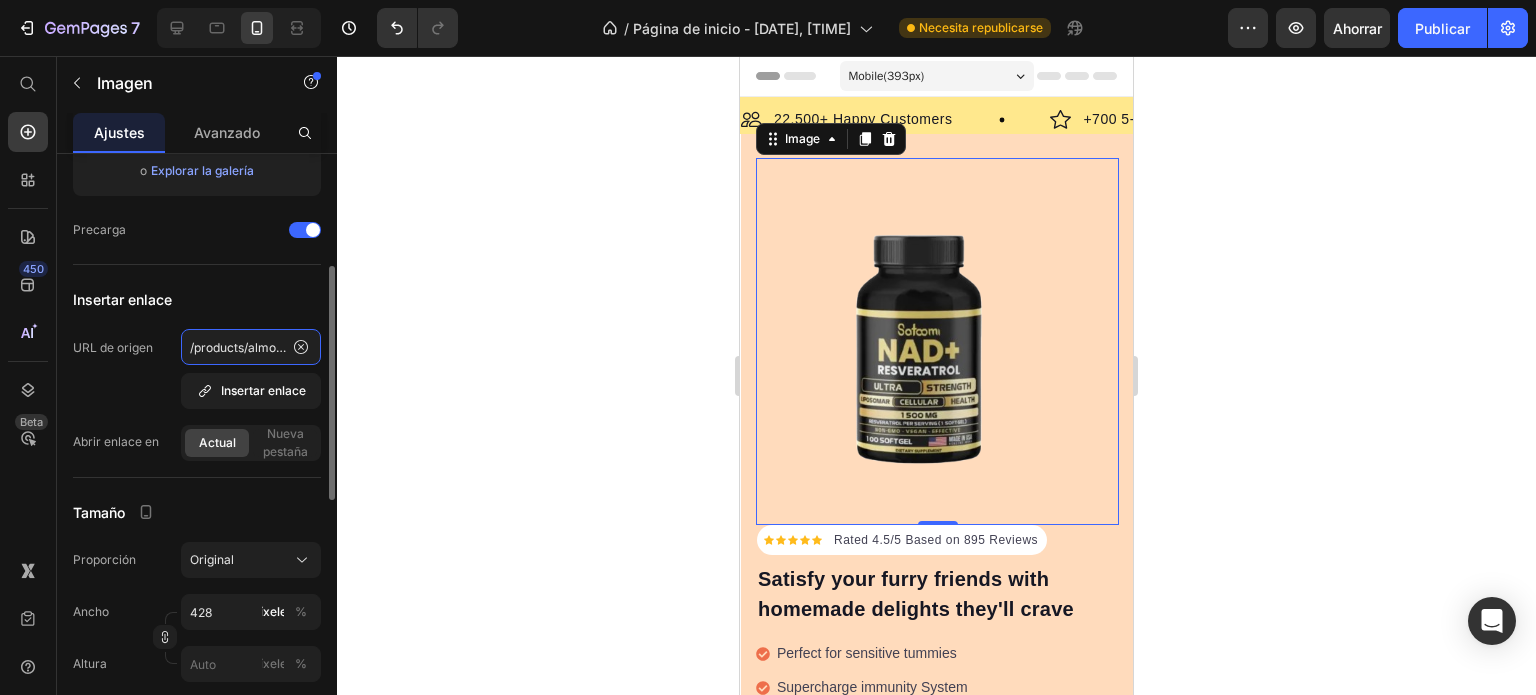 click on "/products/almohada-calefactor-para-pies-frios" 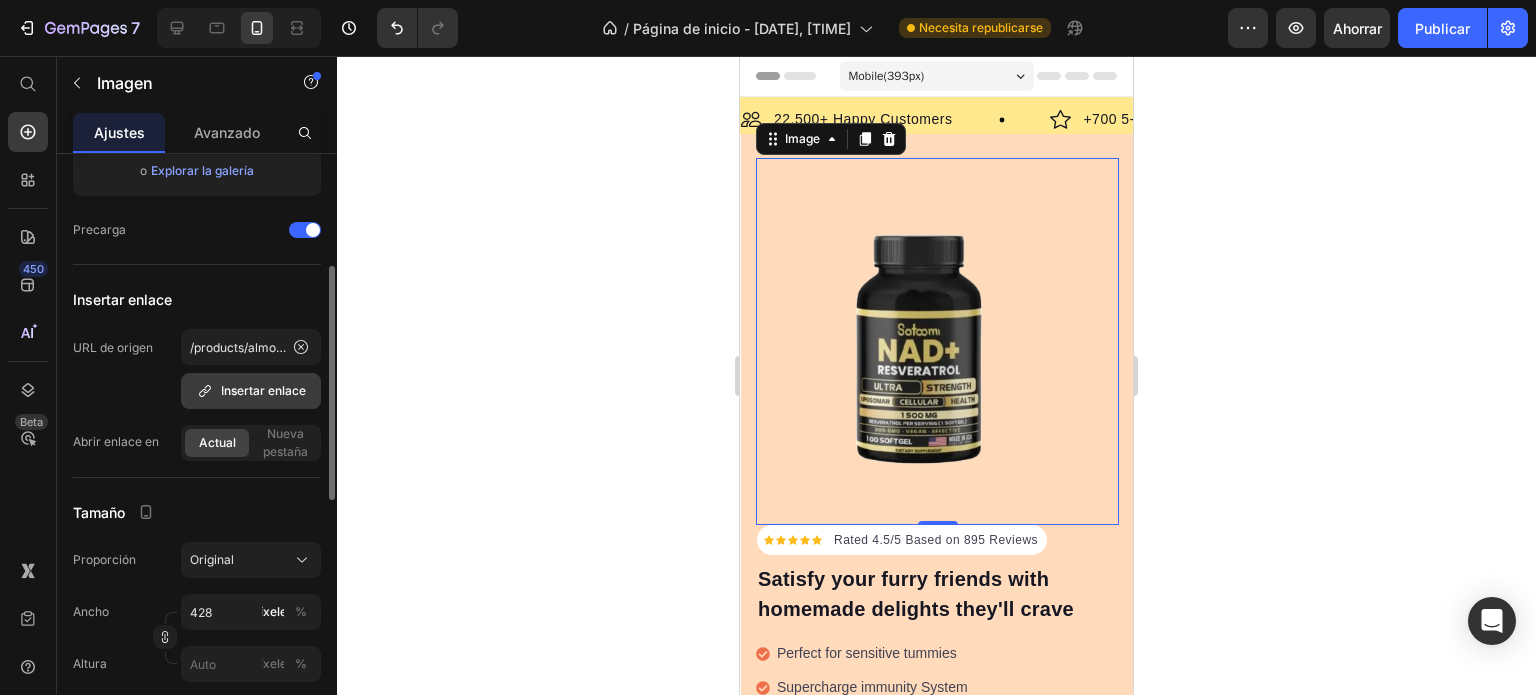 click on "Insertar enlace" at bounding box center [263, 390] 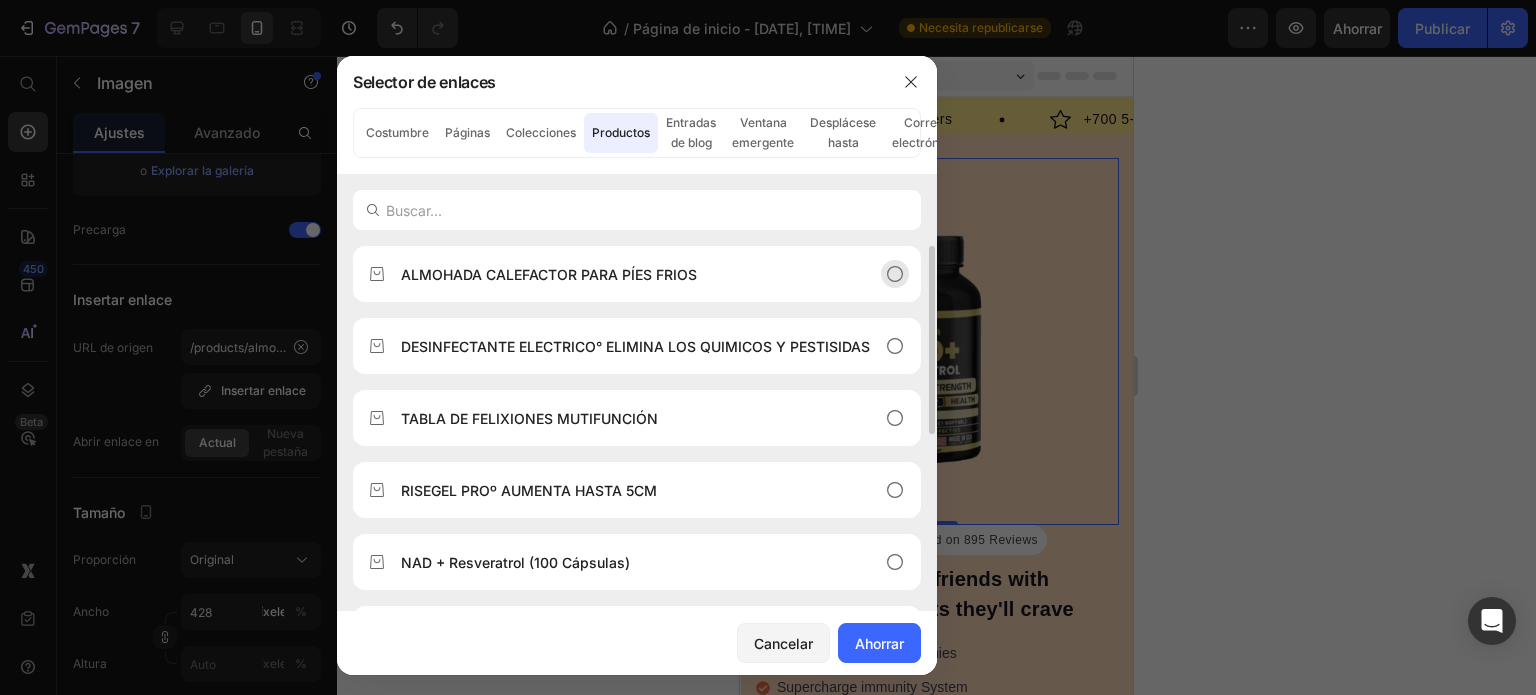 click on "ALMOHADA CALEFACTOR PARA PÍES FRIOS" at bounding box center (549, 274) 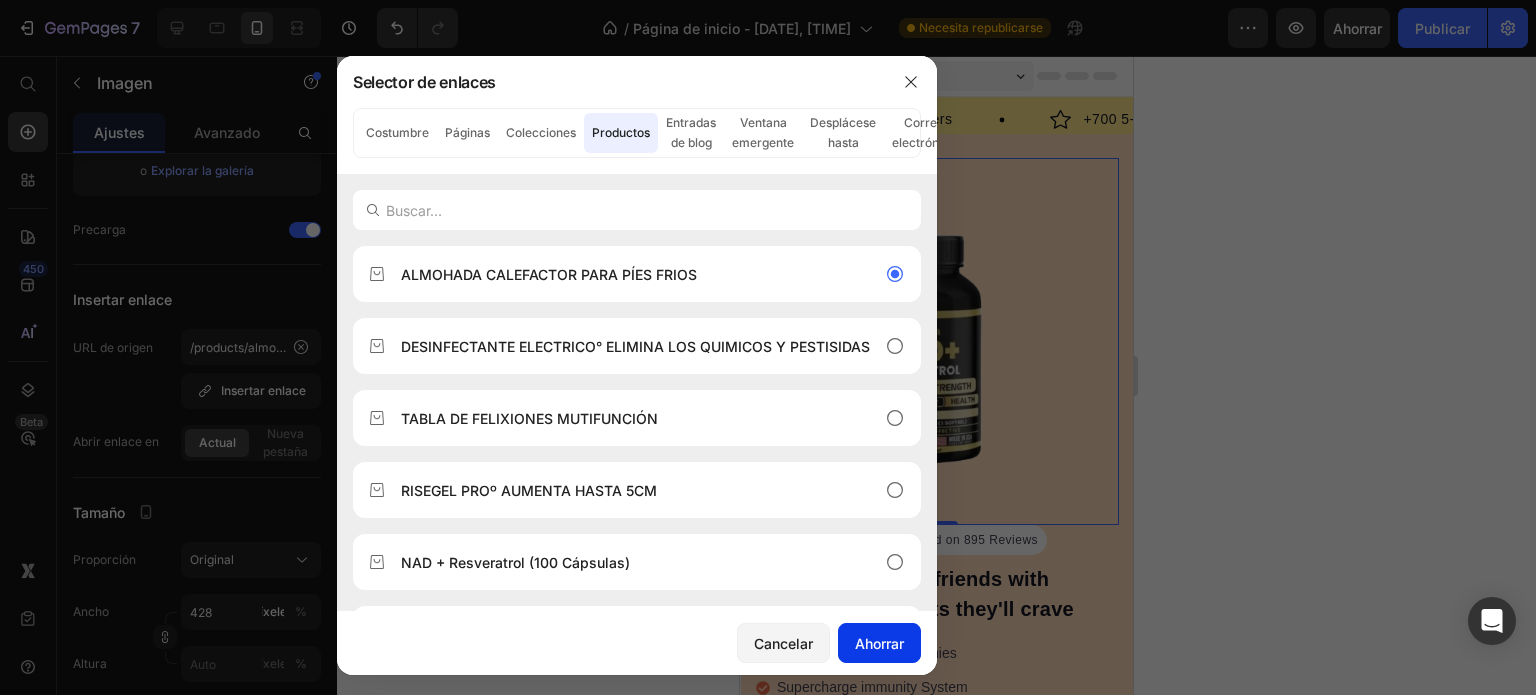 click on "Ahorrar" at bounding box center [879, 643] 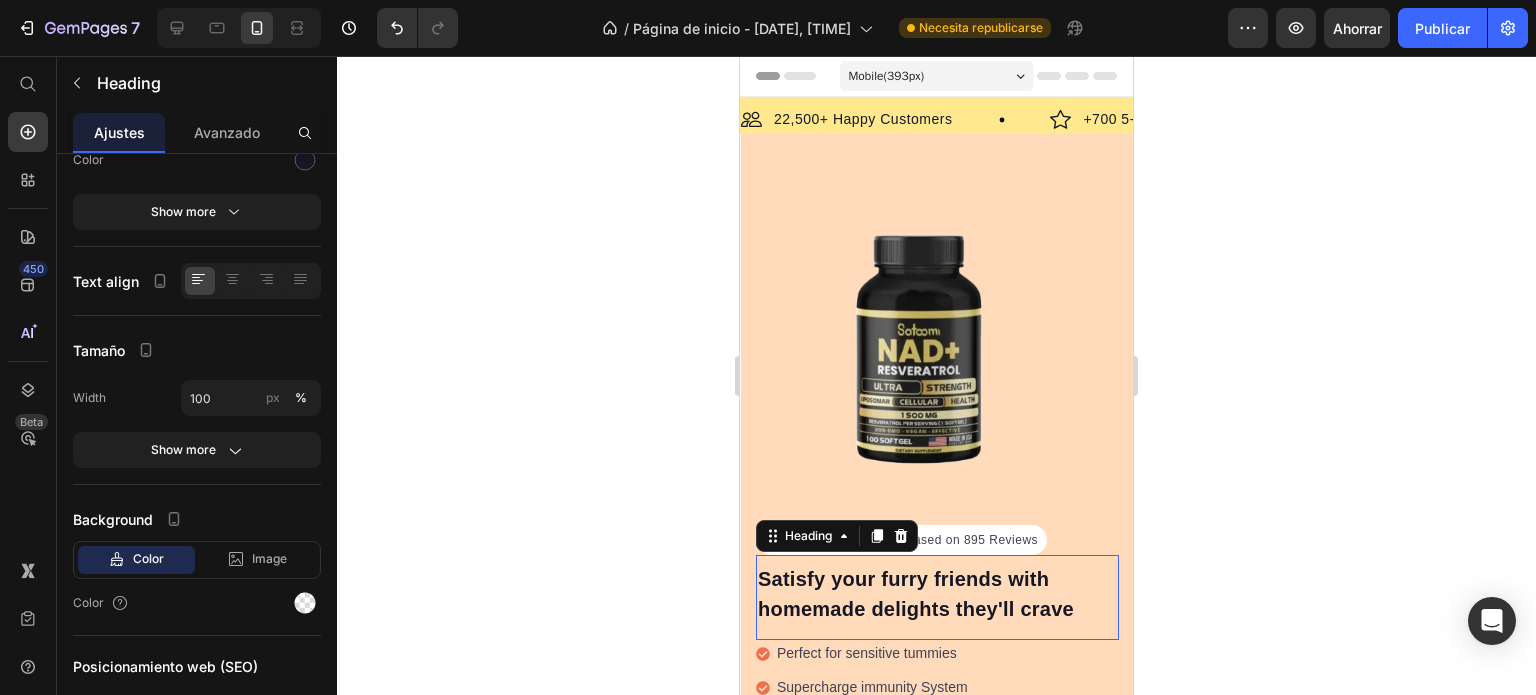 click on "Satisfy your furry friends with homemade delights they'll crave" at bounding box center (937, 594) 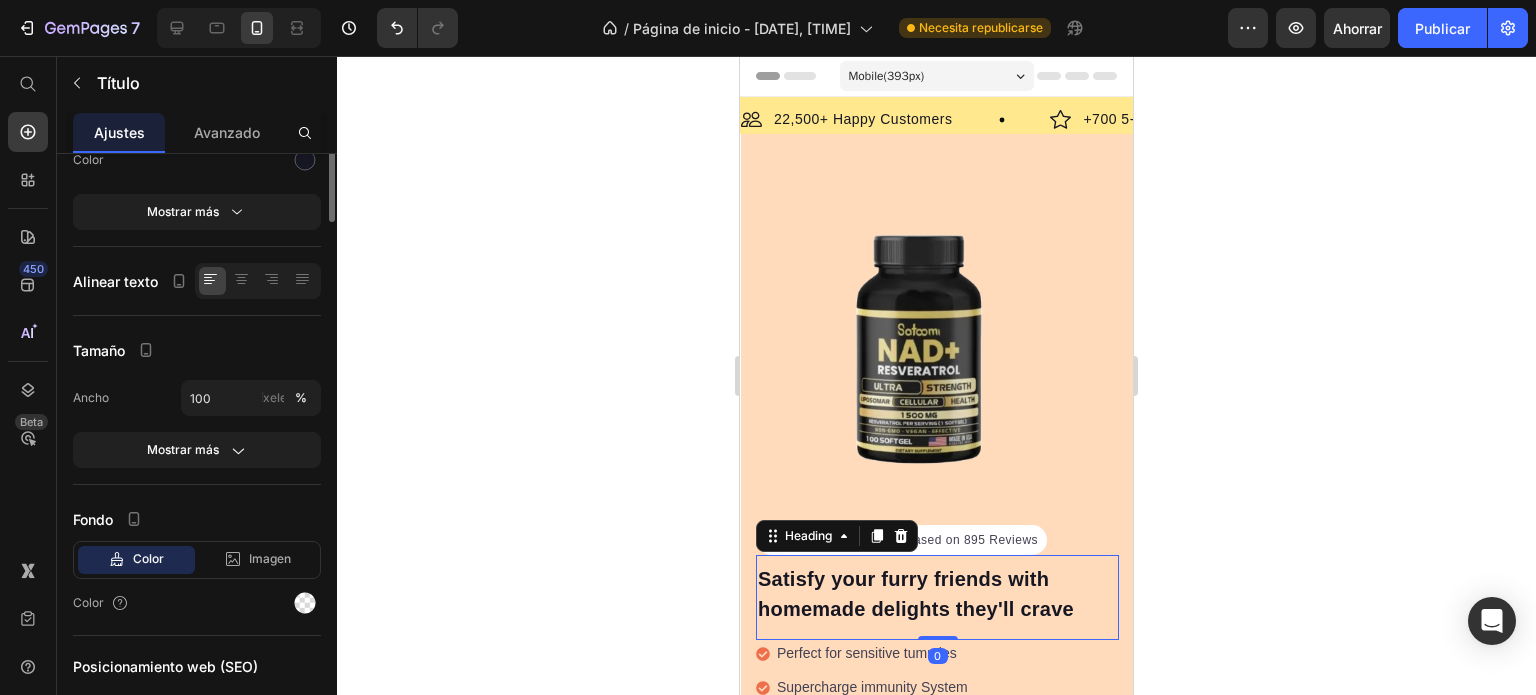 scroll, scrollTop: 0, scrollLeft: 0, axis: both 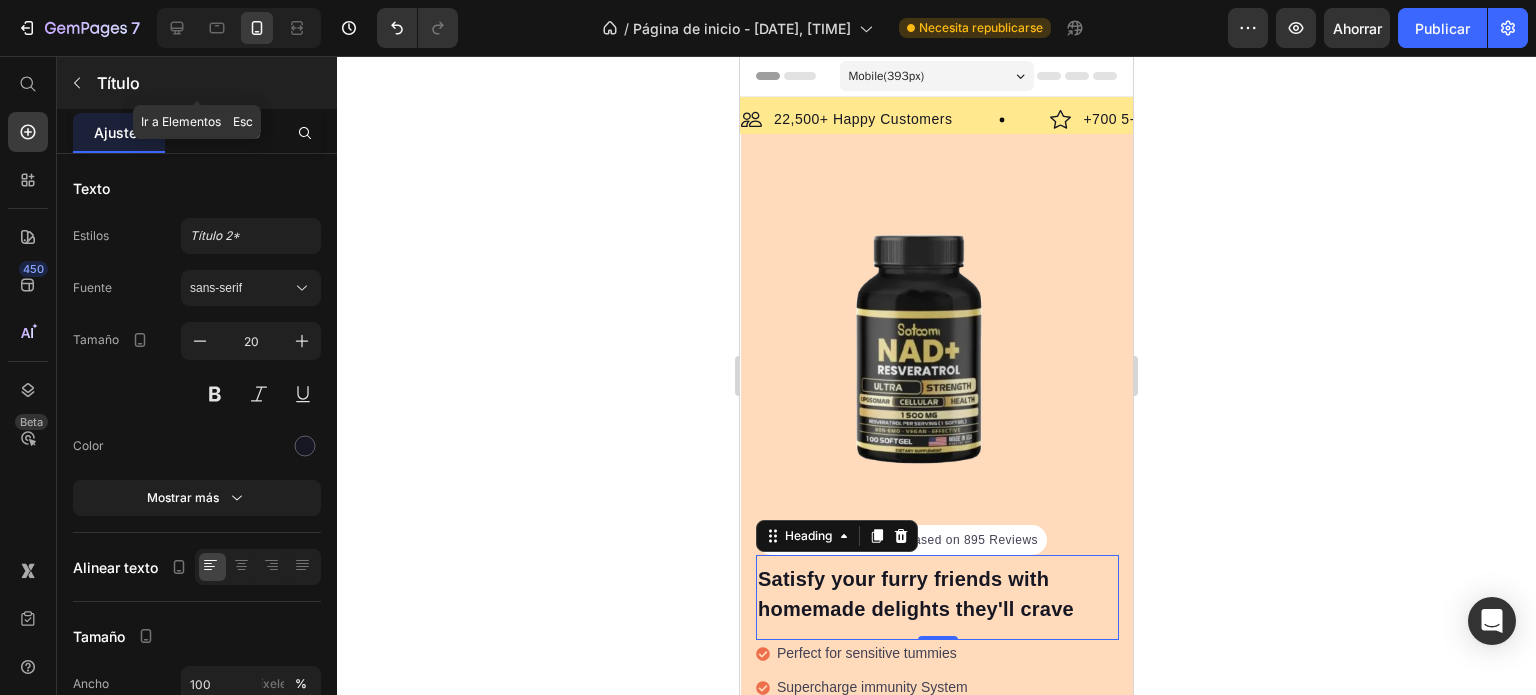 click at bounding box center [77, 83] 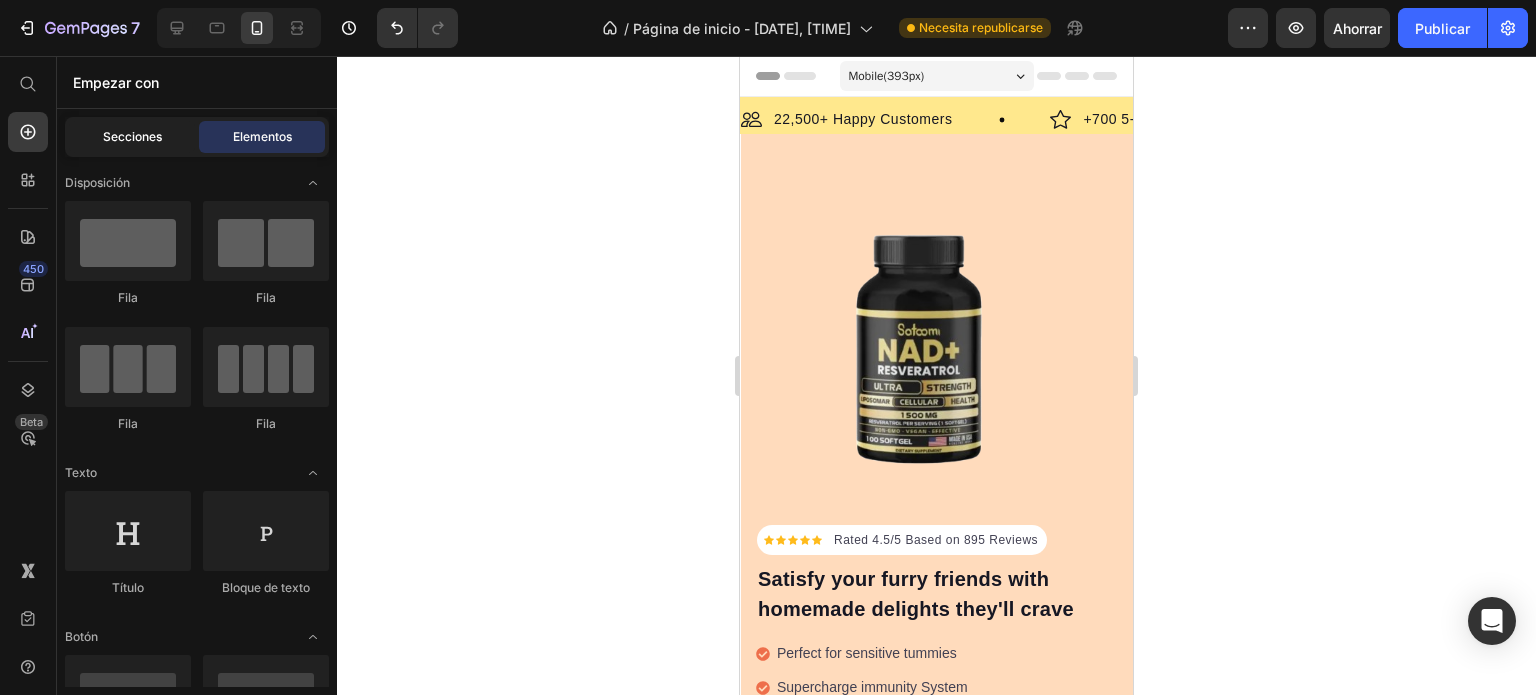 click on "Secciones" at bounding box center [132, 136] 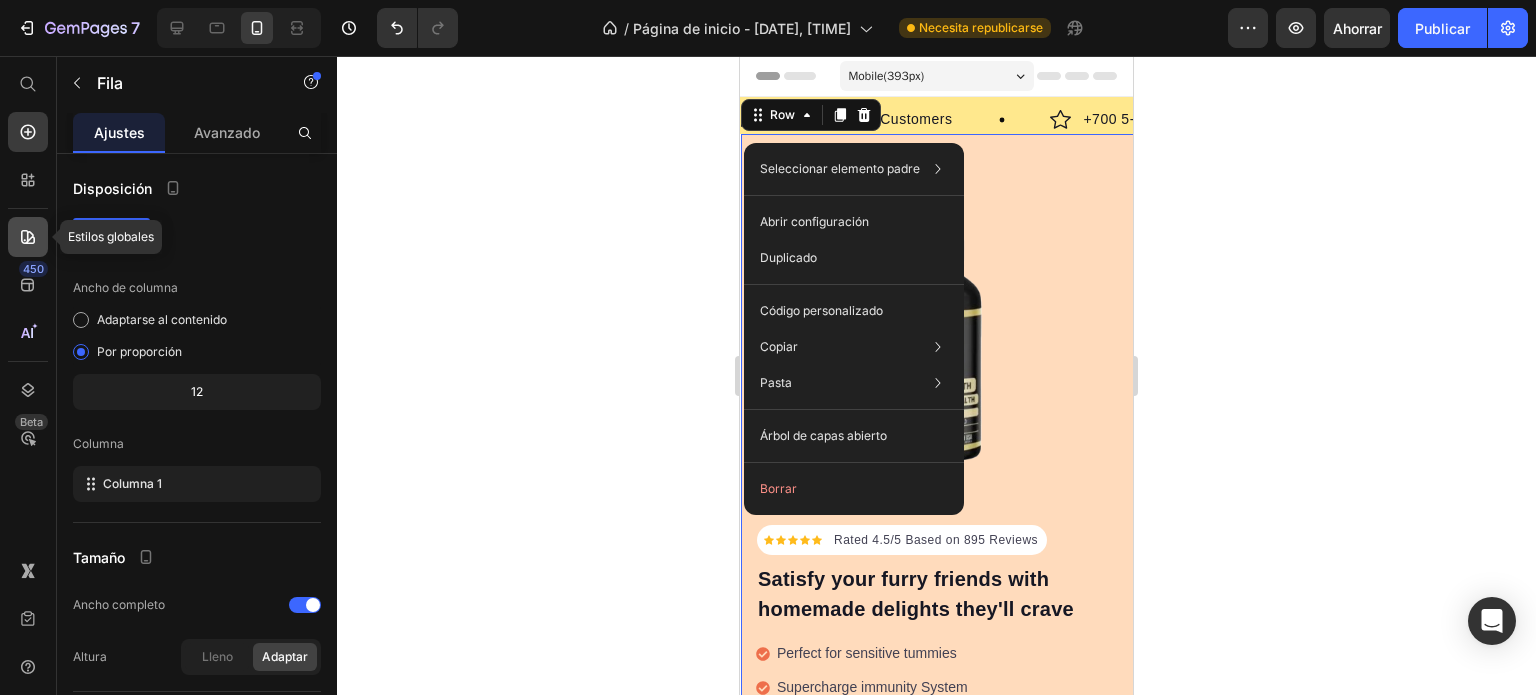click 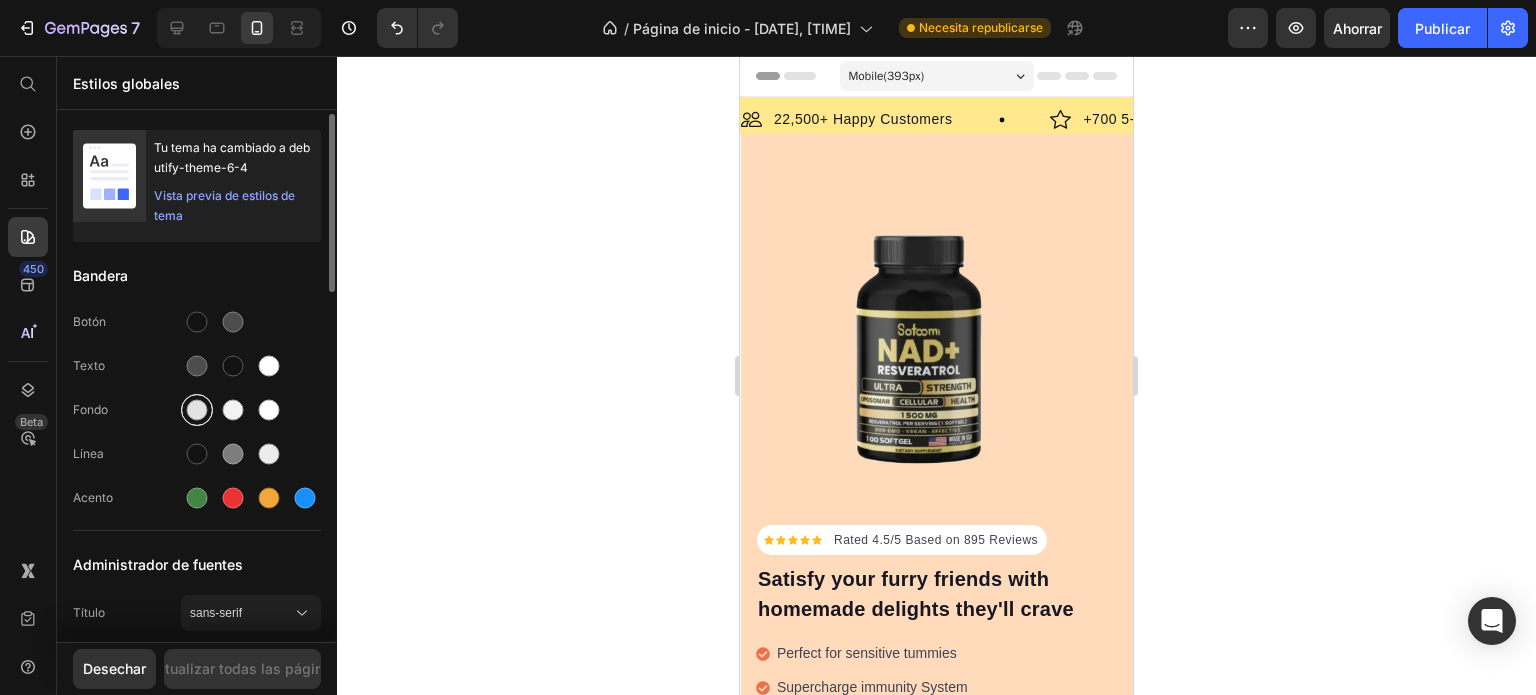click at bounding box center [197, 410] 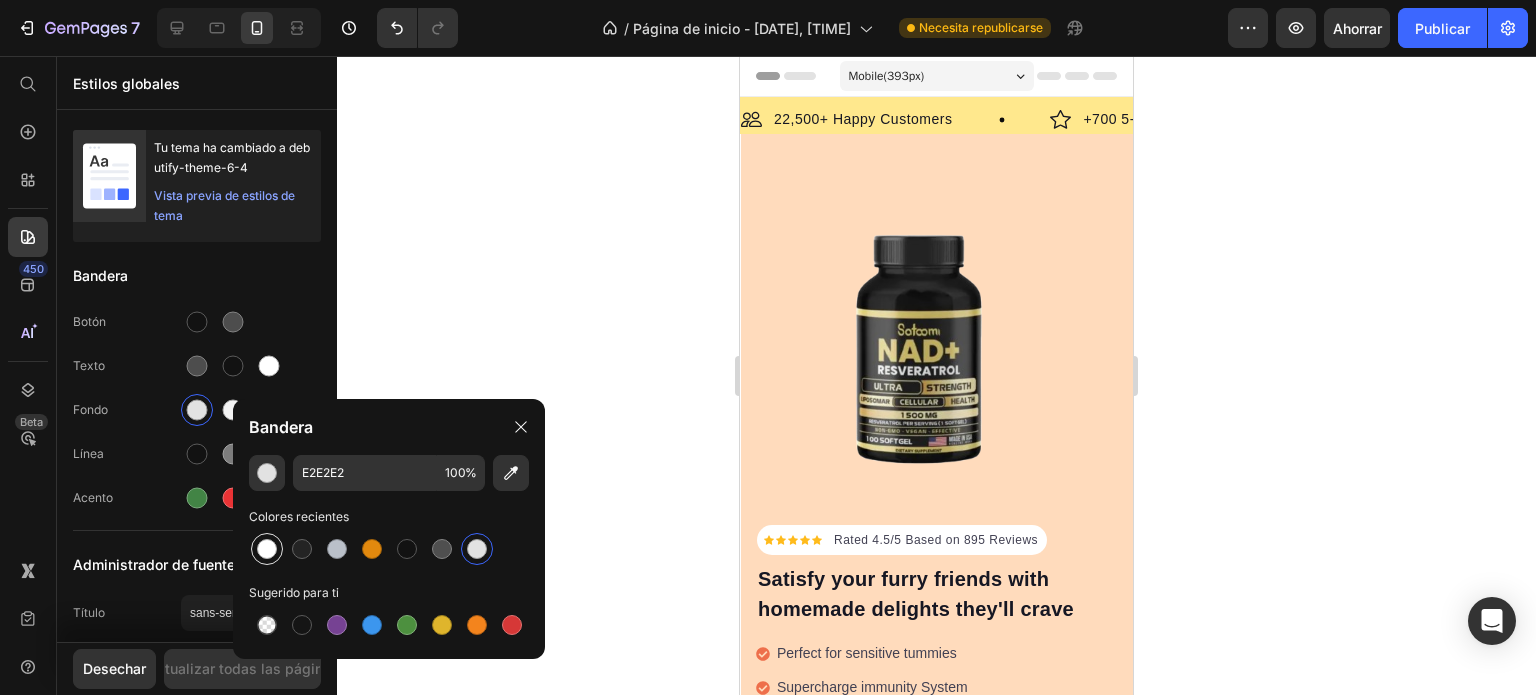 click at bounding box center [267, 549] 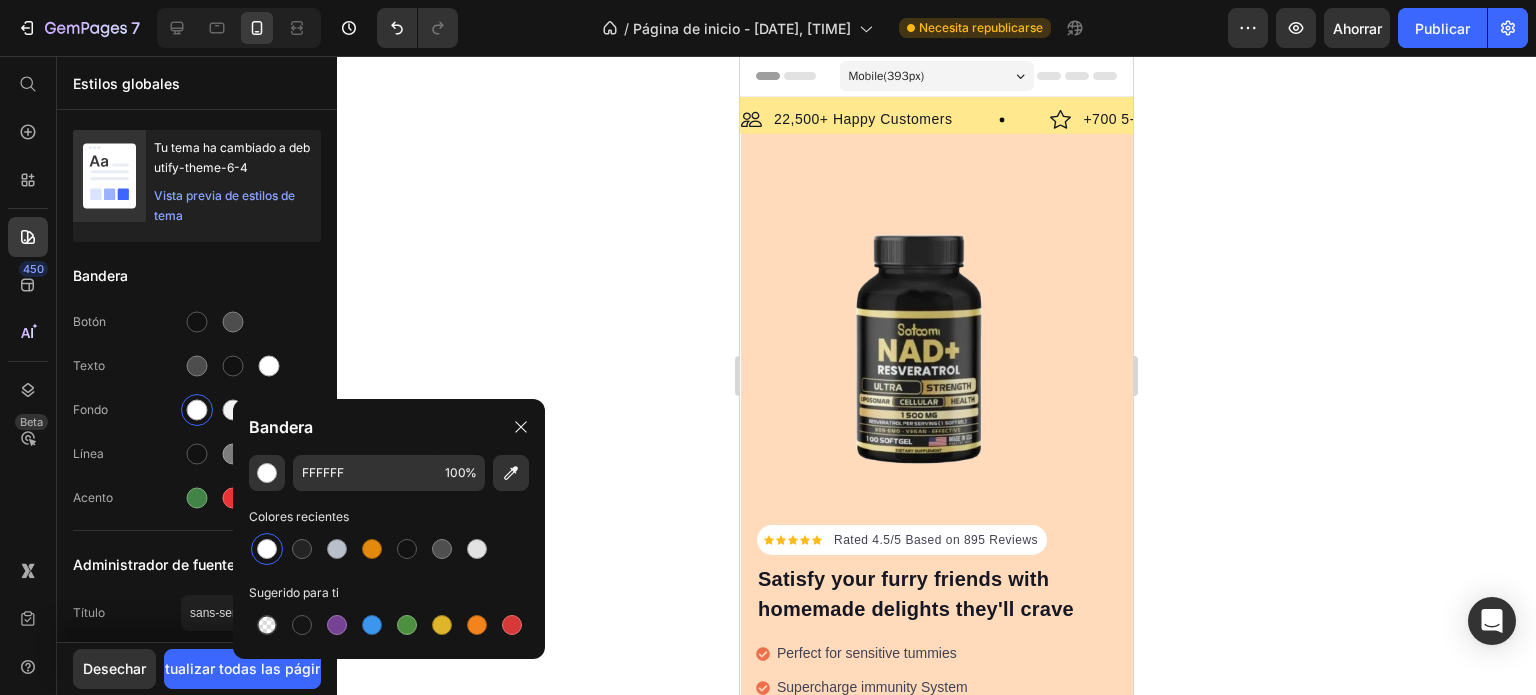 click 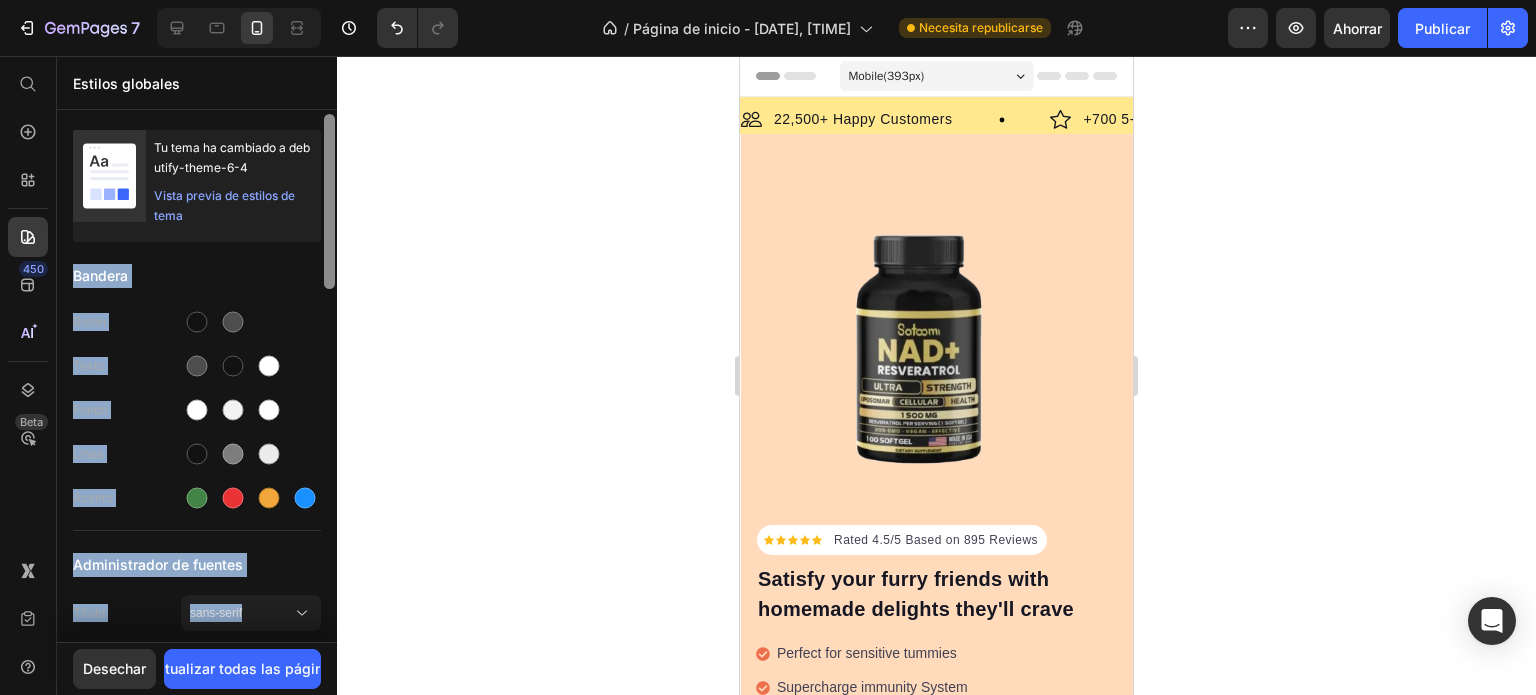 drag, startPoint x: 320, startPoint y: 247, endPoint x: 324, endPoint y: 323, distance: 76.105194 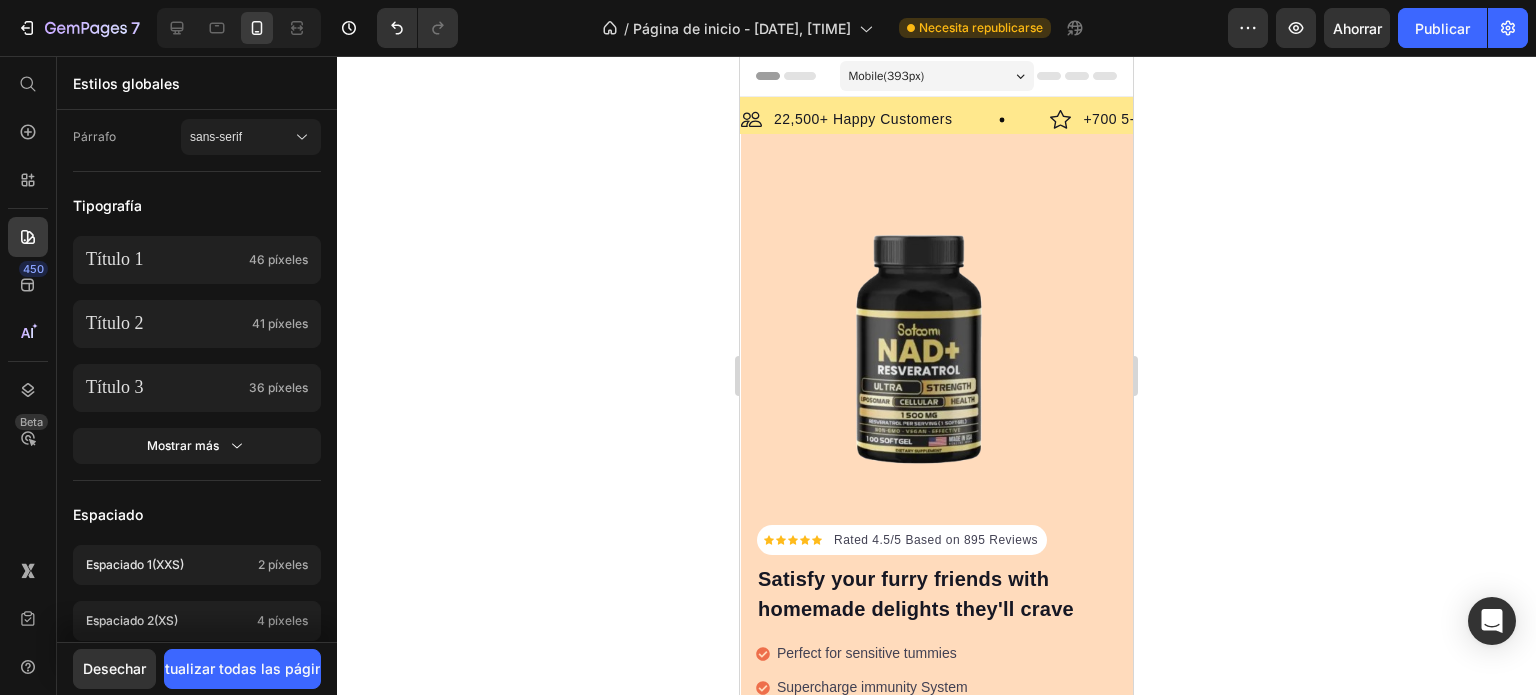 click 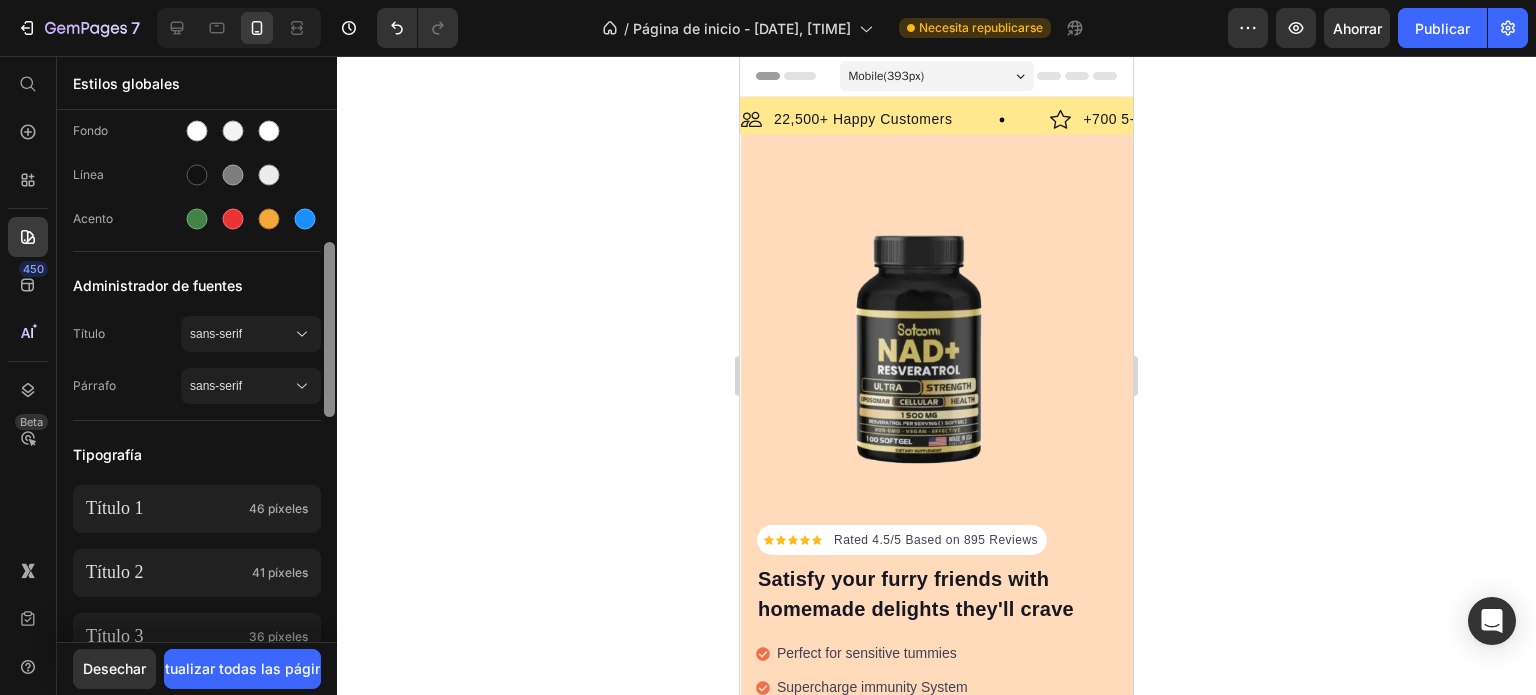 drag, startPoint x: 334, startPoint y: 341, endPoint x: 316, endPoint y: 256, distance: 86.88498 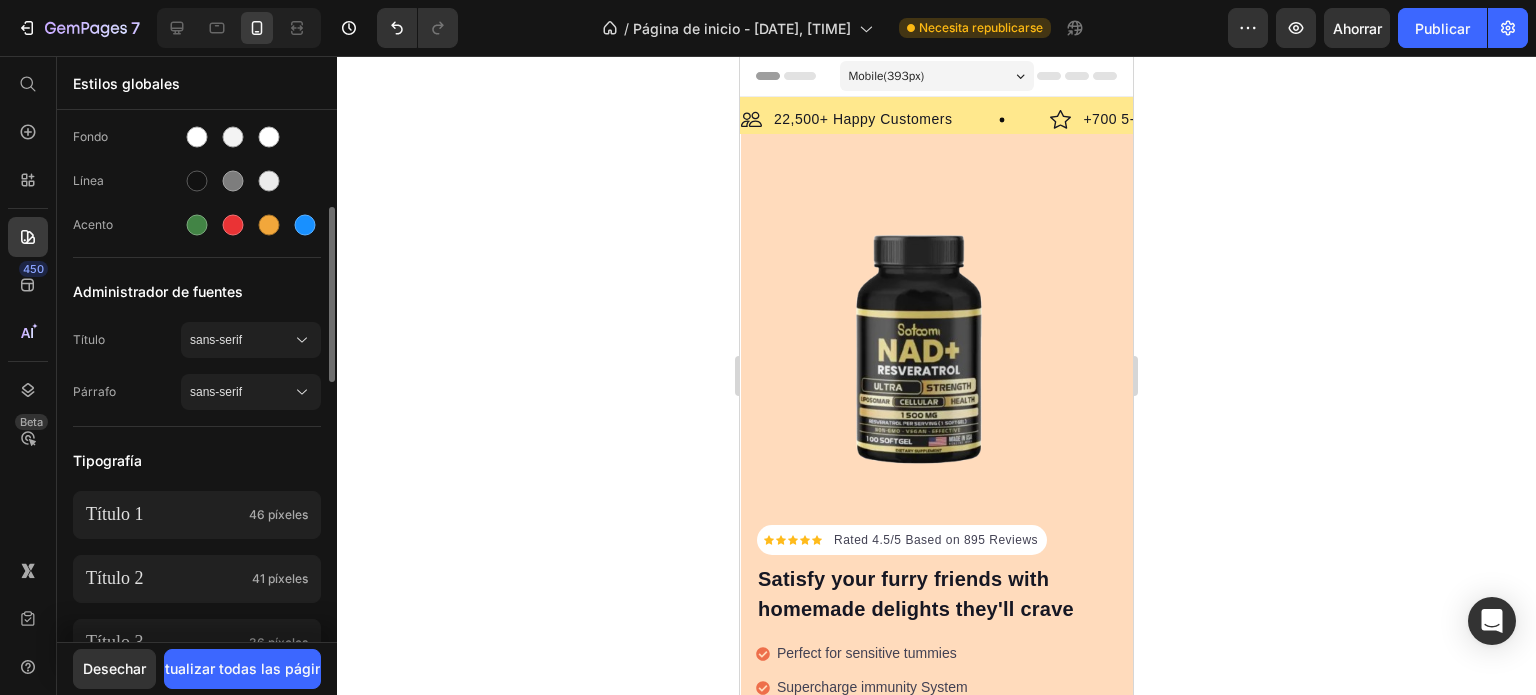 scroll, scrollTop: 275, scrollLeft: 0, axis: vertical 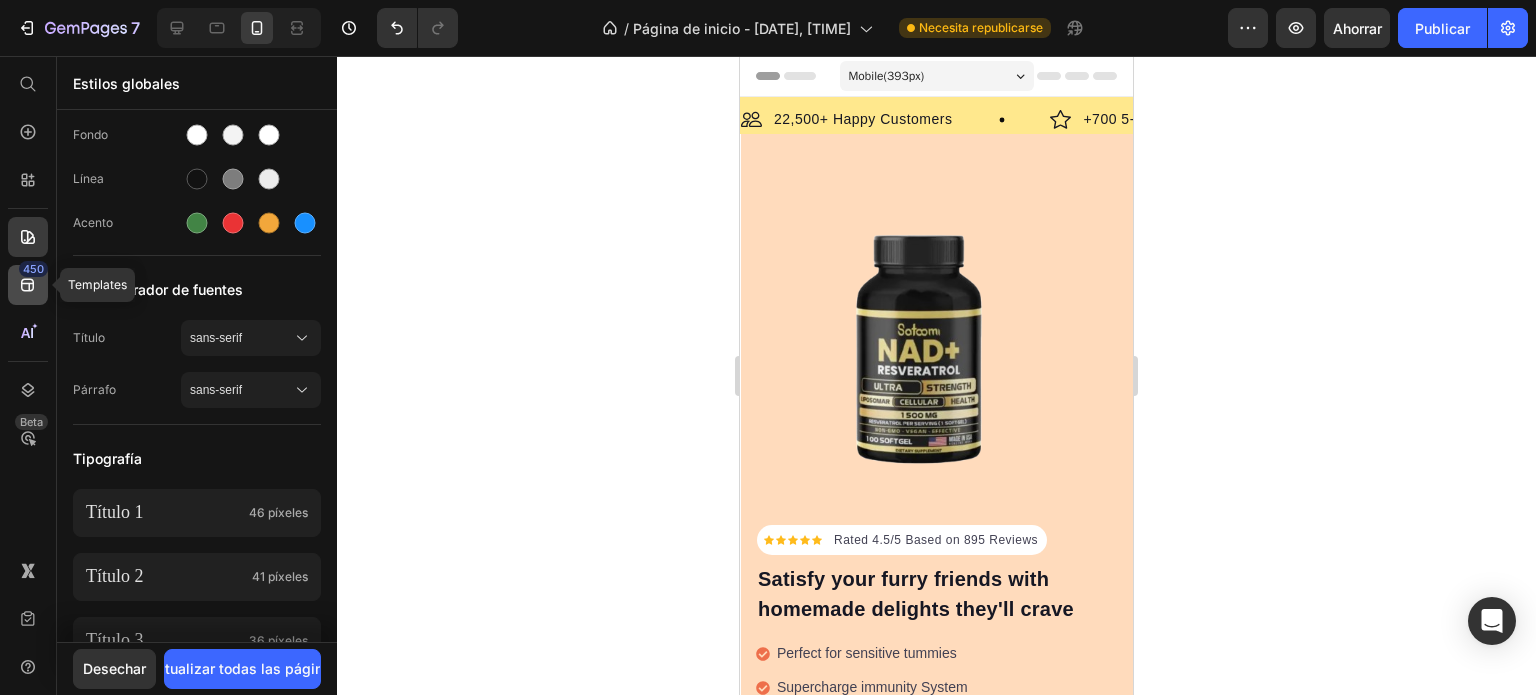 click on "450" 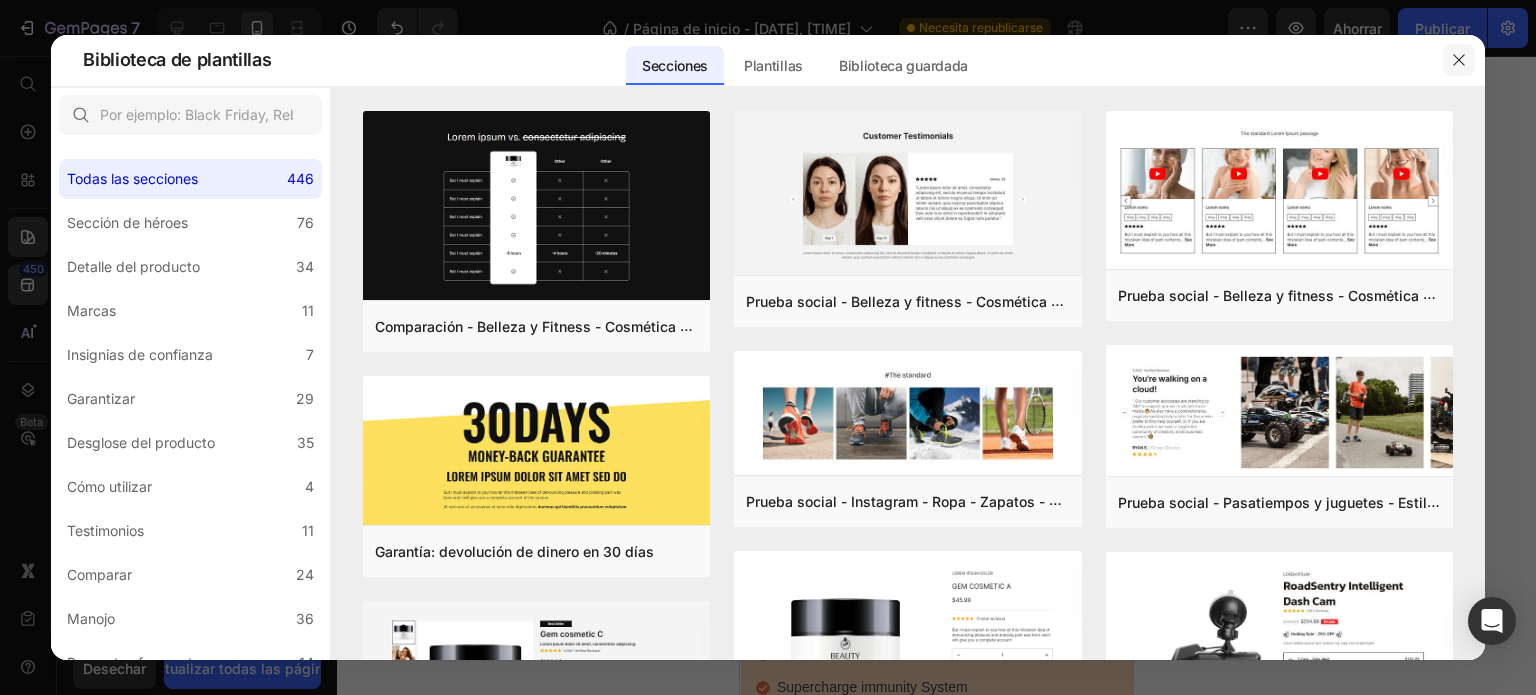click at bounding box center [1459, 60] 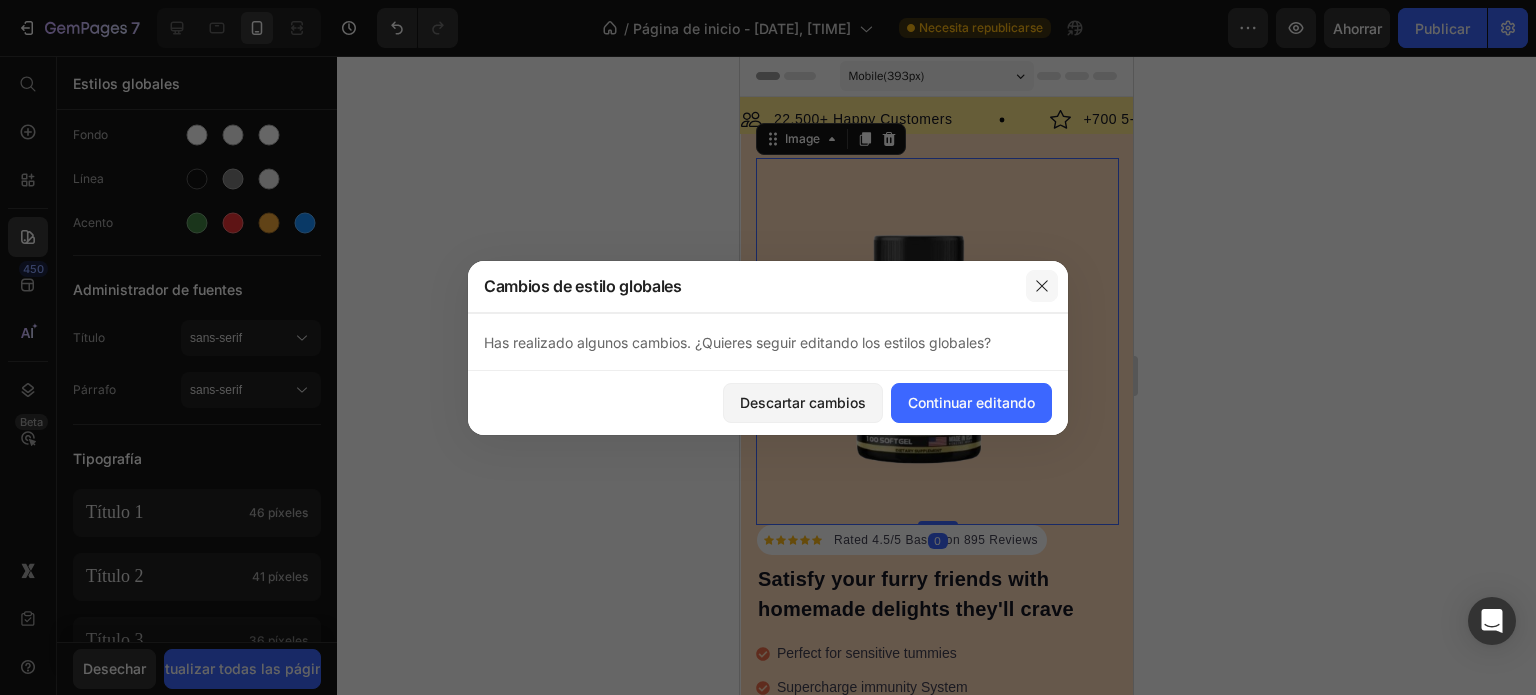 click 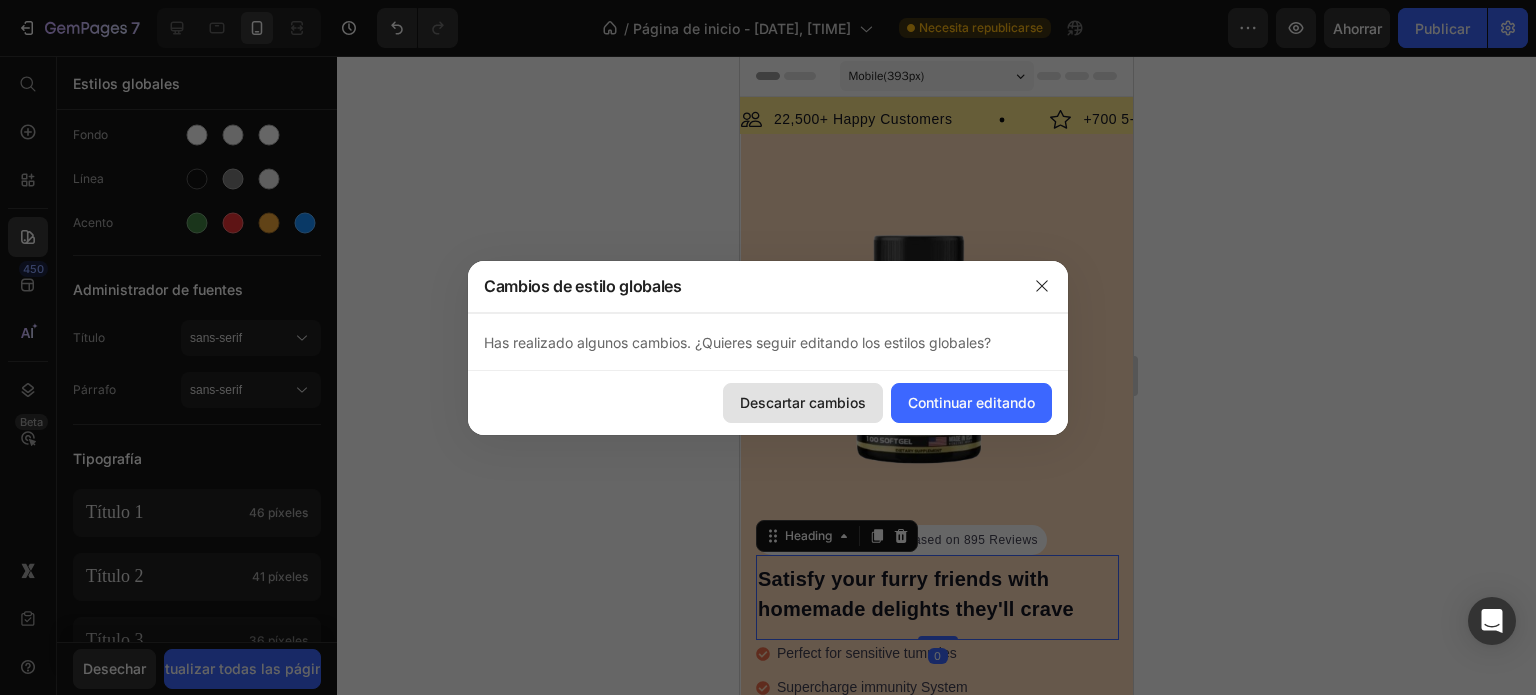 drag, startPoint x: 773, startPoint y: 405, endPoint x: 59, endPoint y: 479, distance: 717.82446 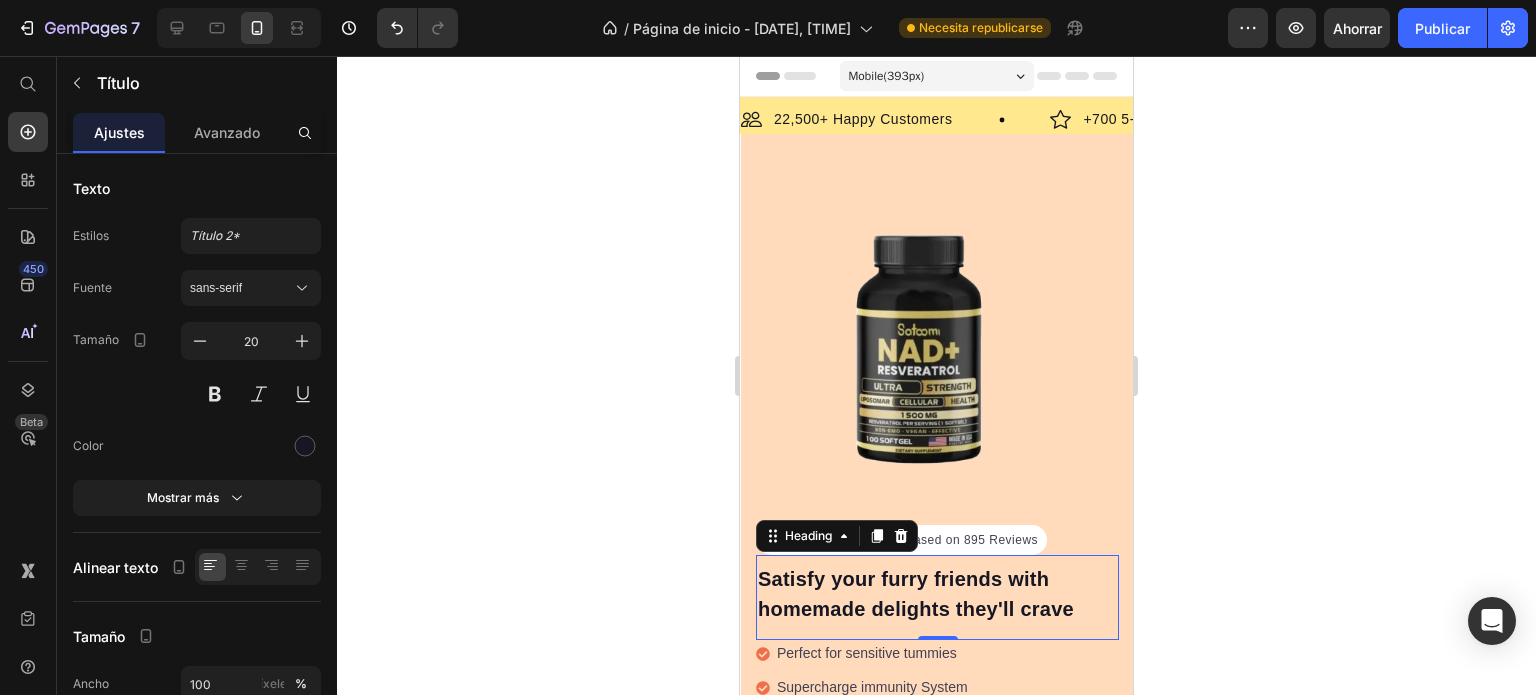 click on "Satisfy your furry friends with homemade delights they'll crave" at bounding box center (937, 594) 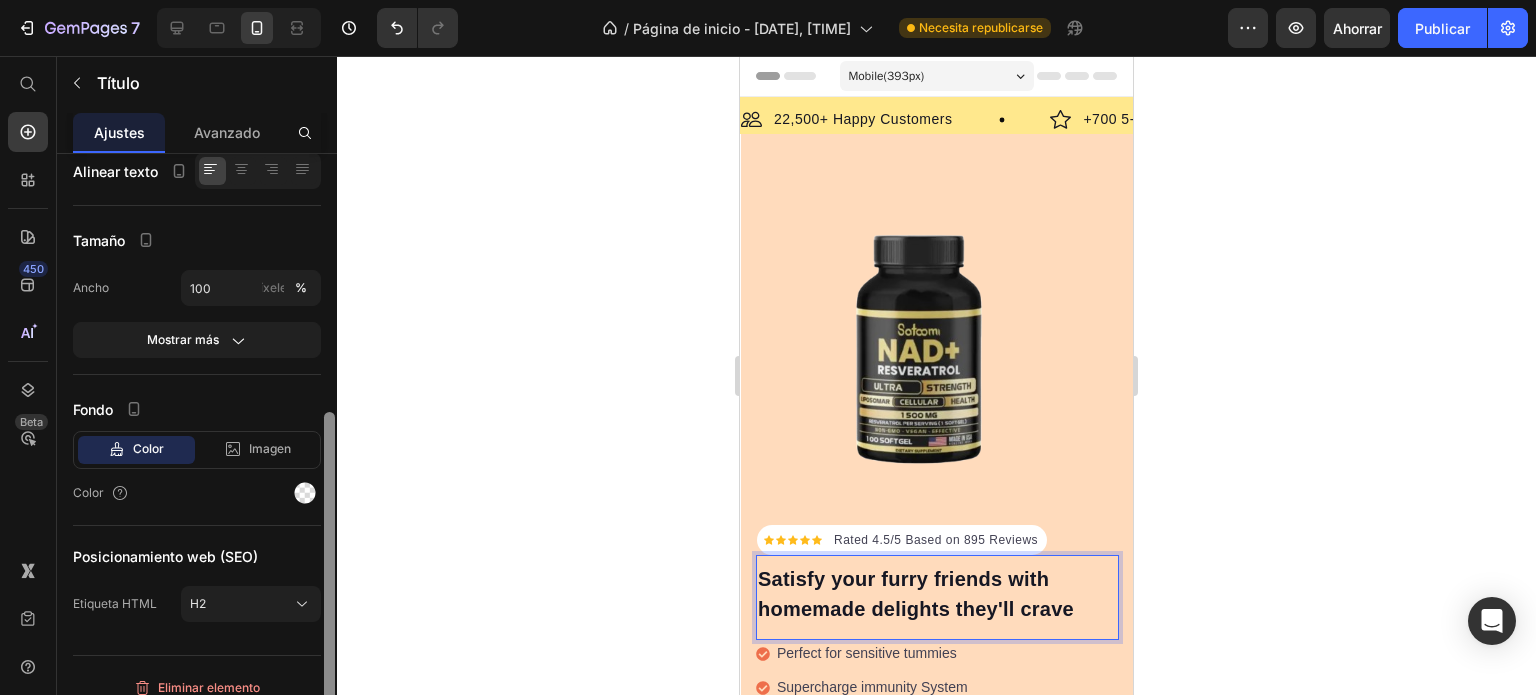 scroll, scrollTop: 411, scrollLeft: 0, axis: vertical 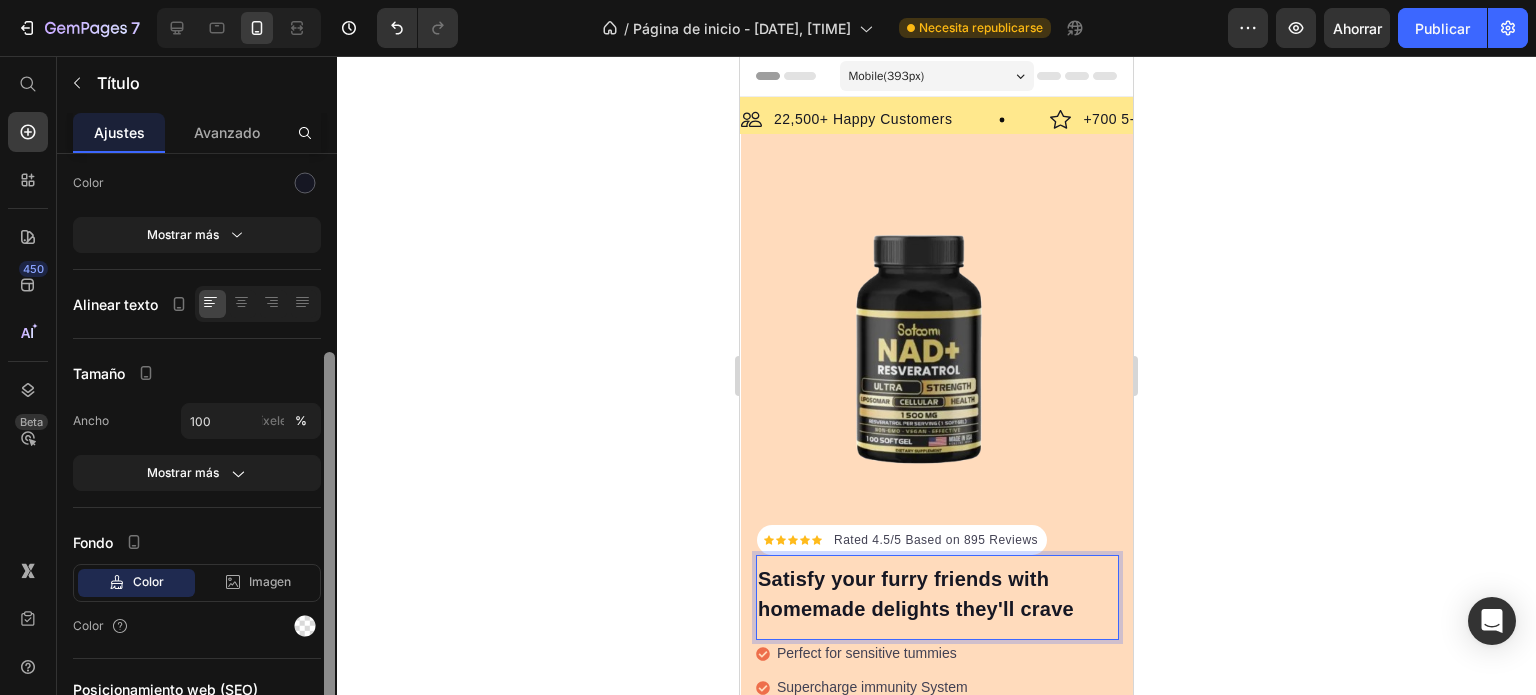 drag, startPoint x: 331, startPoint y: 179, endPoint x: 278, endPoint y: 351, distance: 179.98056 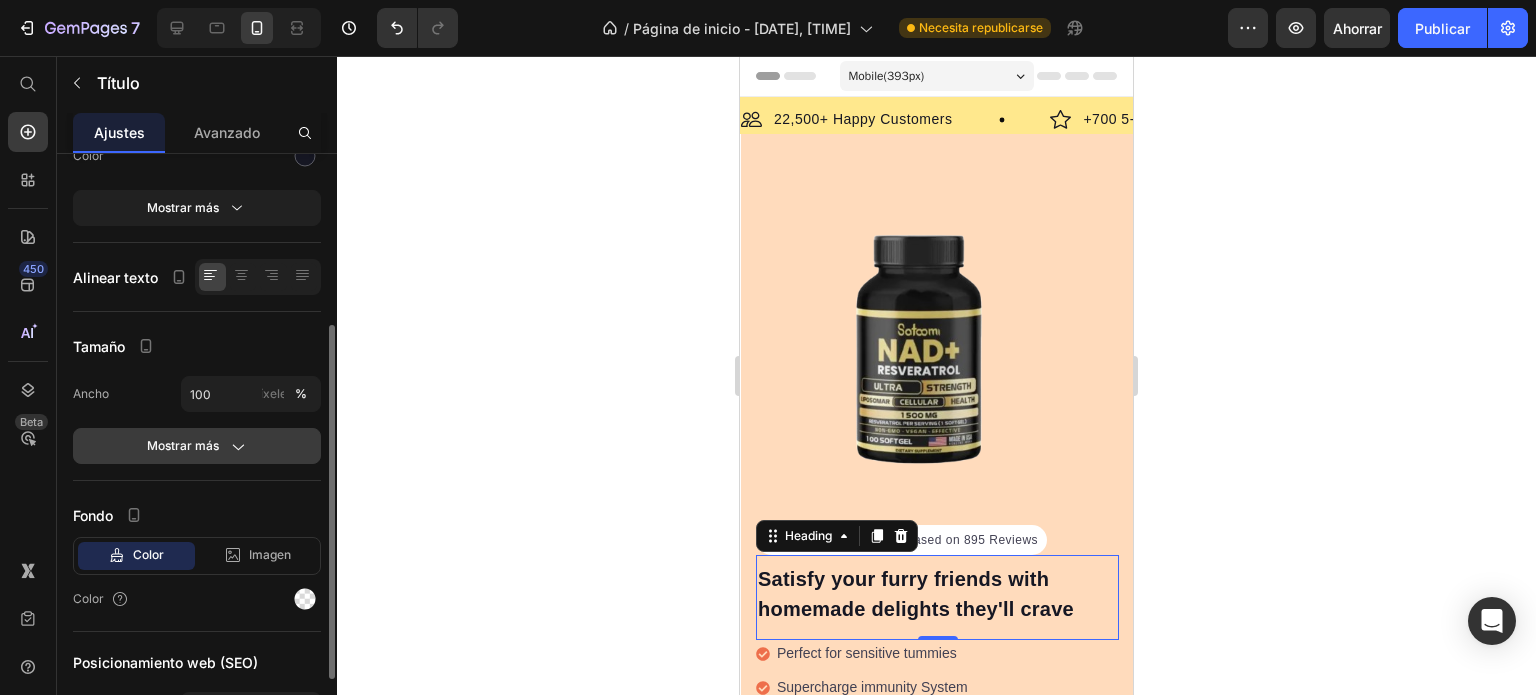 click on "Mostrar más" at bounding box center [183, 445] 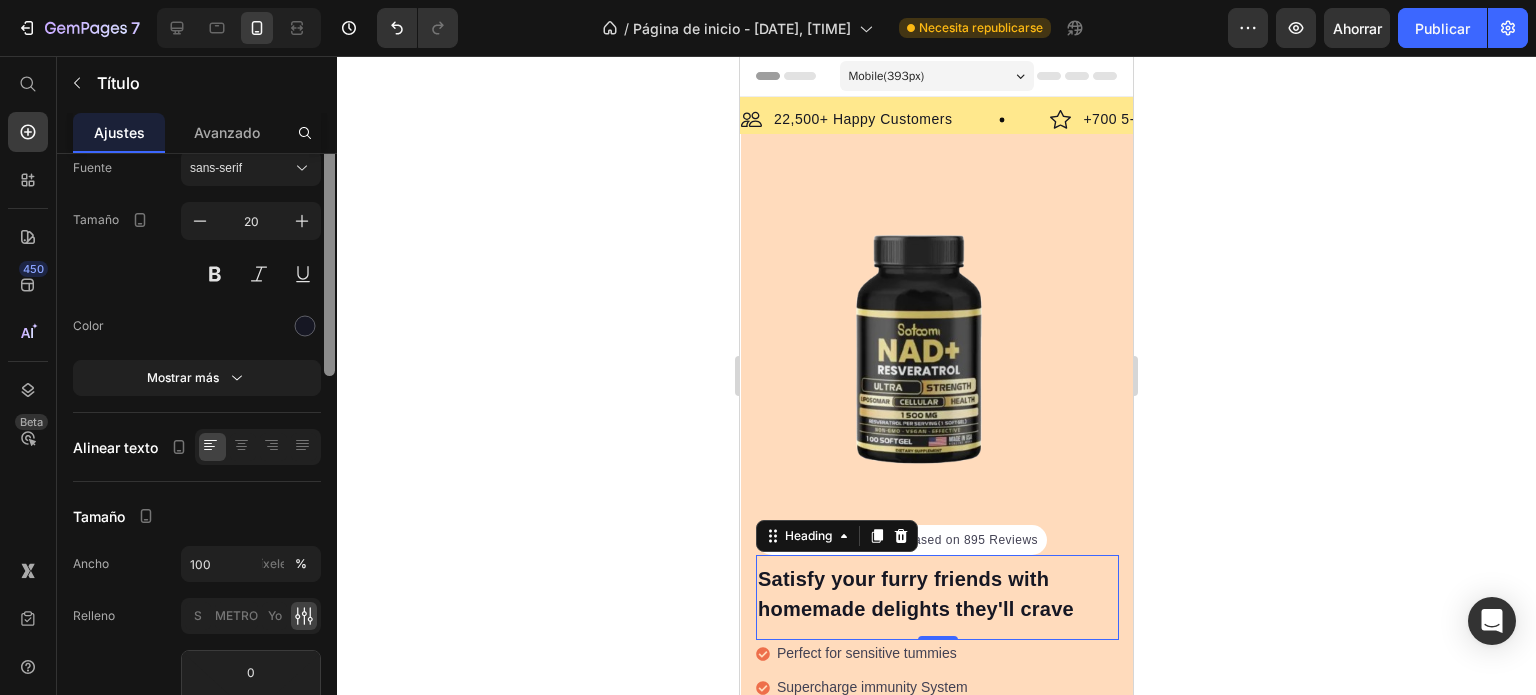 scroll, scrollTop: 0, scrollLeft: 0, axis: both 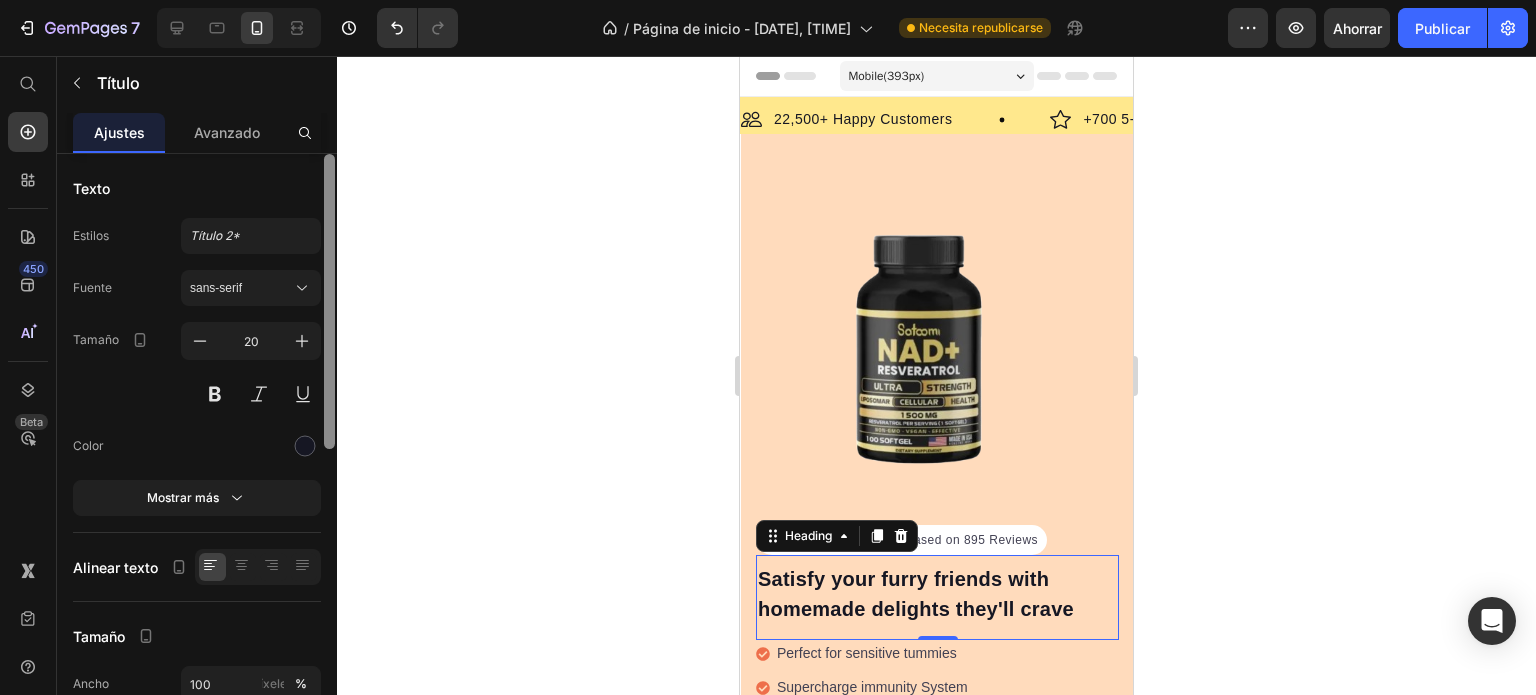 drag, startPoint x: 328, startPoint y: 387, endPoint x: 411, endPoint y: 229, distance: 178.47409 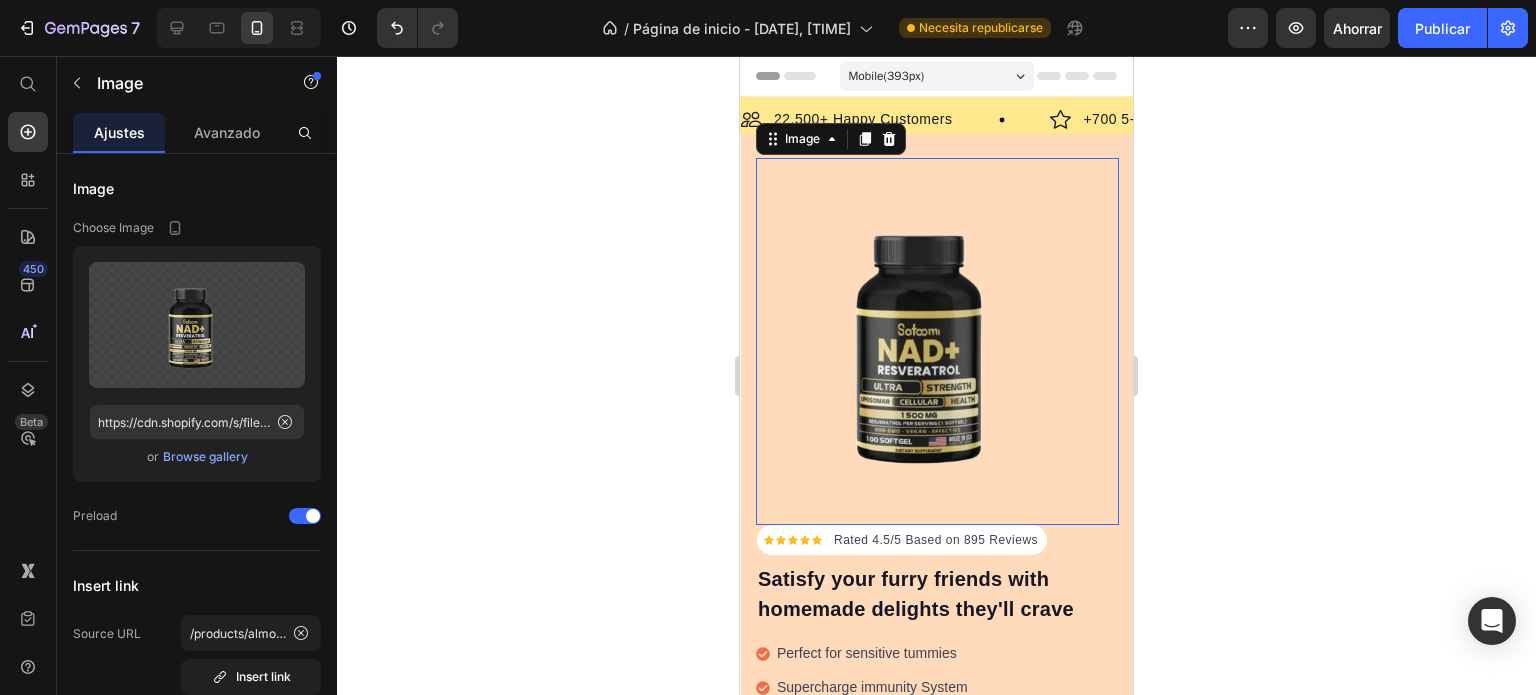click at bounding box center [937, 341] 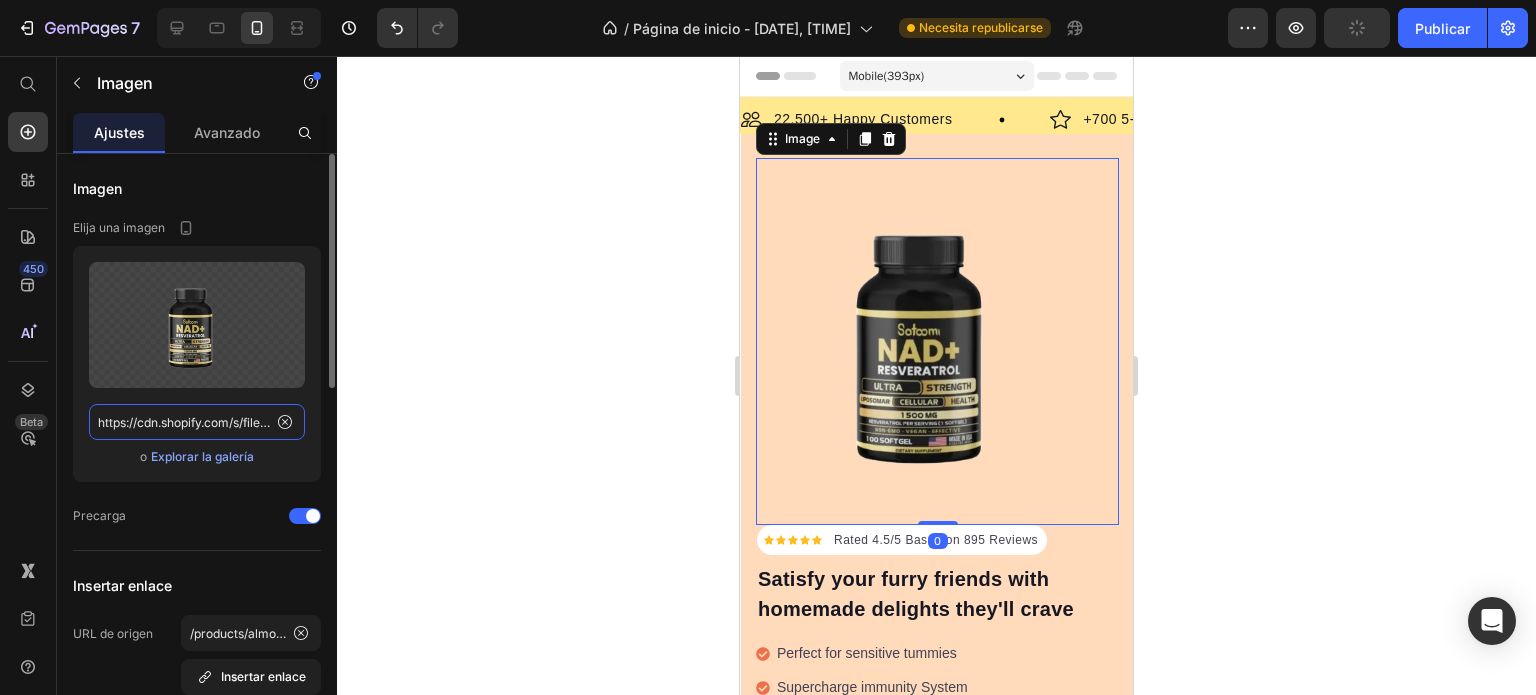 click on "https://cdn.shopify.com/s/files/1/0837/3613/3922/files/gempages_523280989133210688-e01c9448-bb75-49a6-9946-cd655df5006e.png" 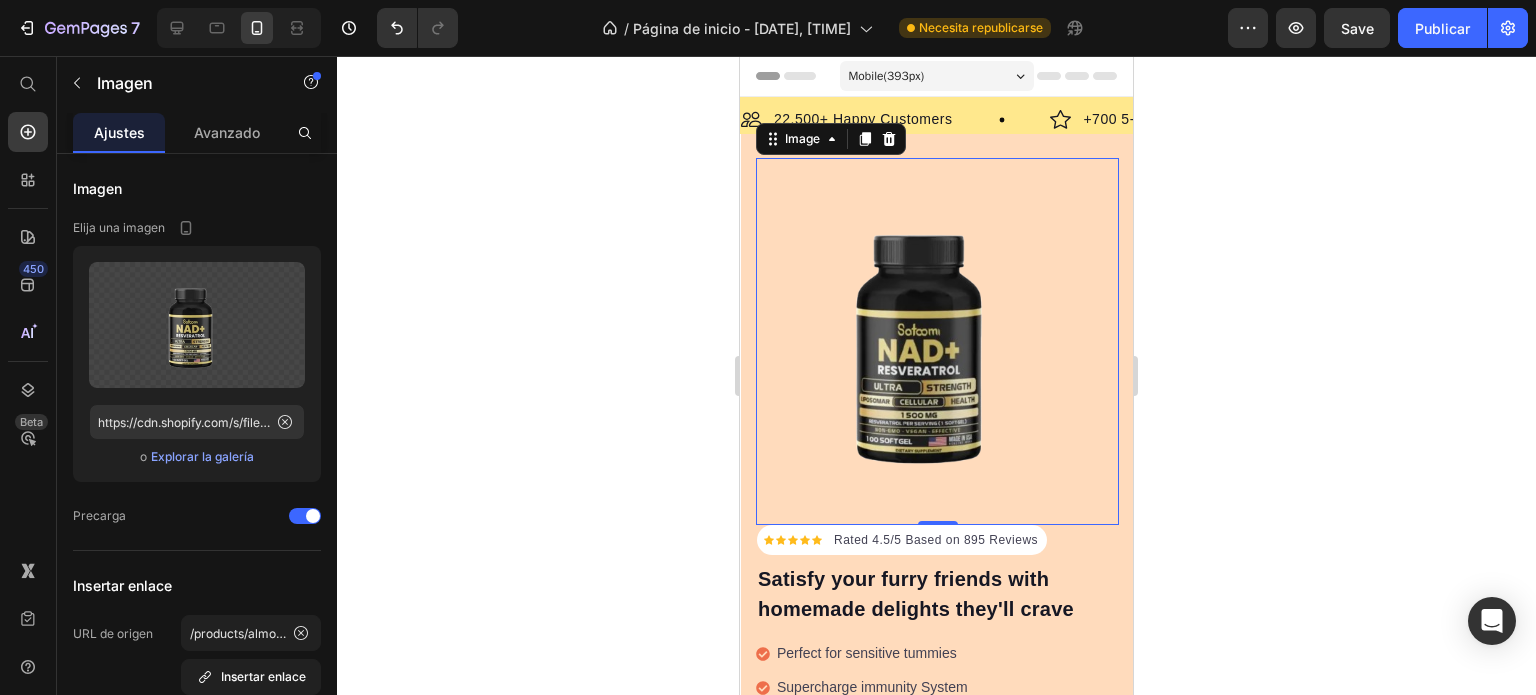 click 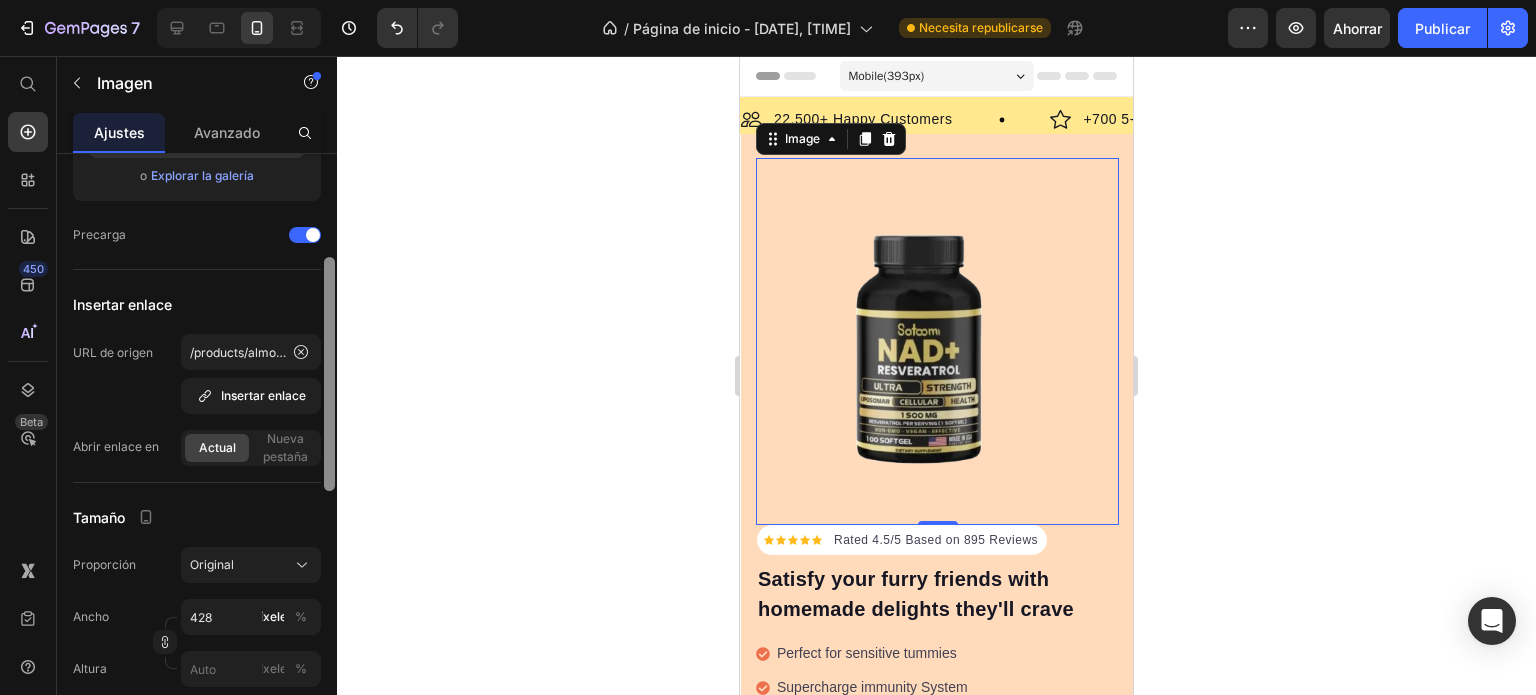scroll, scrollTop: 292, scrollLeft: 0, axis: vertical 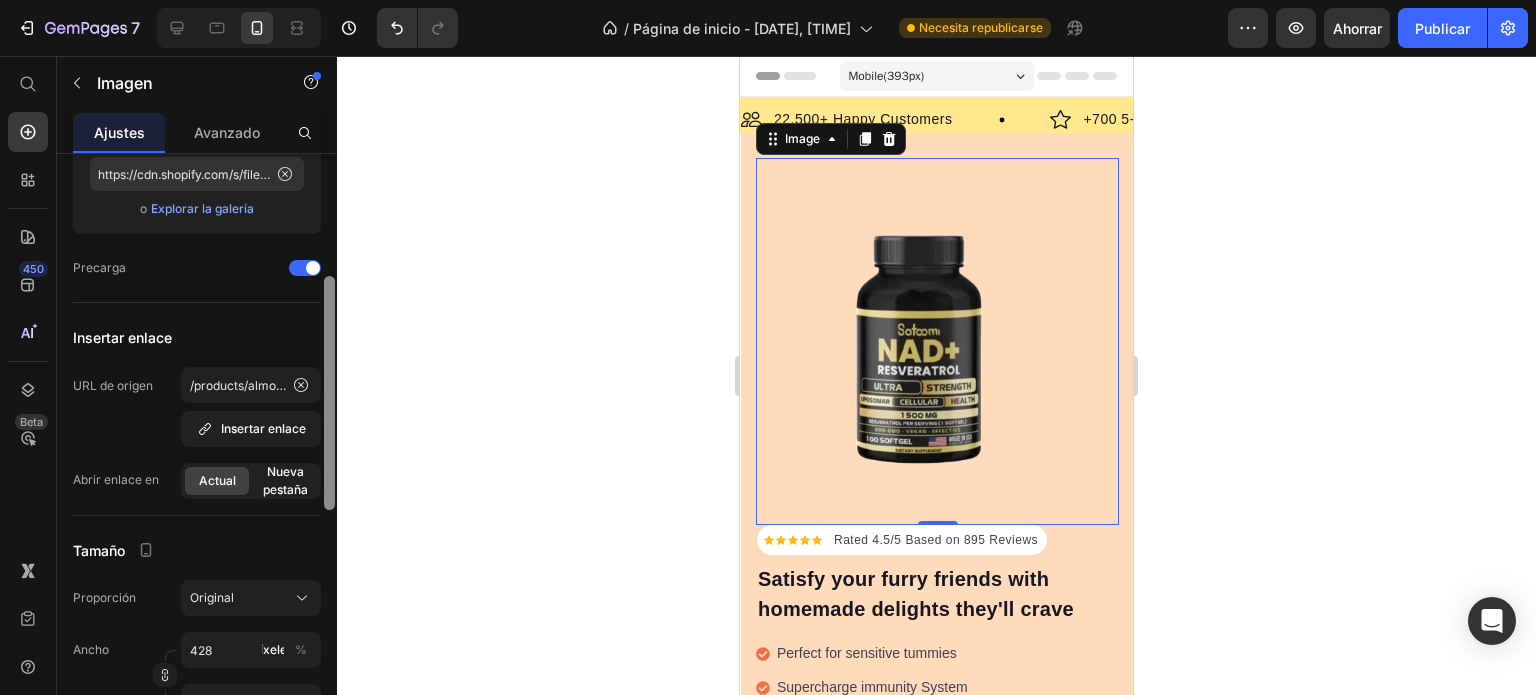 drag, startPoint x: 328, startPoint y: 382, endPoint x: 295, endPoint y: 479, distance: 102.45975 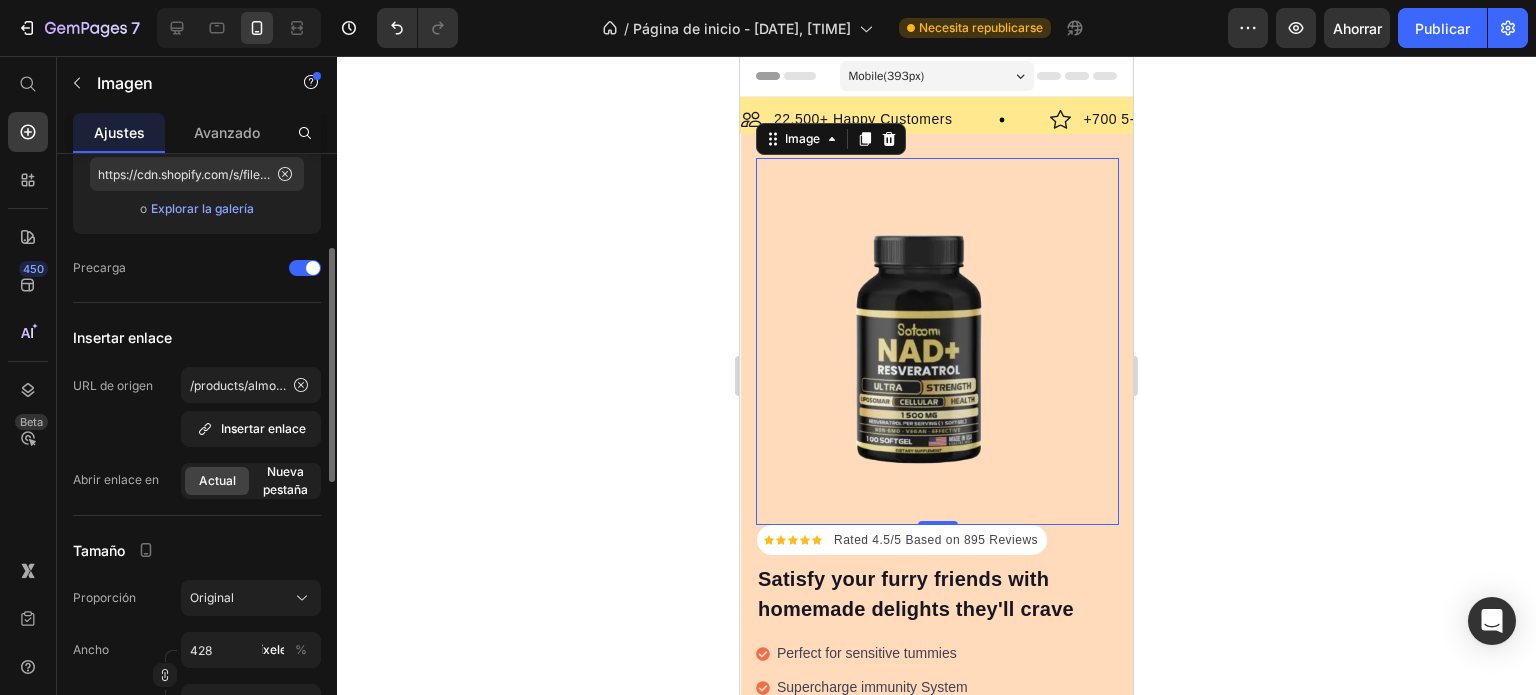 scroll, scrollTop: 246, scrollLeft: 0, axis: vertical 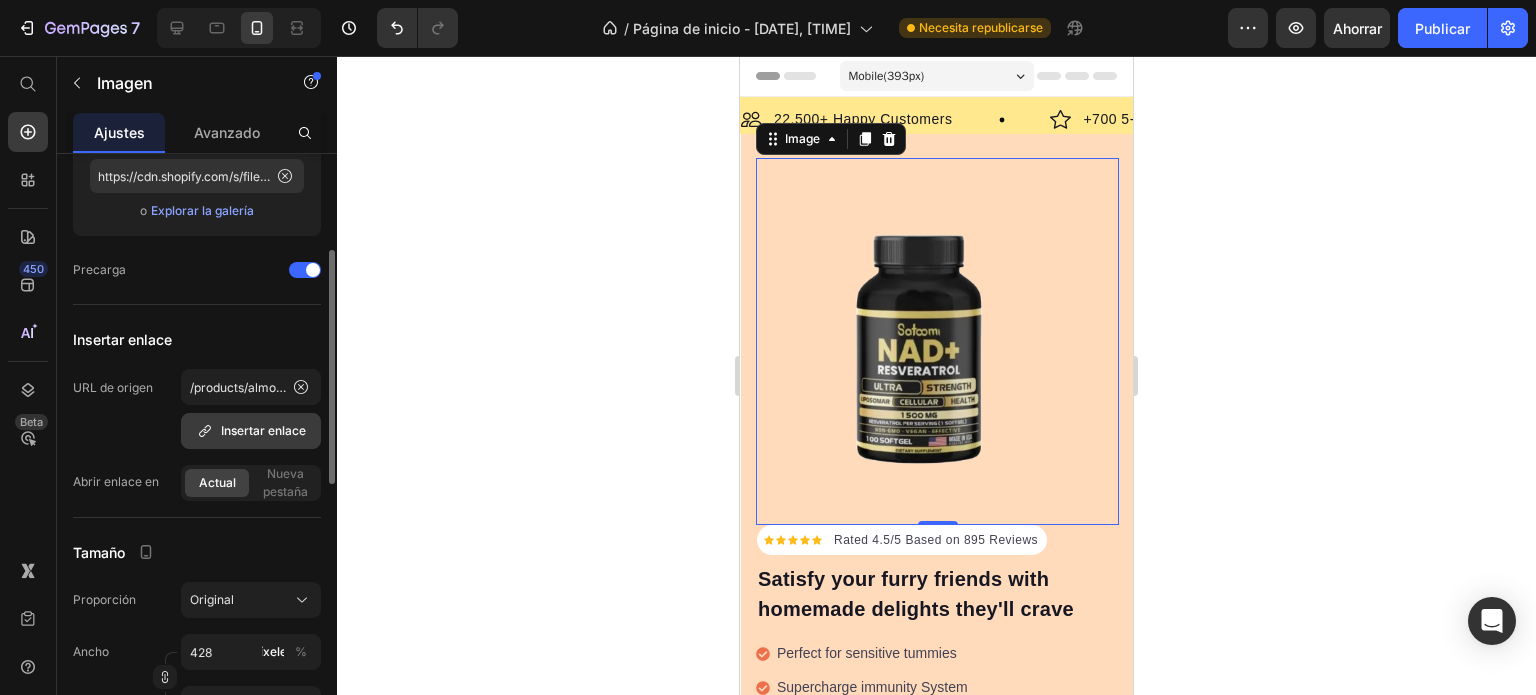 click on "Insertar enlace" at bounding box center [263, 430] 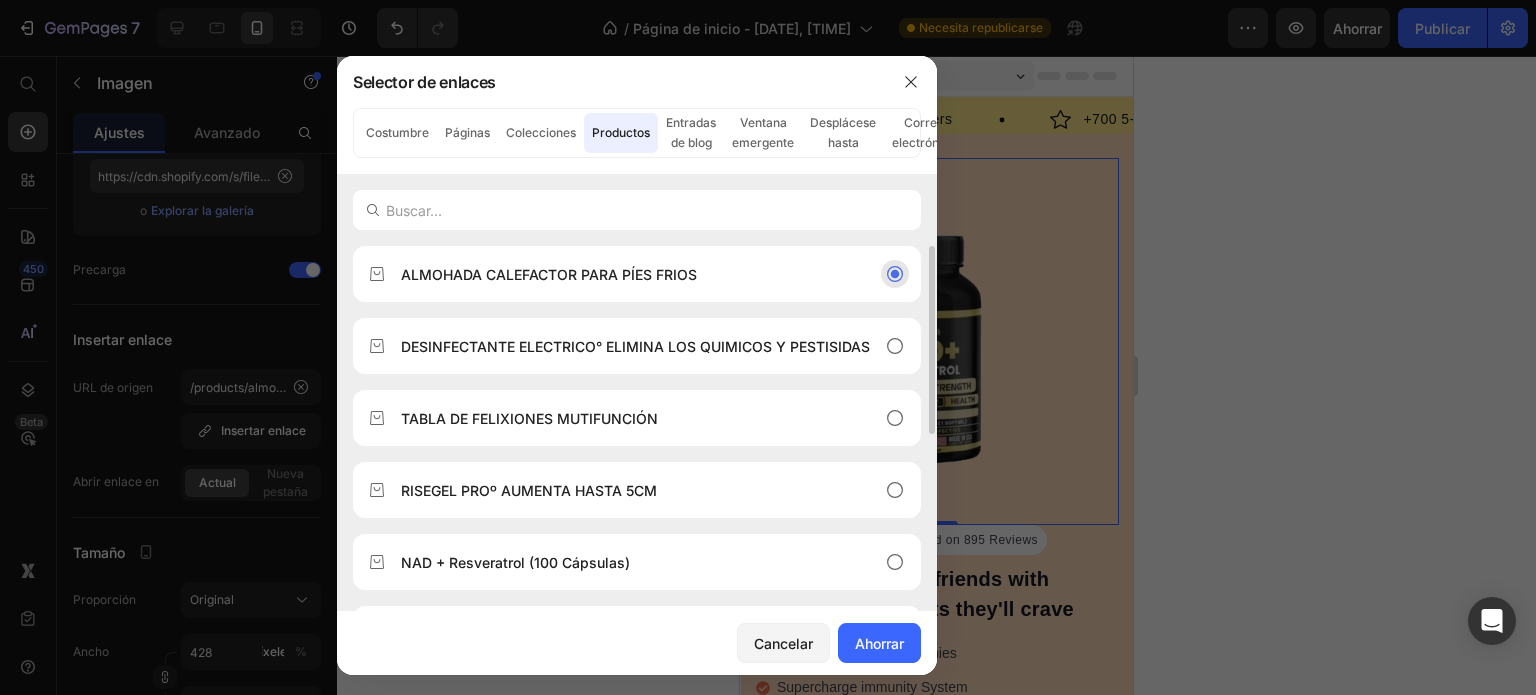 click on "ALMOHADA CALEFACTOR PARA PÍES FRIOS" 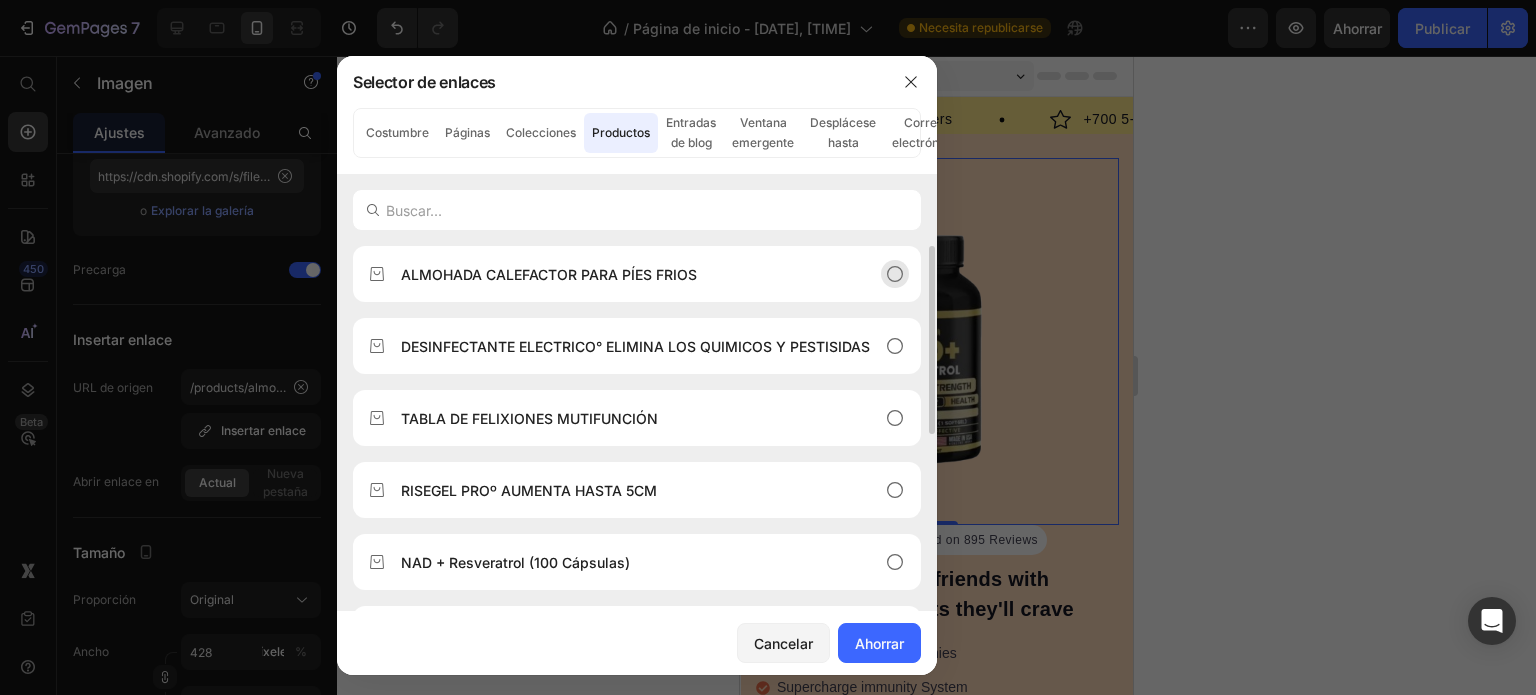 click on "ALMOHADA CALEFACTOR PARA PÍES FRIOS" 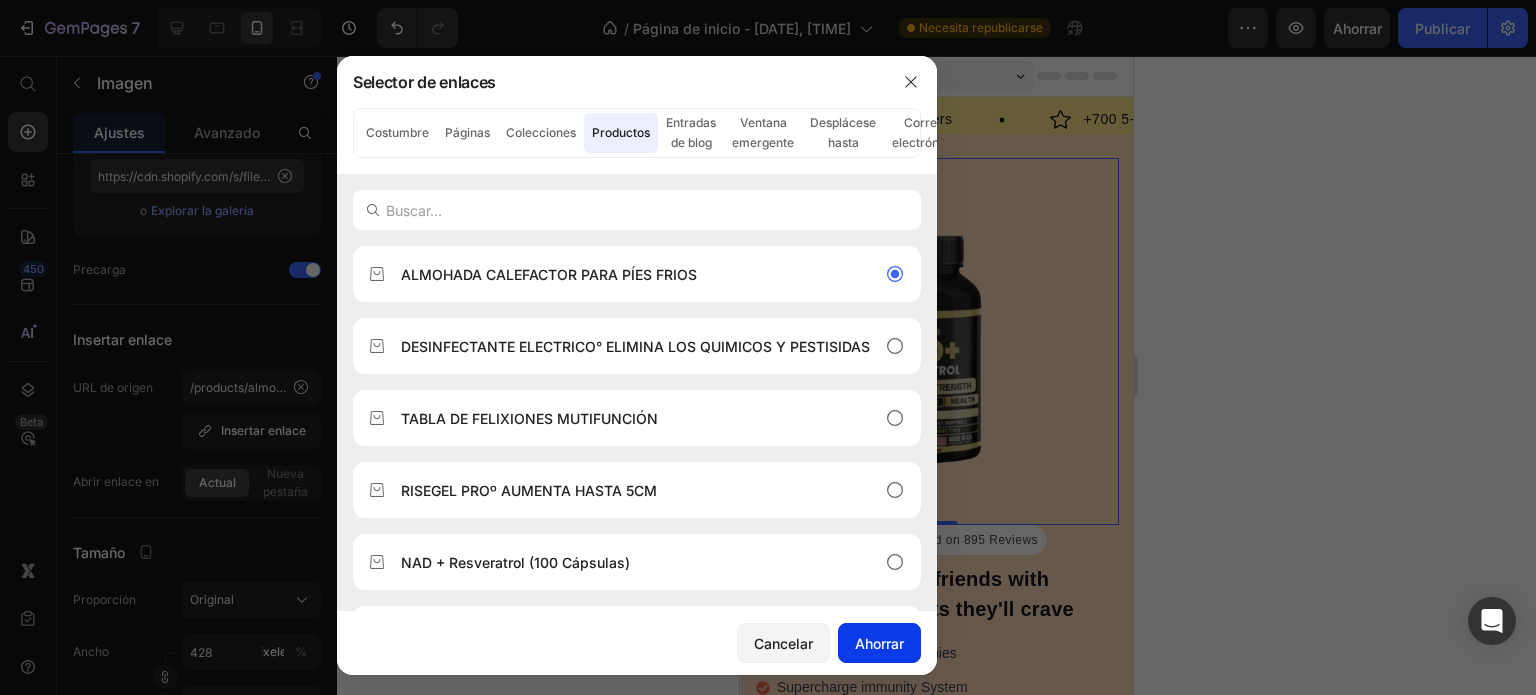 click on "Ahorrar" at bounding box center [879, 643] 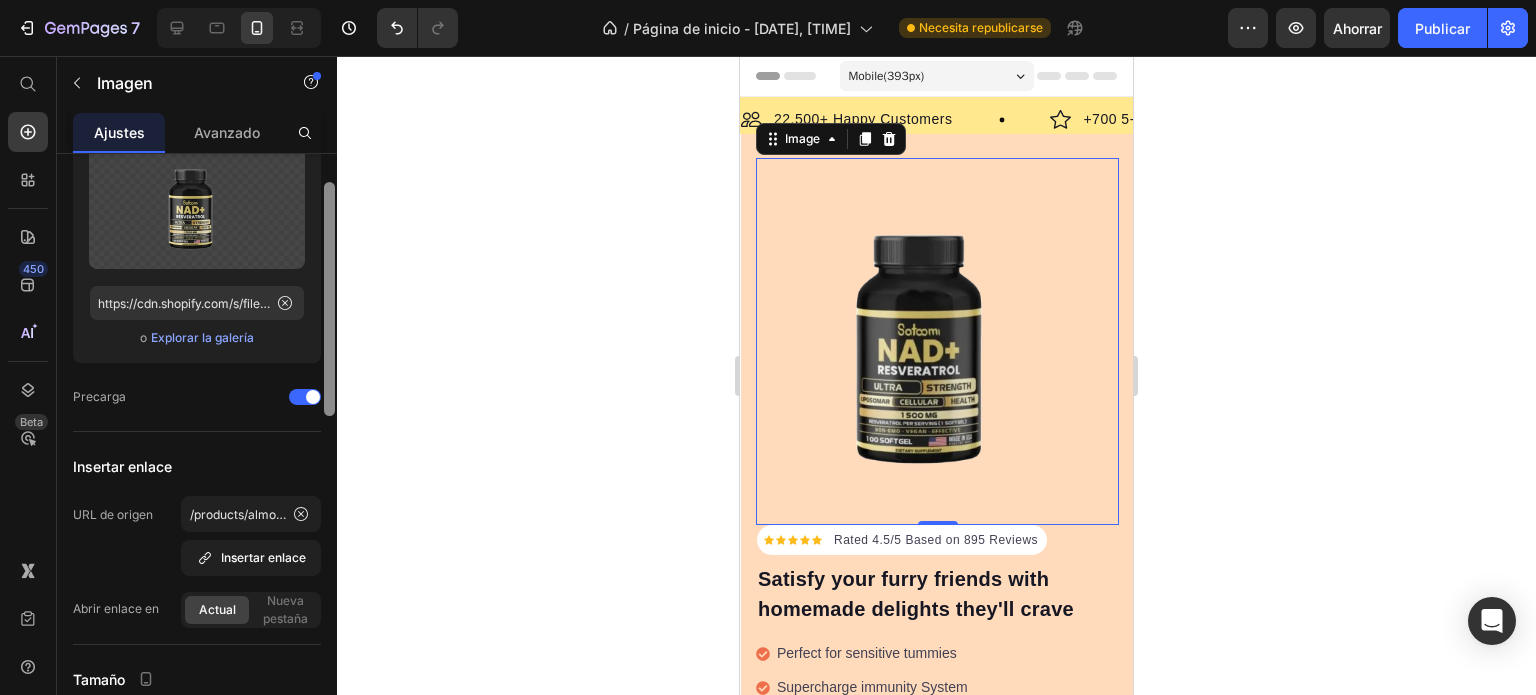 drag, startPoint x: 330, startPoint y: 312, endPoint x: 324, endPoint y: 239, distance: 73.24616 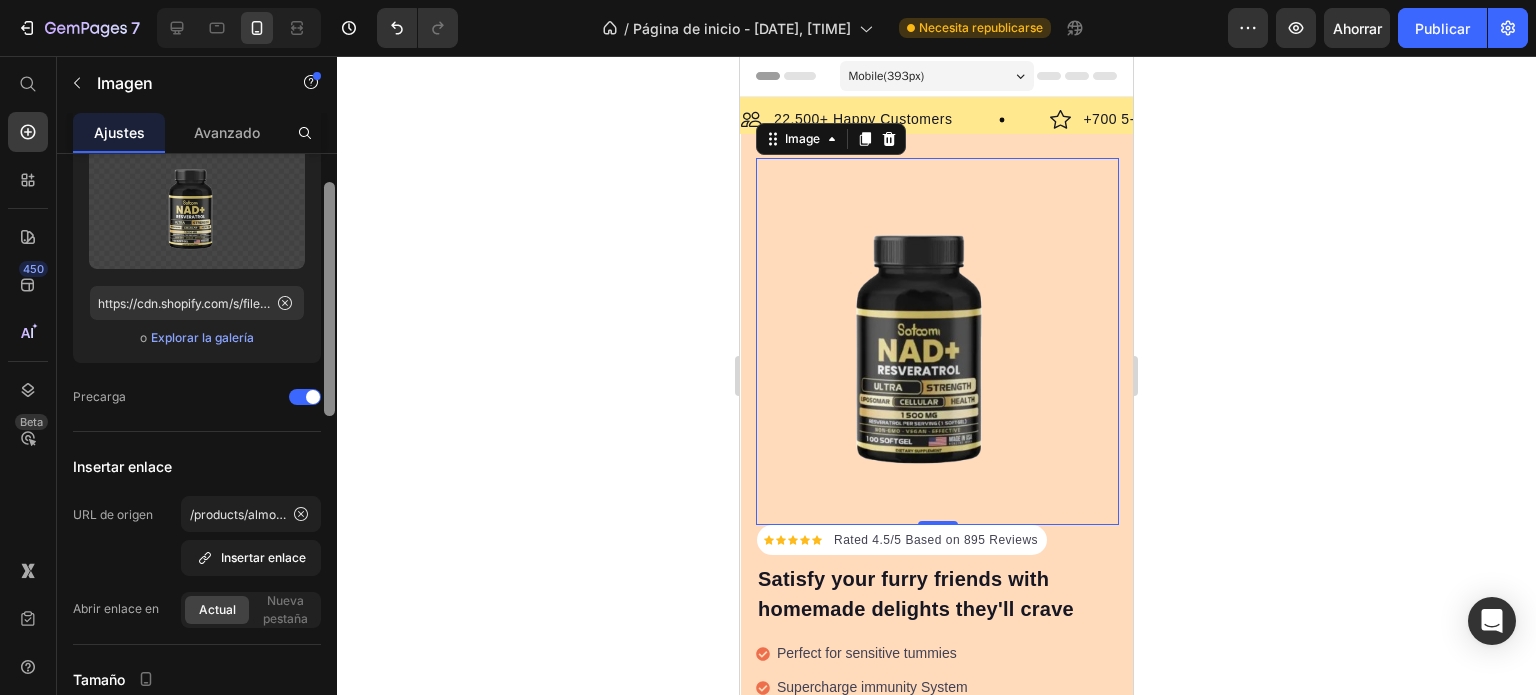 click at bounding box center (329, 299) 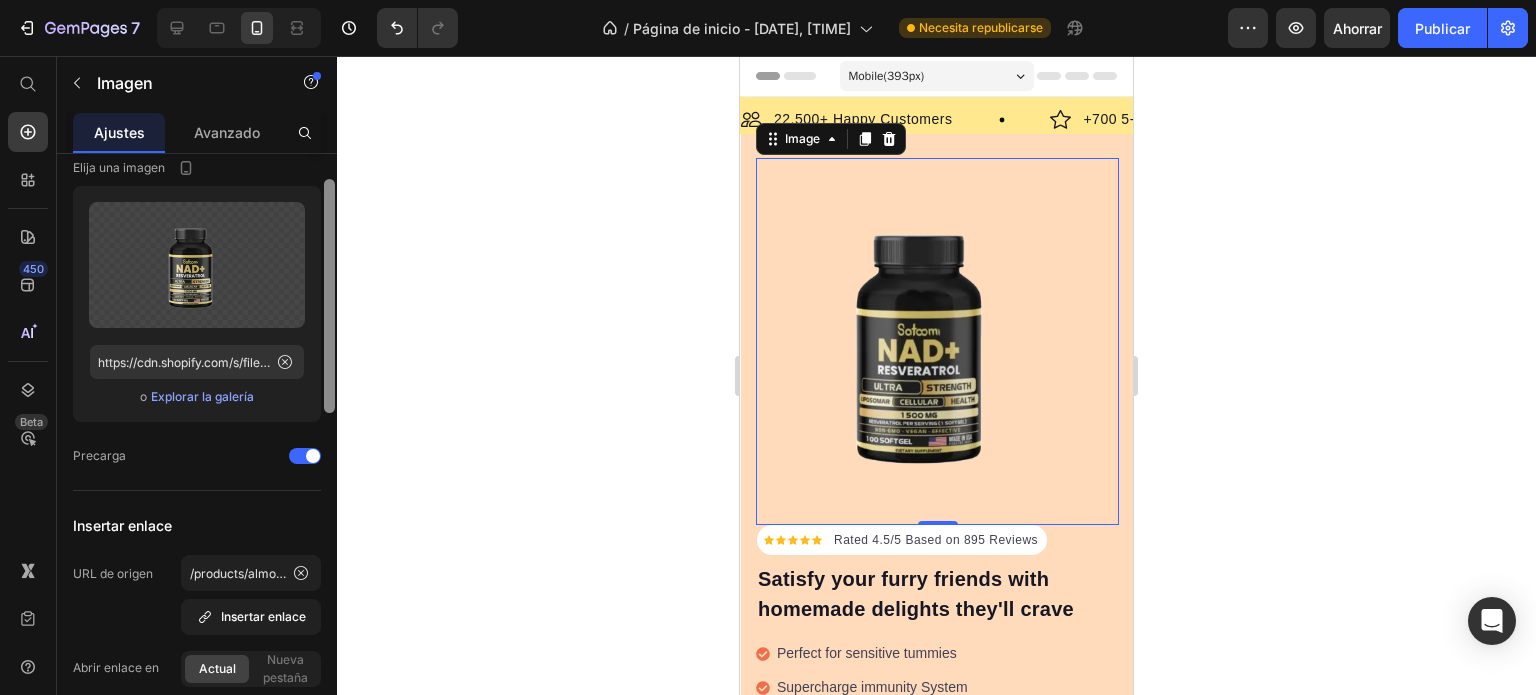 scroll, scrollTop: 61, scrollLeft: 0, axis: vertical 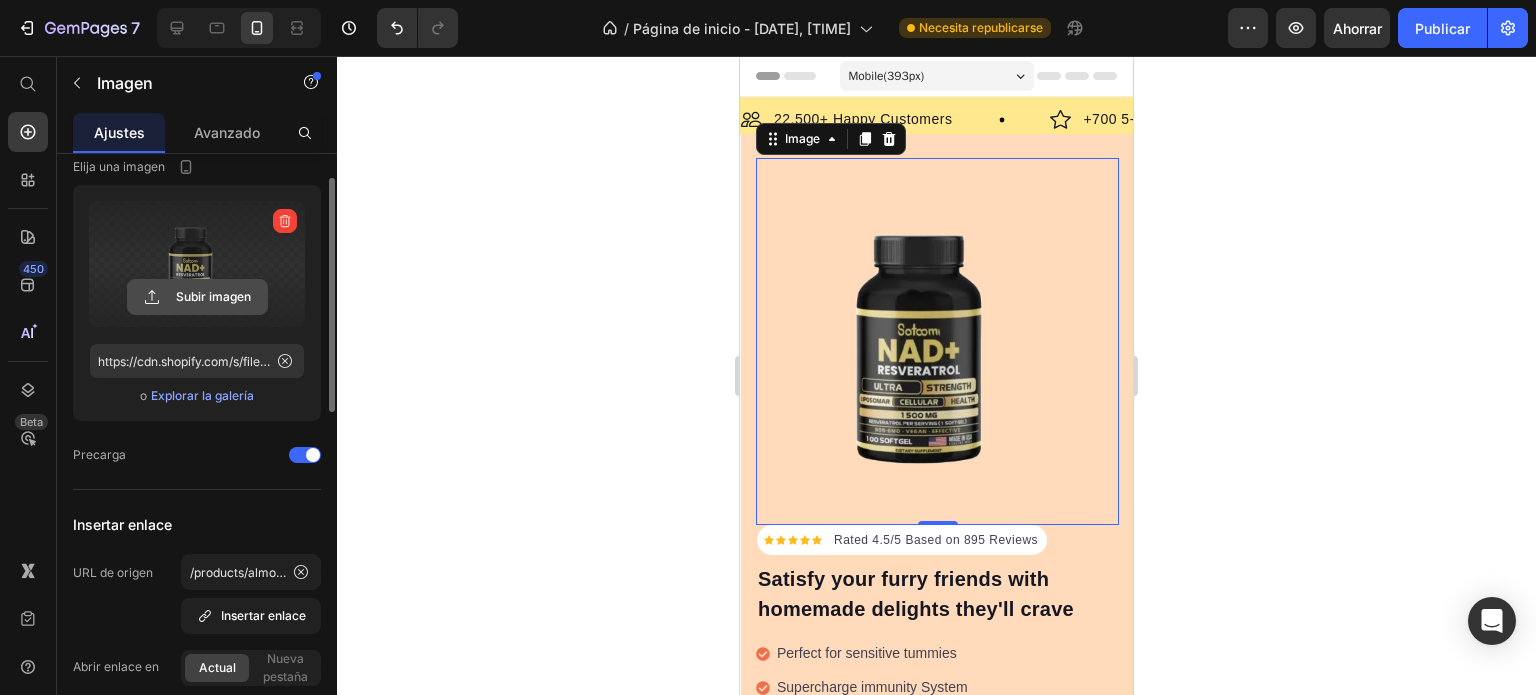 click 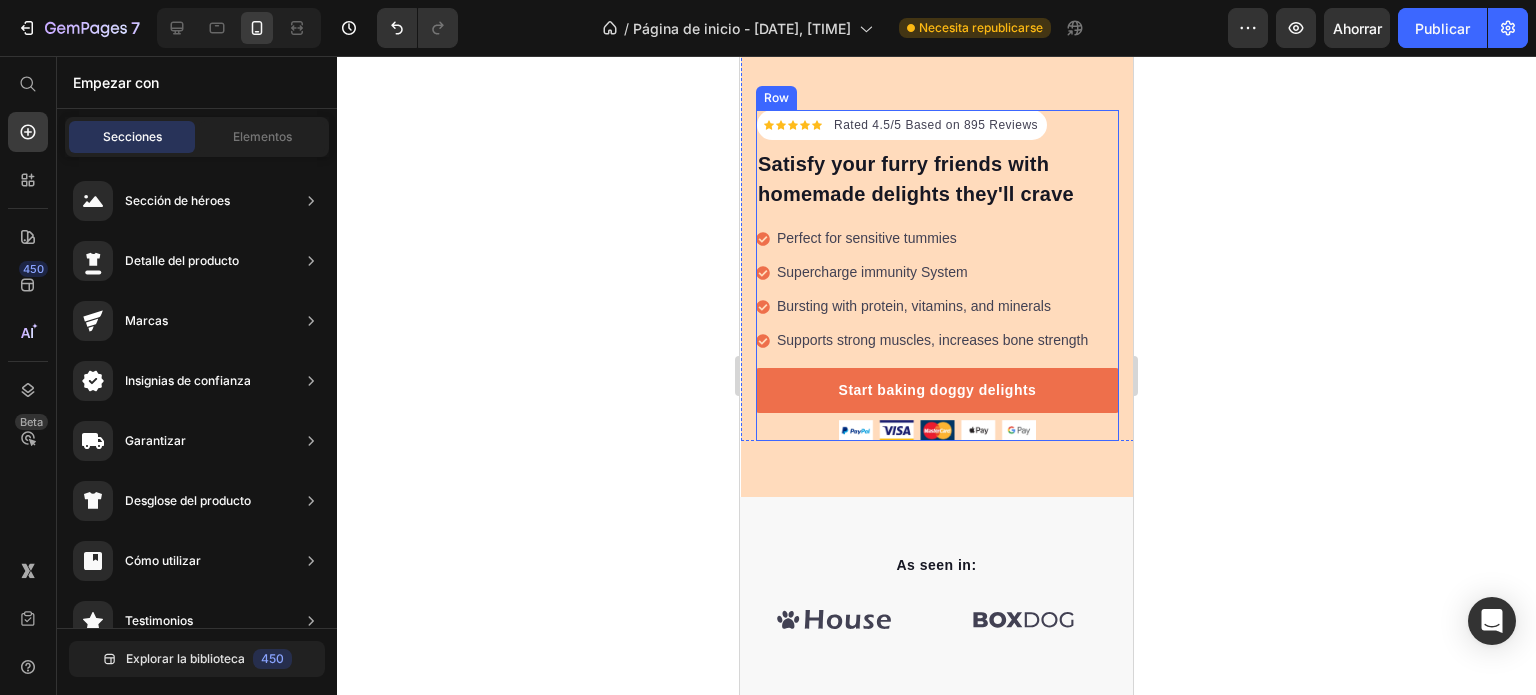 scroll, scrollTop: 381, scrollLeft: 0, axis: vertical 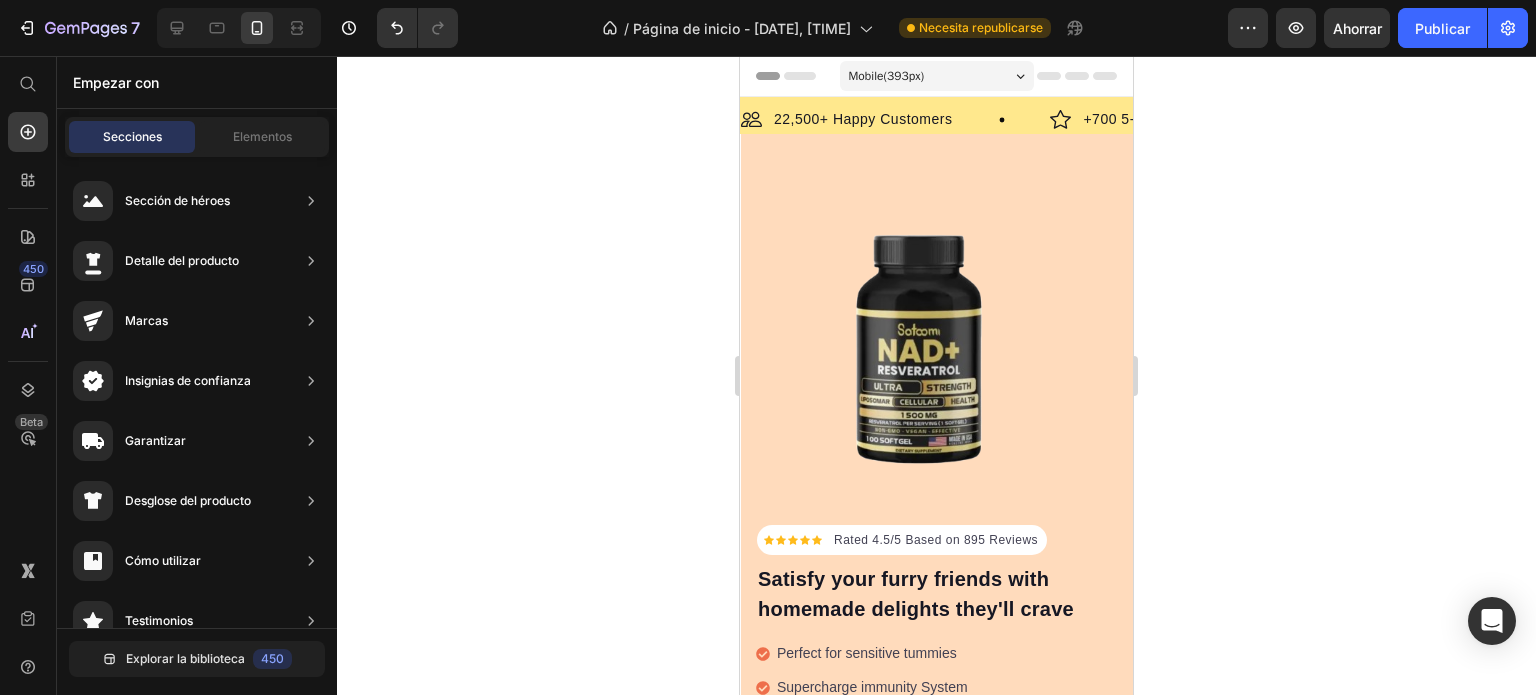 drag, startPoint x: 1128, startPoint y: 134, endPoint x: 1878, endPoint y: 147, distance: 750.1127 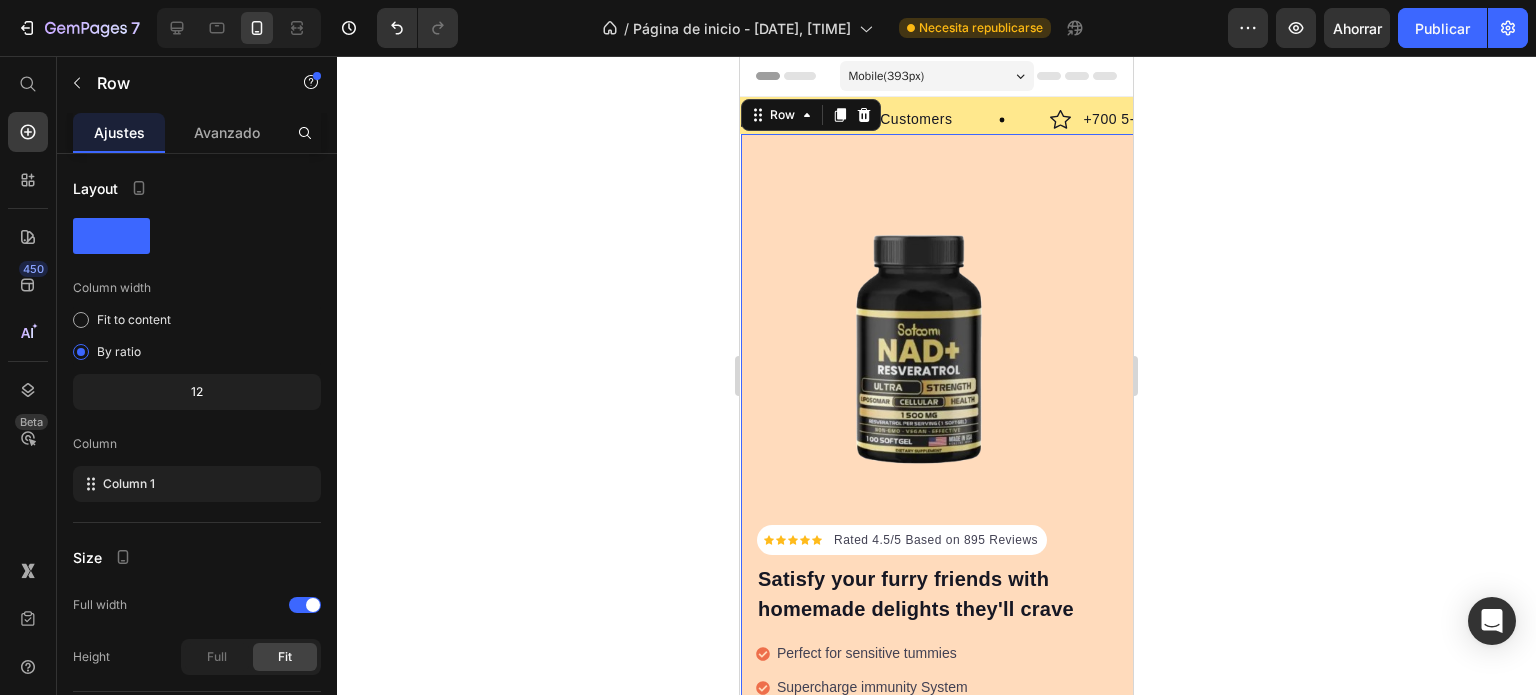 click on "Icon Icon Icon Icon Icon Icon List Hoz Rated 4.5/5 Based on 895 Reviews Text block Row Satisfy your furry friends with homemade delights they'll crave Heading Perfect for sensitive tummies Supercharge immunity System Bursting with protein, vitamins, and minerals Supports strong muscles, increases bone strength Item list Start baking doggy delights Button
30-day money back guarantee Item list Image Row Row Image Row Row   0" at bounding box center (937, 523) 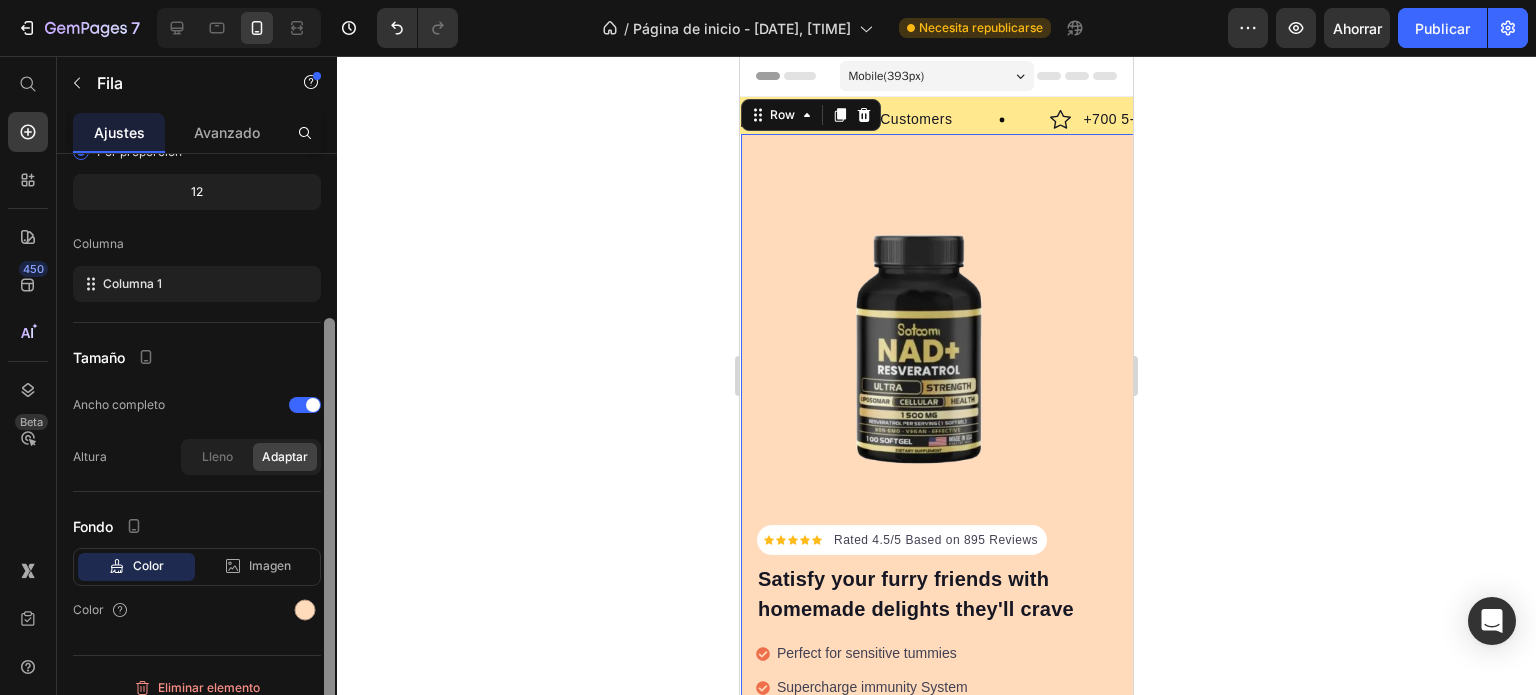 scroll, scrollTop: 216, scrollLeft: 0, axis: vertical 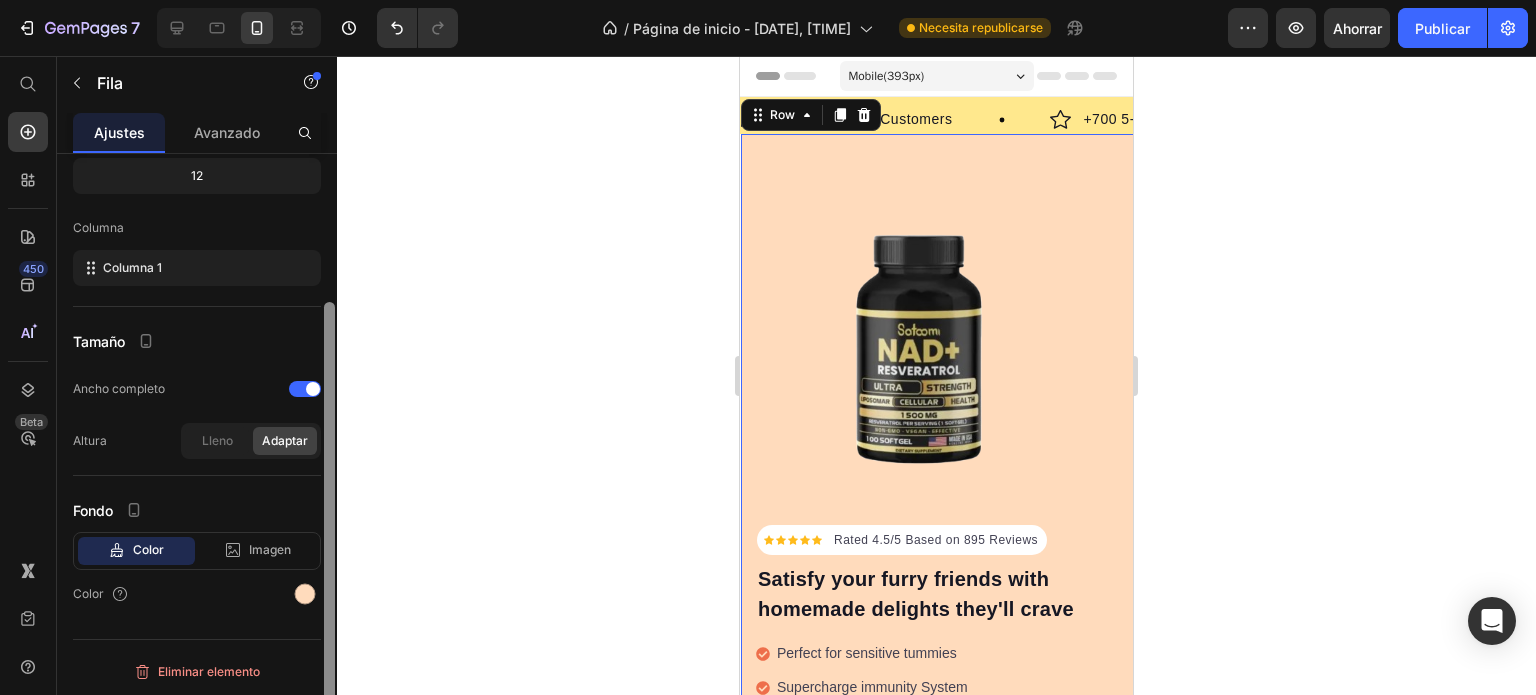 drag, startPoint x: 330, startPoint y: 195, endPoint x: 340, endPoint y: 361, distance: 166.30093 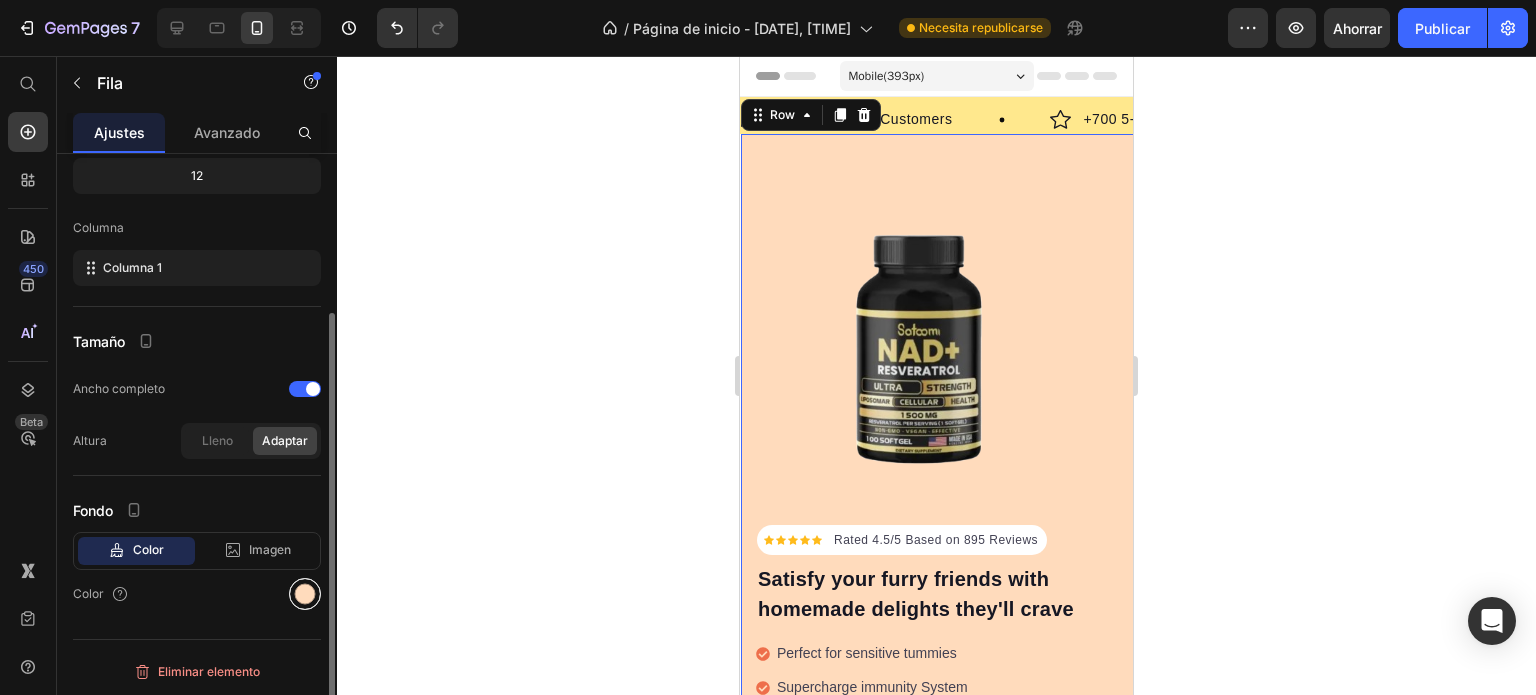 click at bounding box center (305, 594) 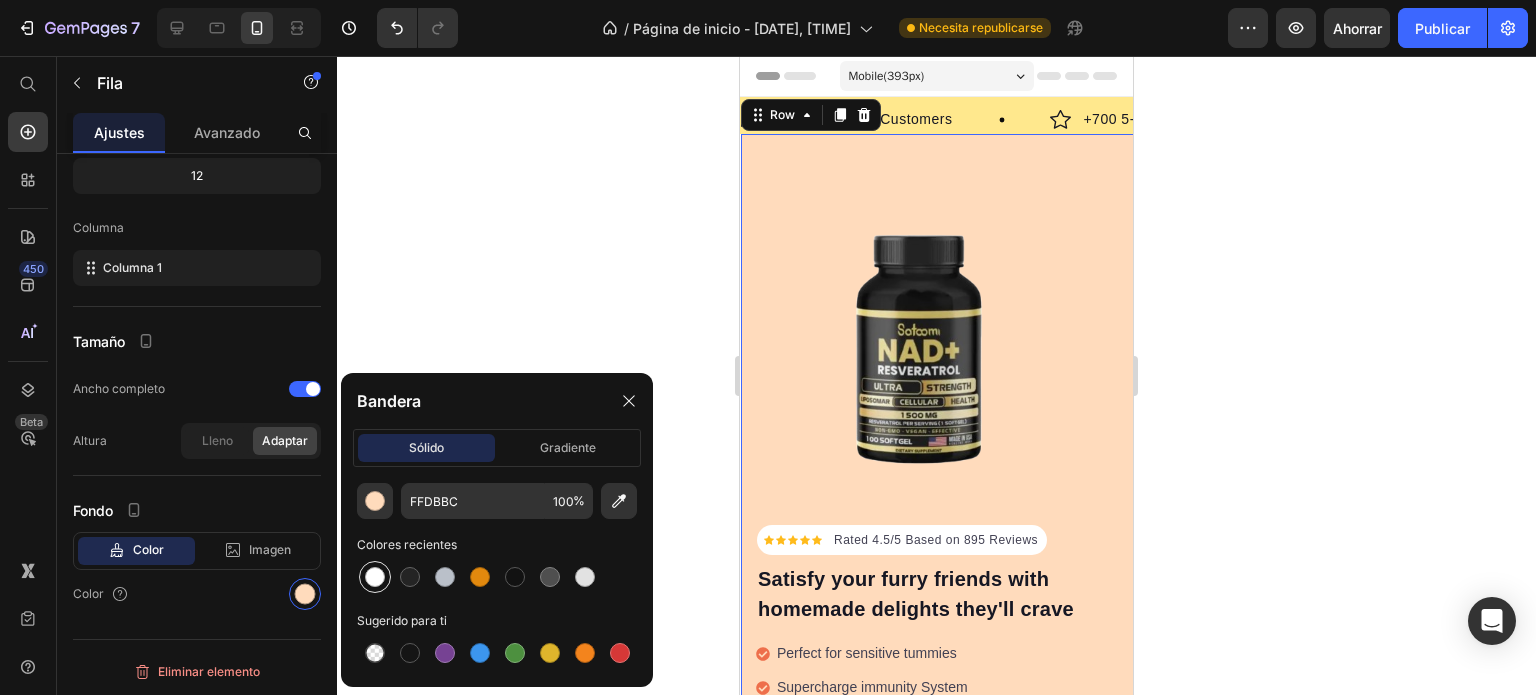 click at bounding box center (375, 577) 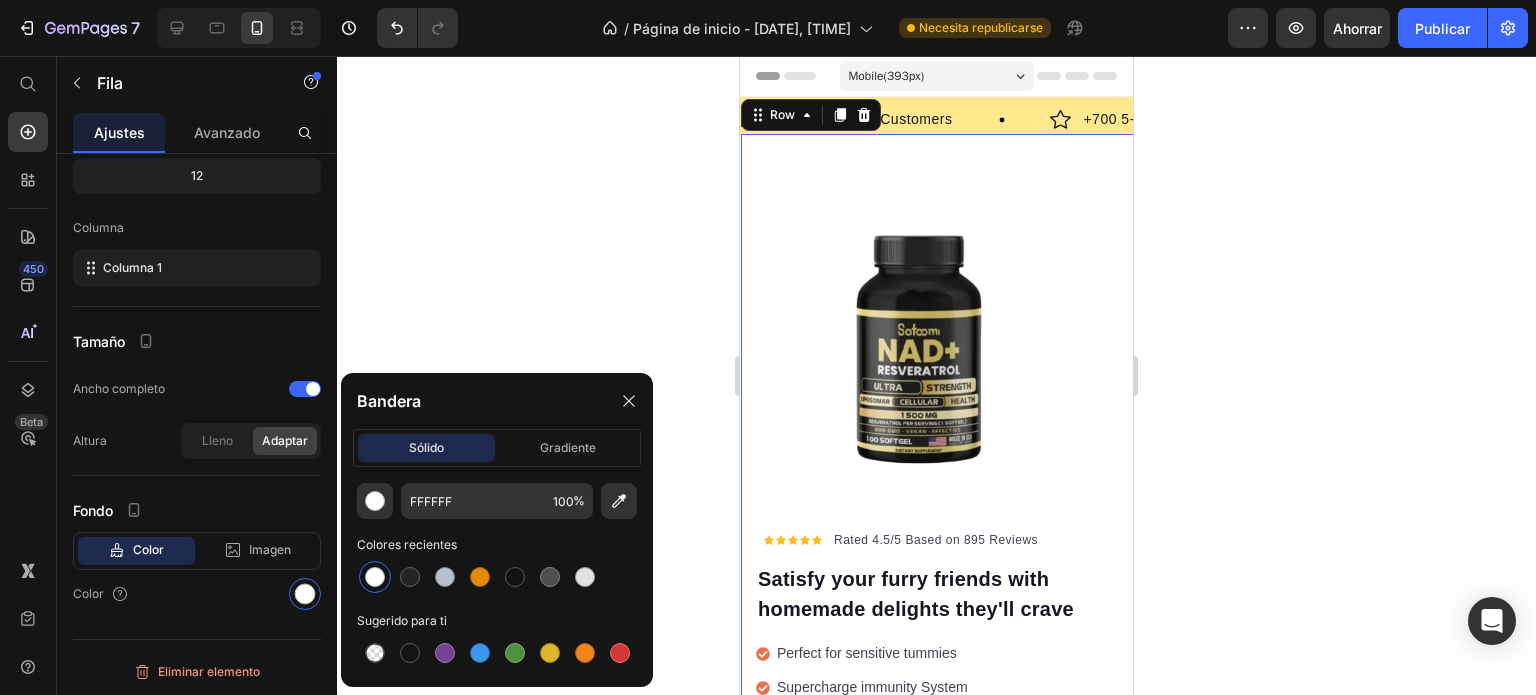 click 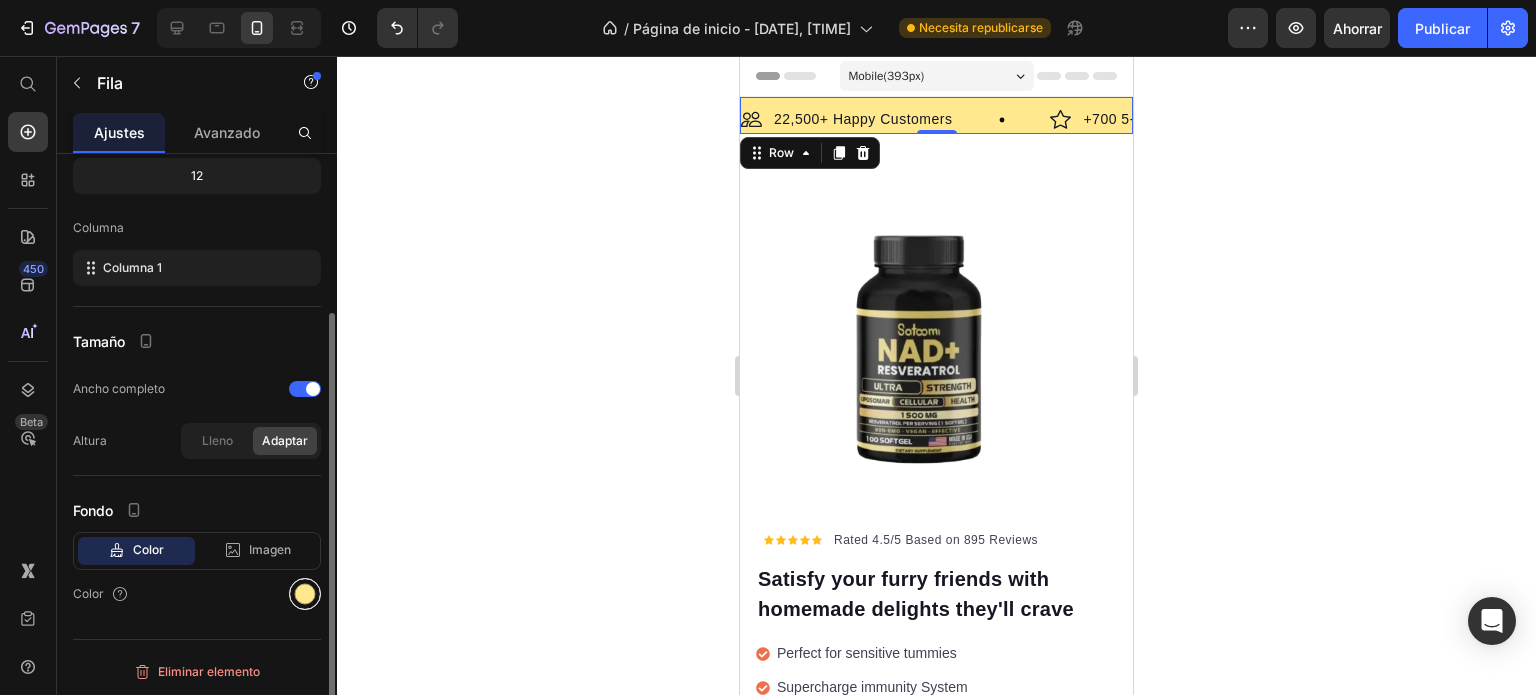 click at bounding box center (305, 594) 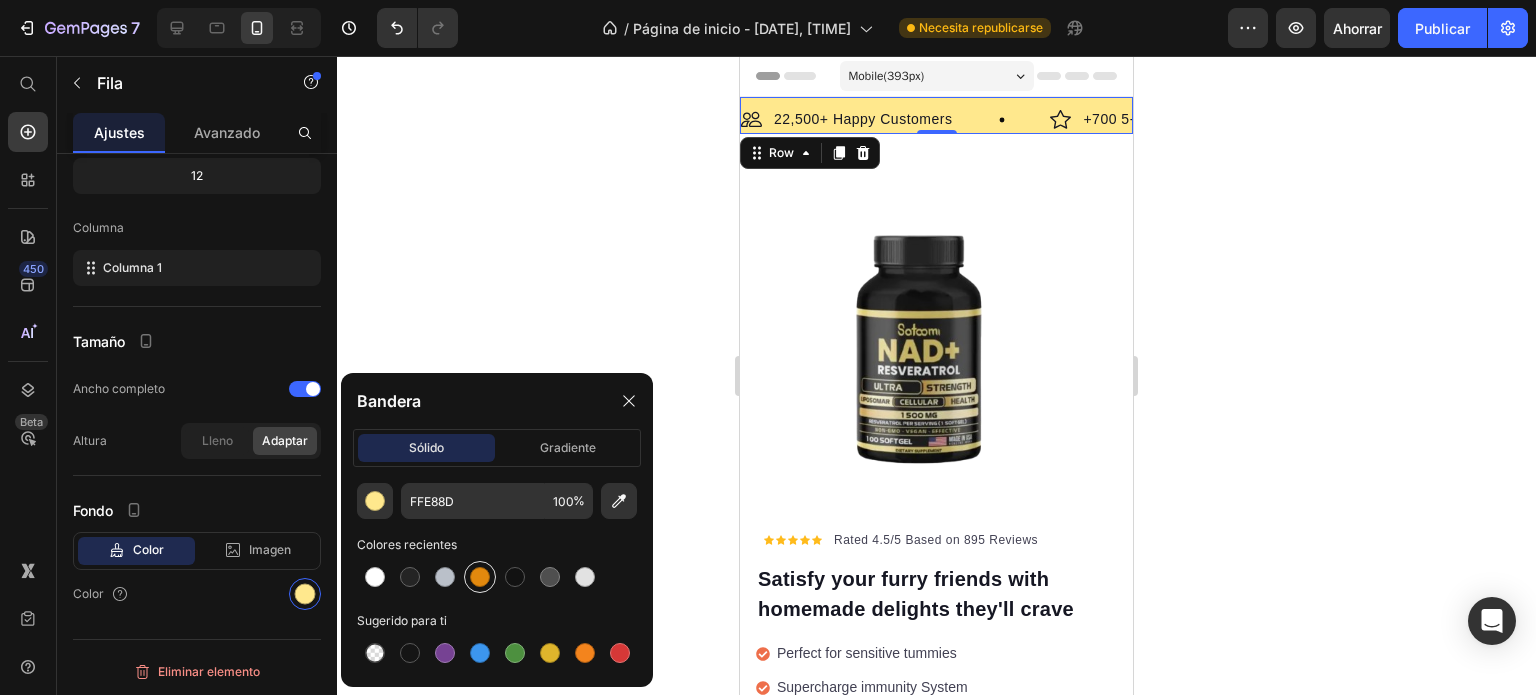 click at bounding box center [480, 577] 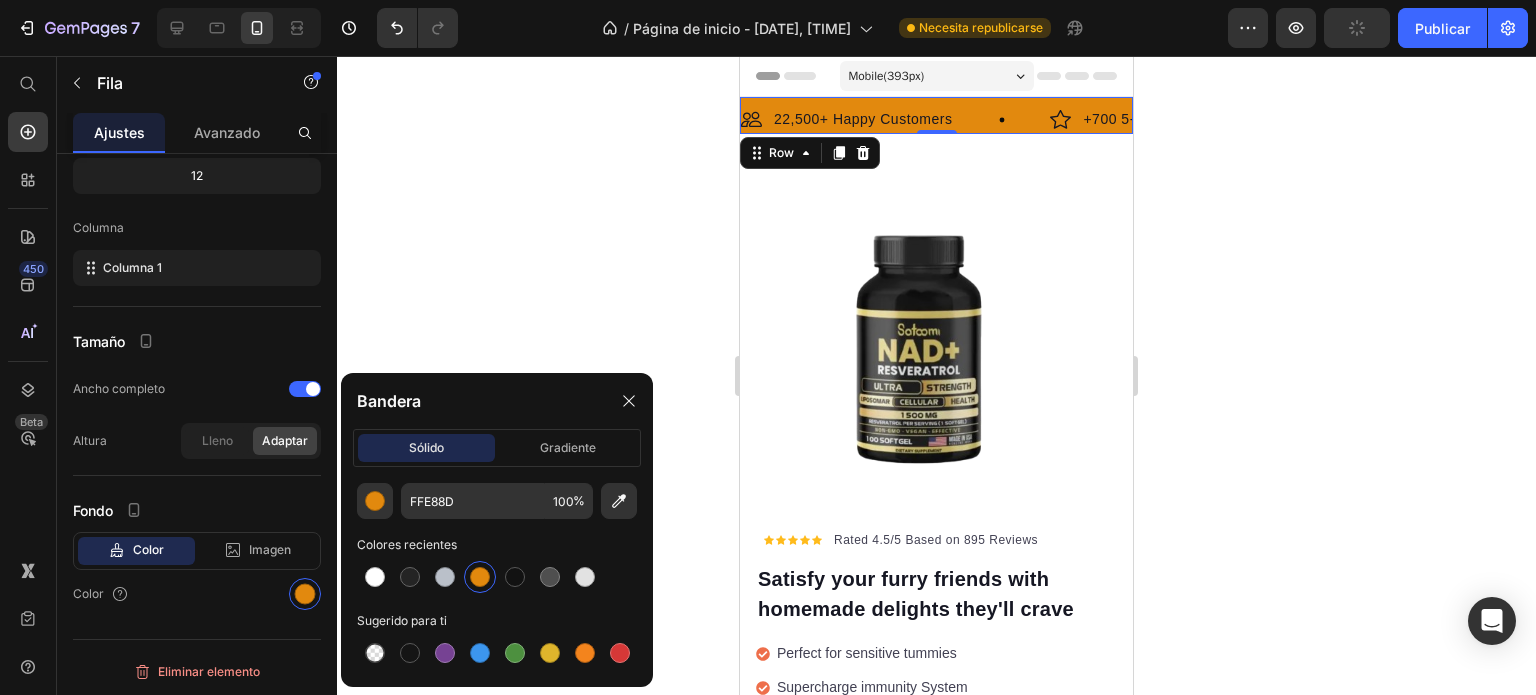 type on "E2890E" 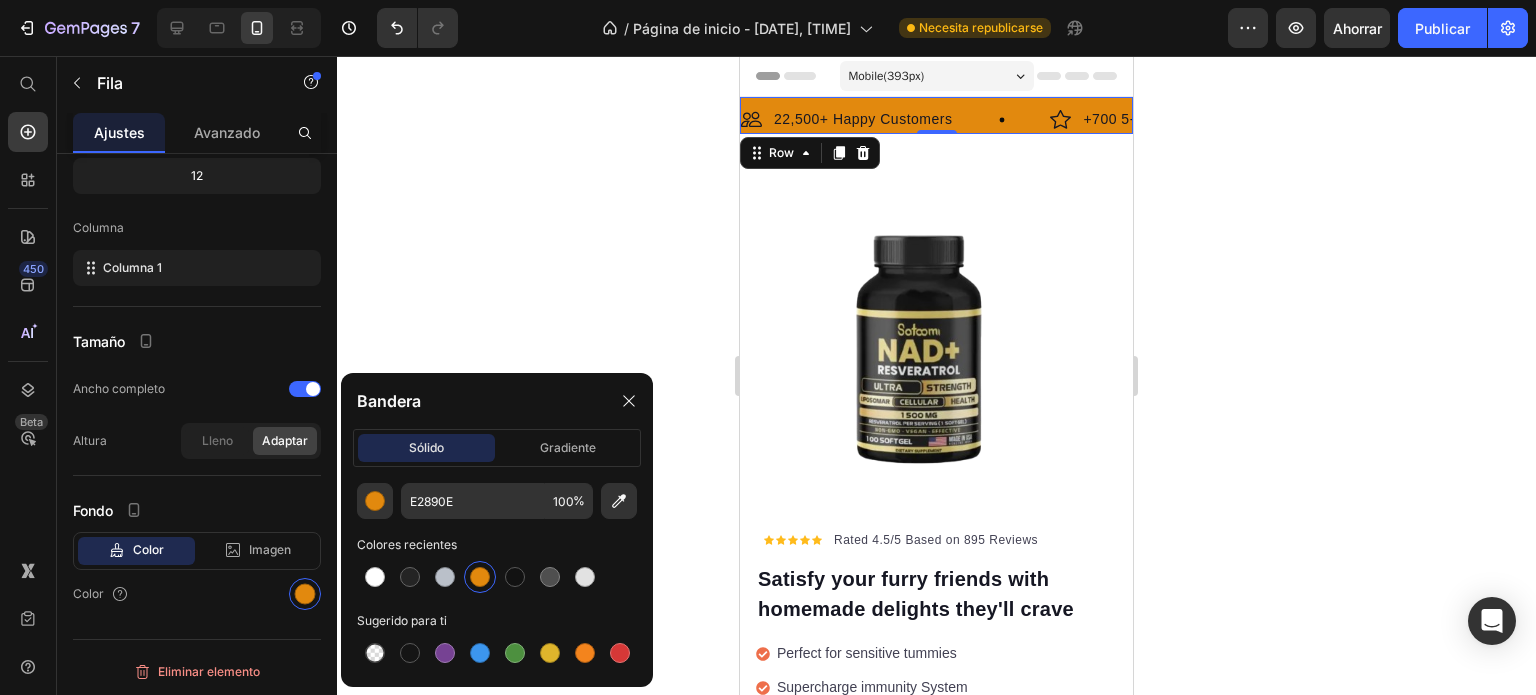 click 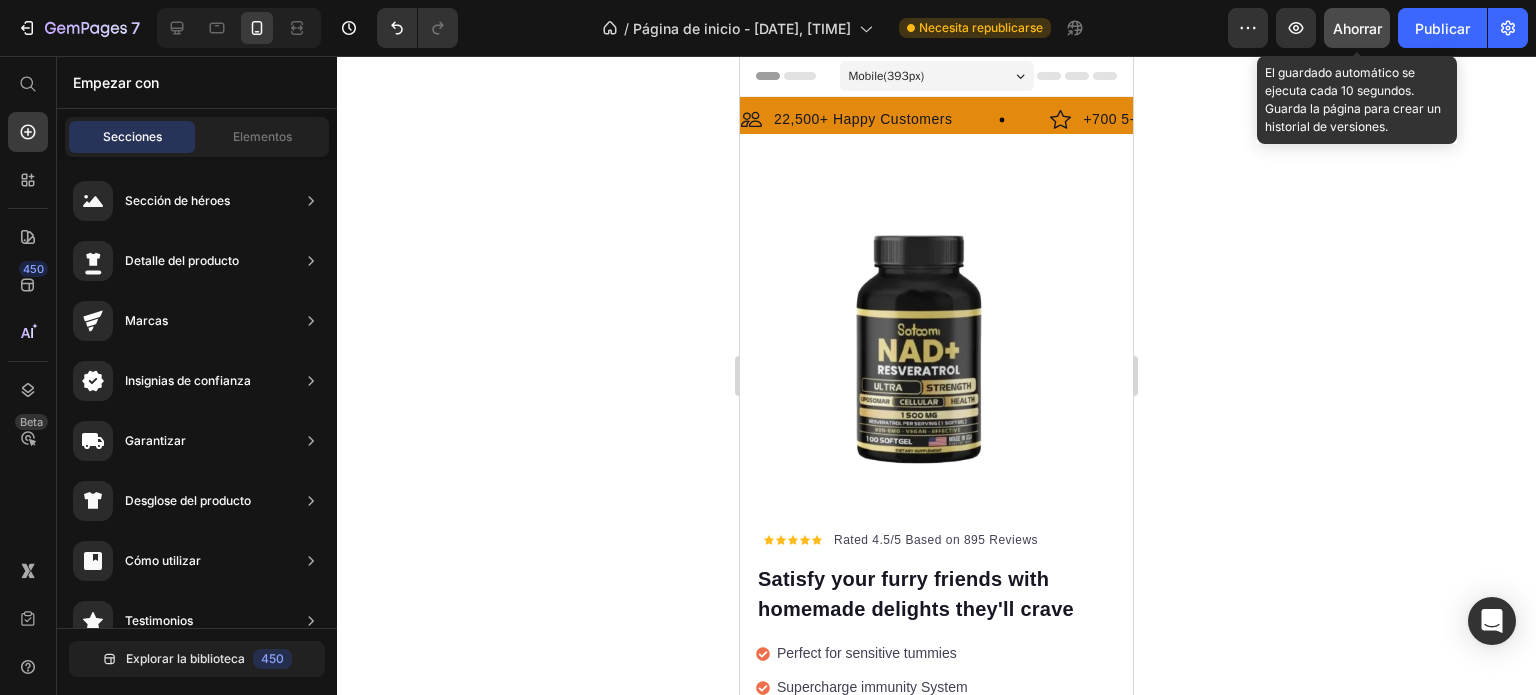 click on "Ahorrar" at bounding box center [1357, 28] 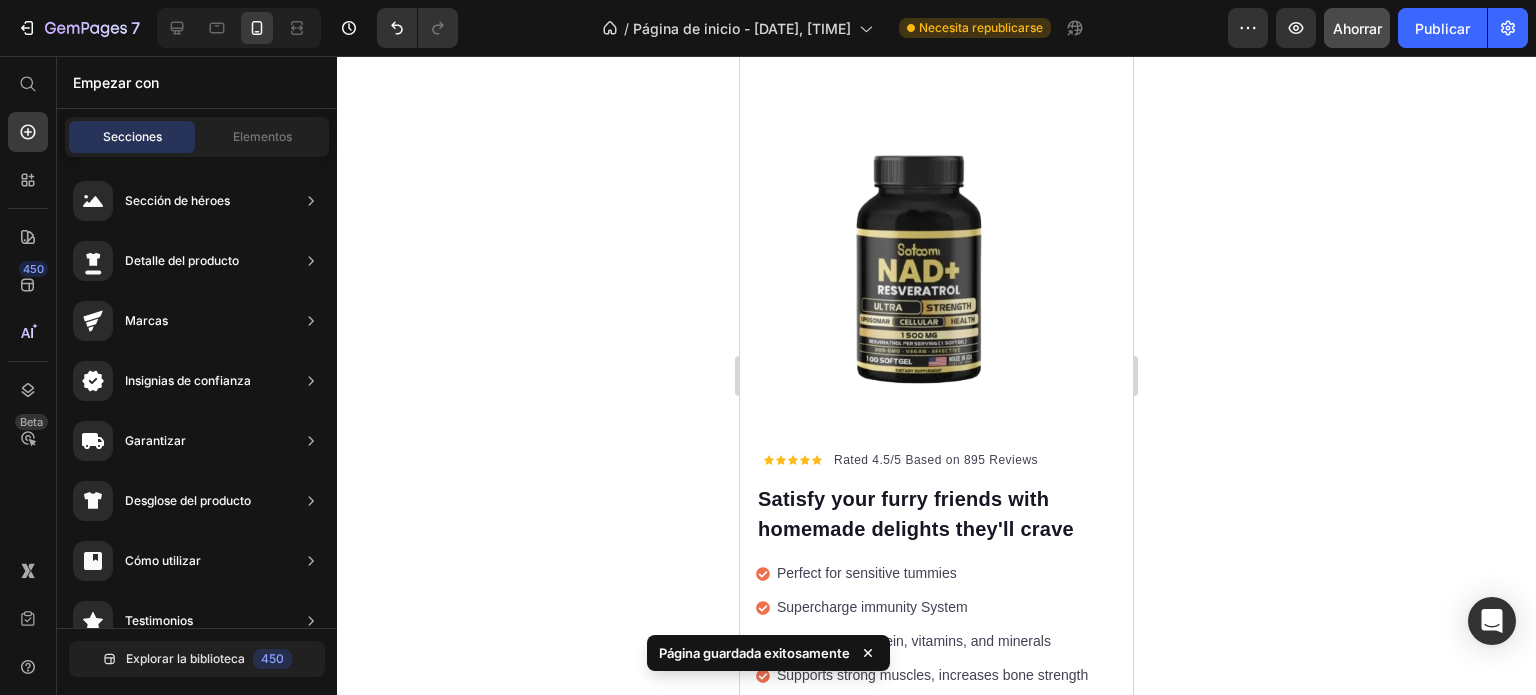 scroll, scrollTop: 0, scrollLeft: 0, axis: both 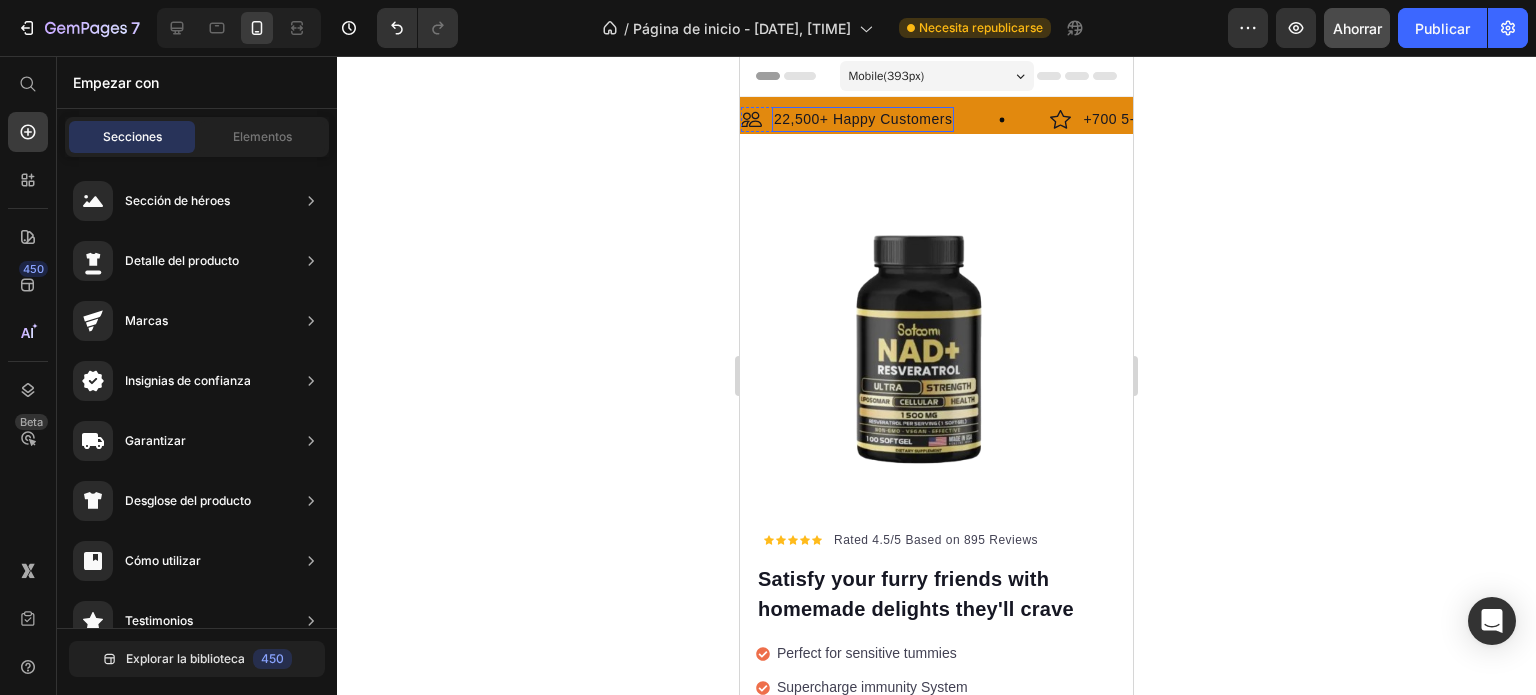 click on "22,500+ Happy Customers" at bounding box center (863, 119) 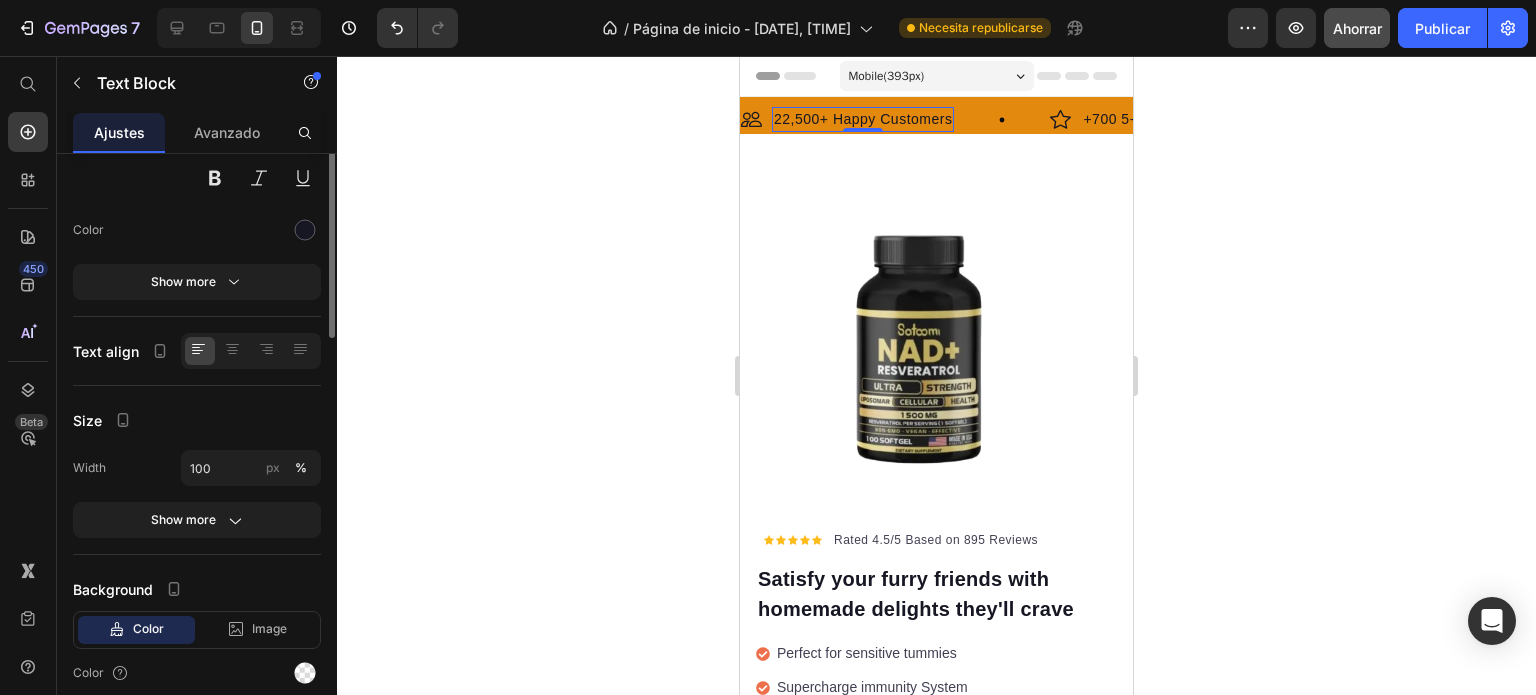 scroll, scrollTop: 0, scrollLeft: 0, axis: both 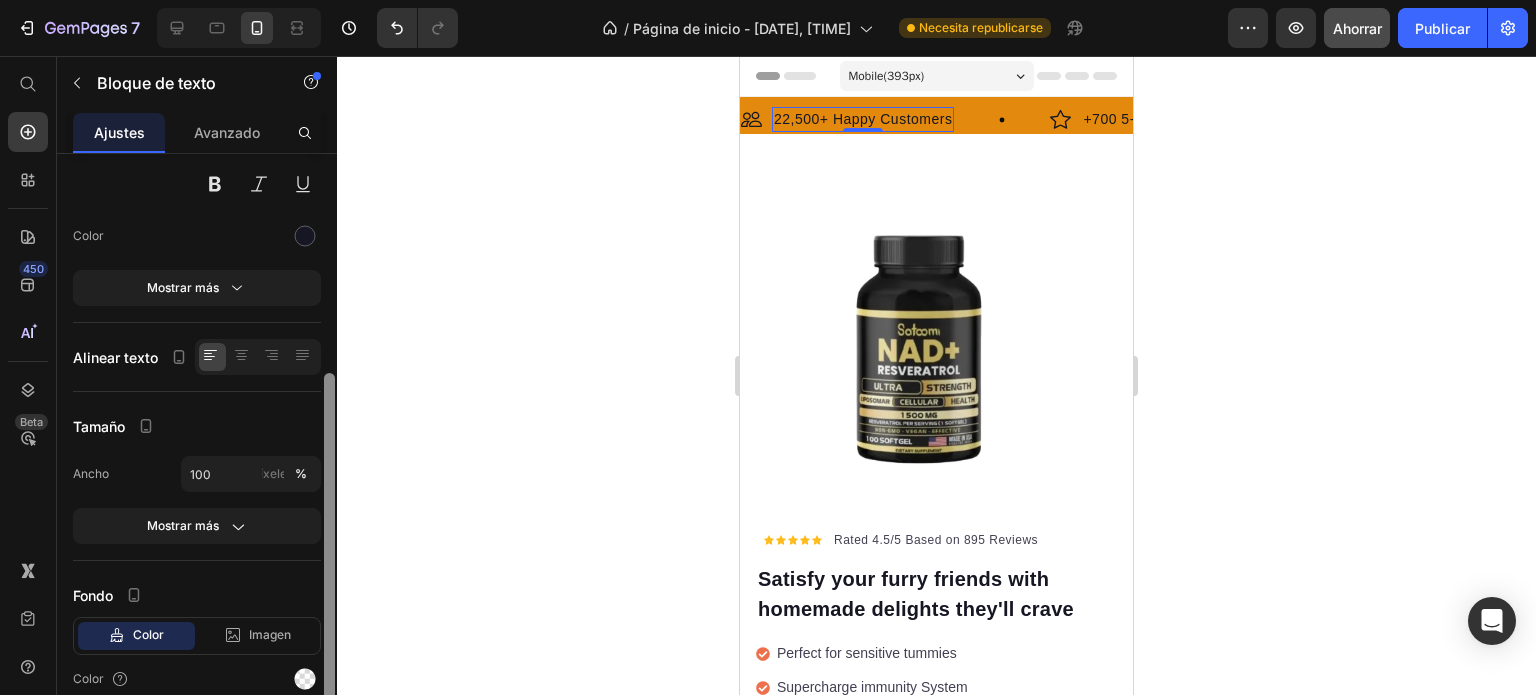 drag, startPoint x: 331, startPoint y: 323, endPoint x: 358, endPoint y: 496, distance: 175.09425 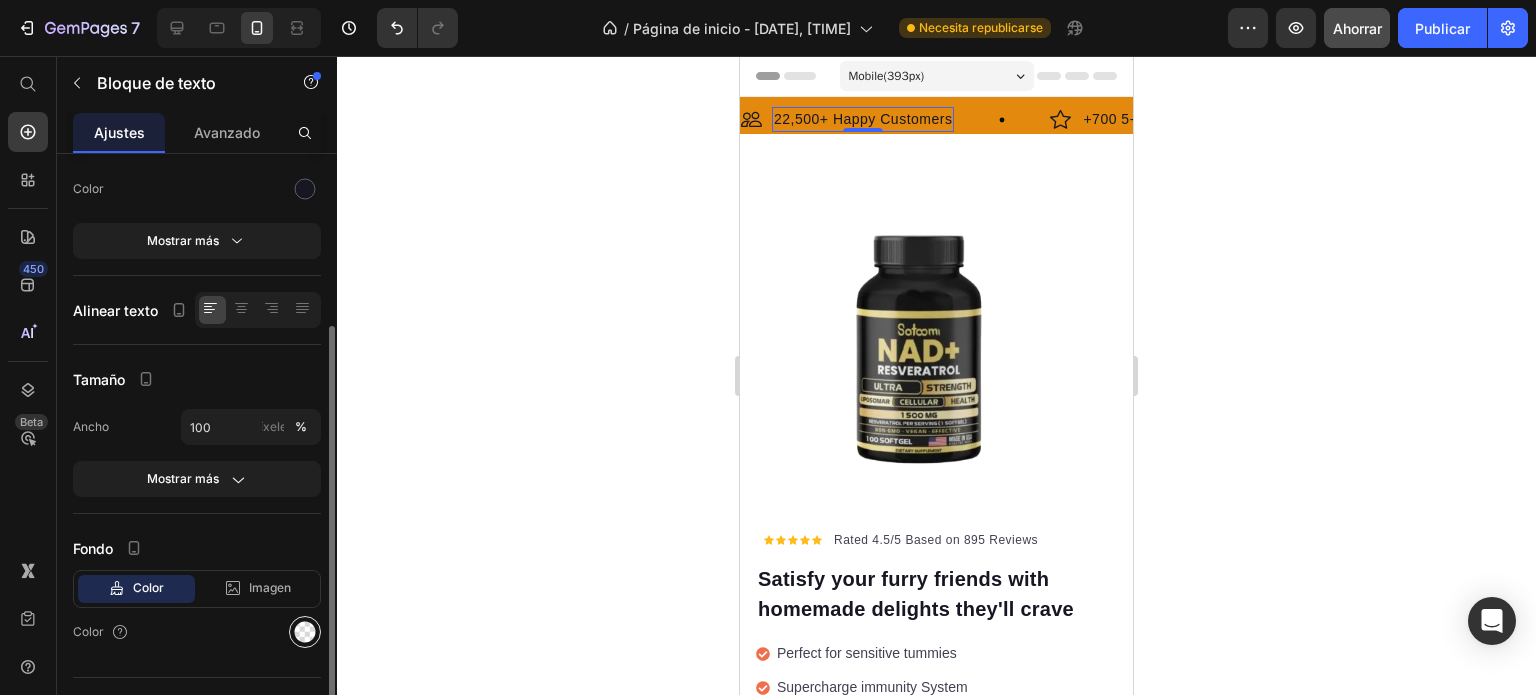 click at bounding box center [305, 632] 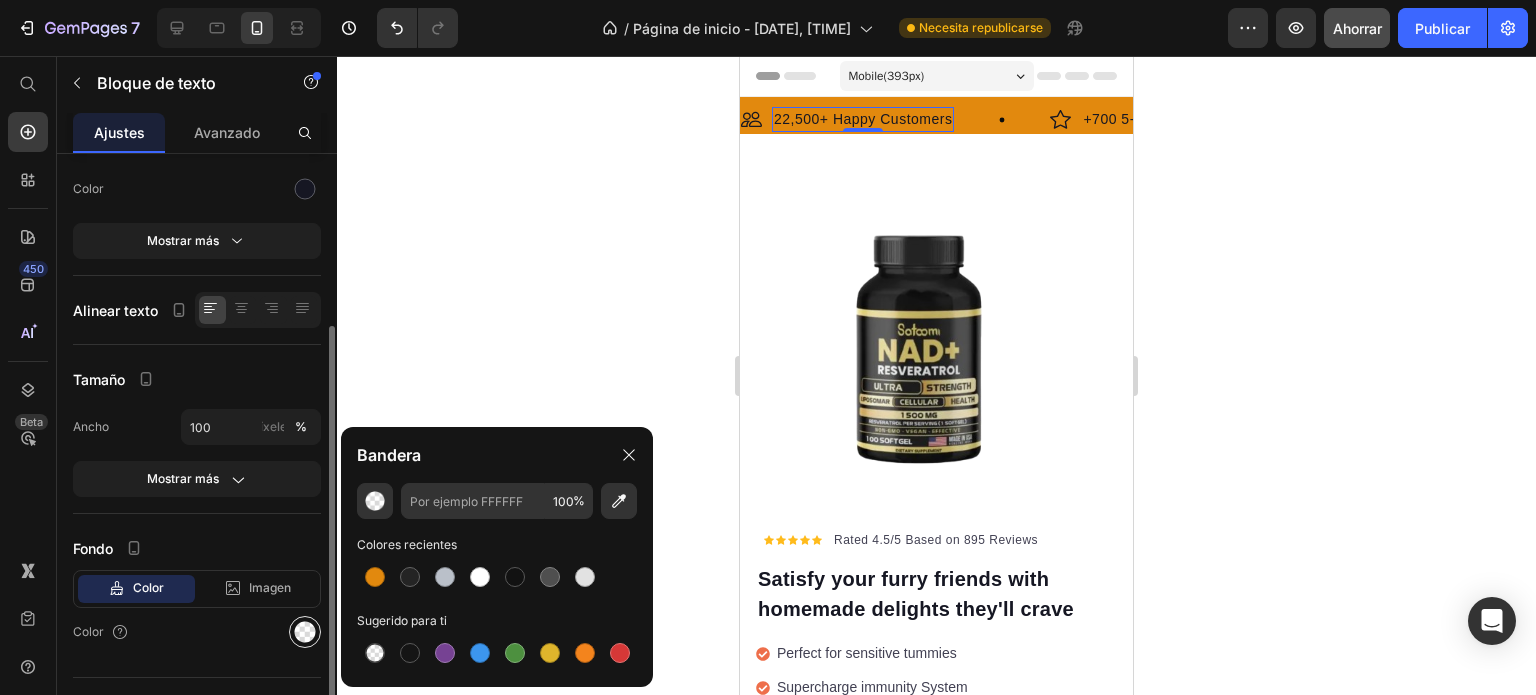 click at bounding box center (305, 632) 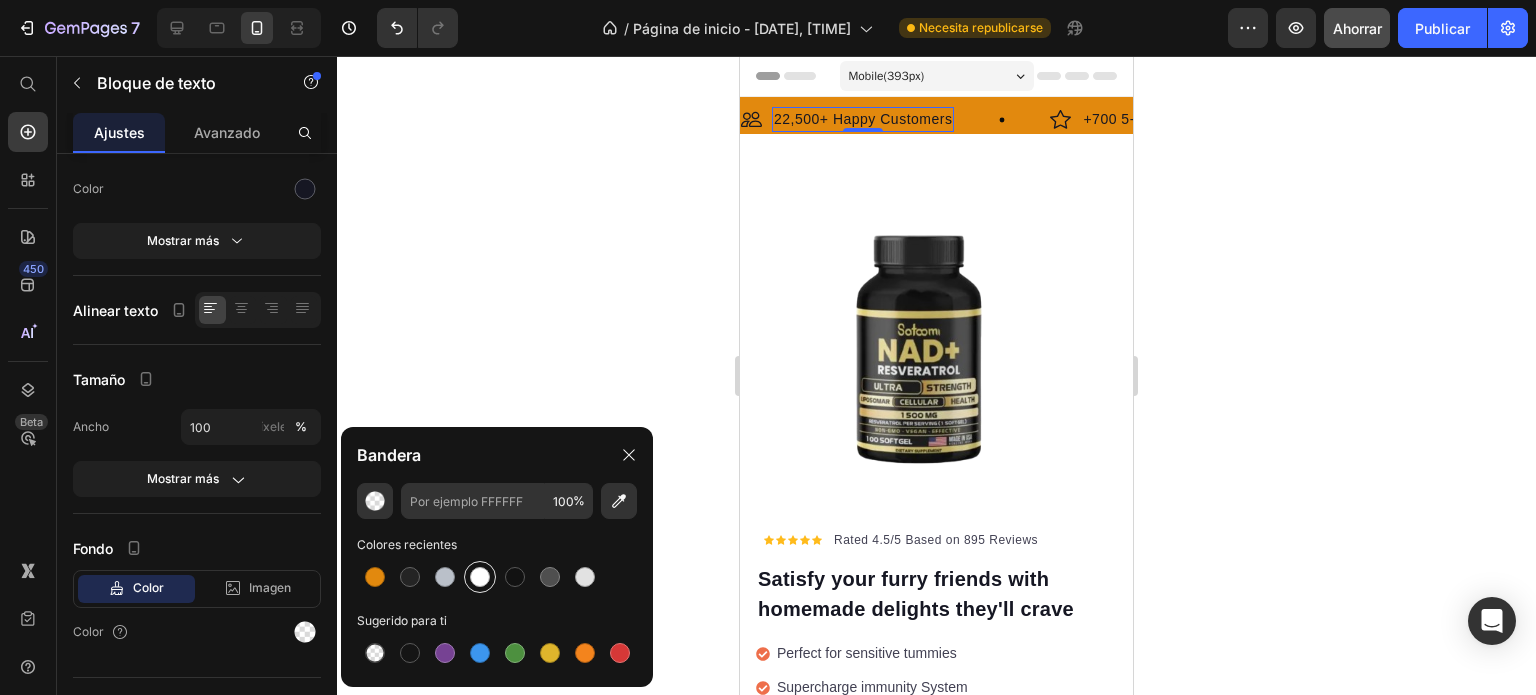 click at bounding box center (480, 577) 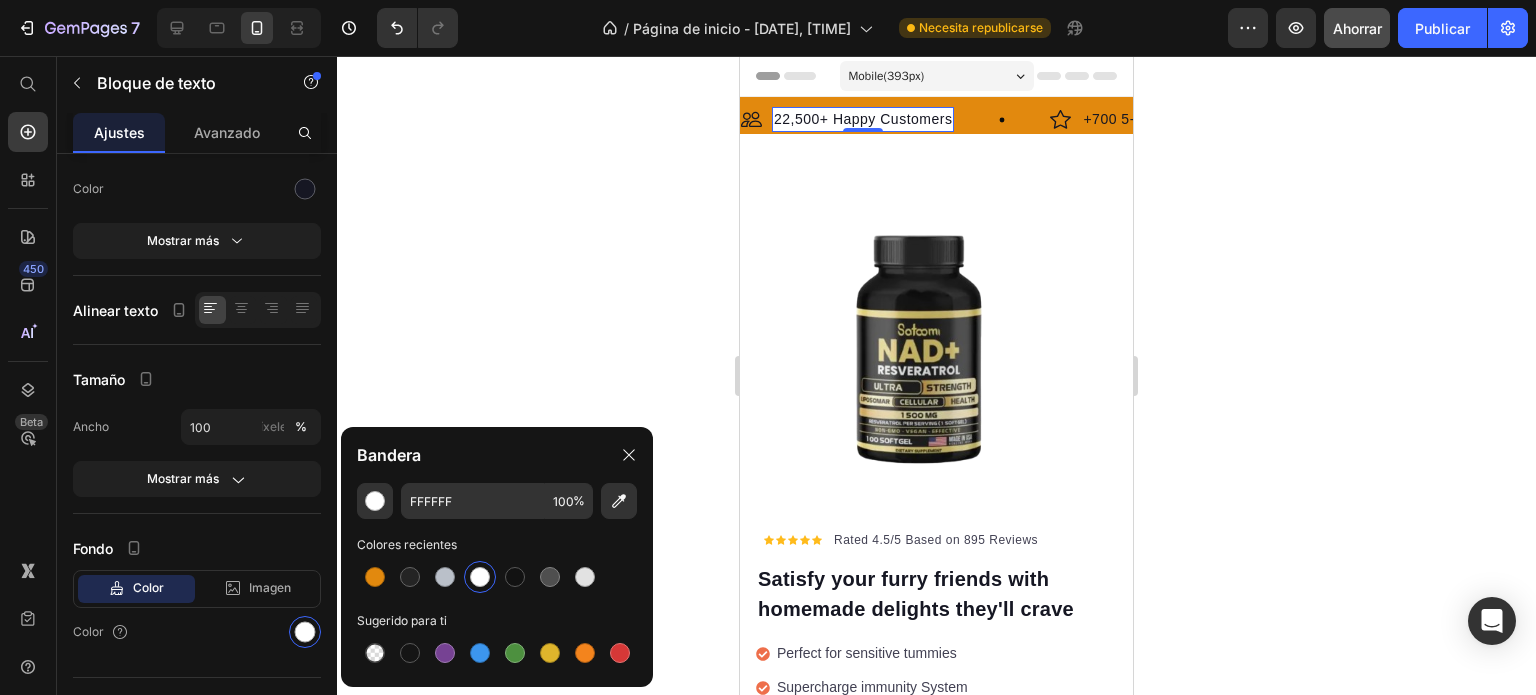 click 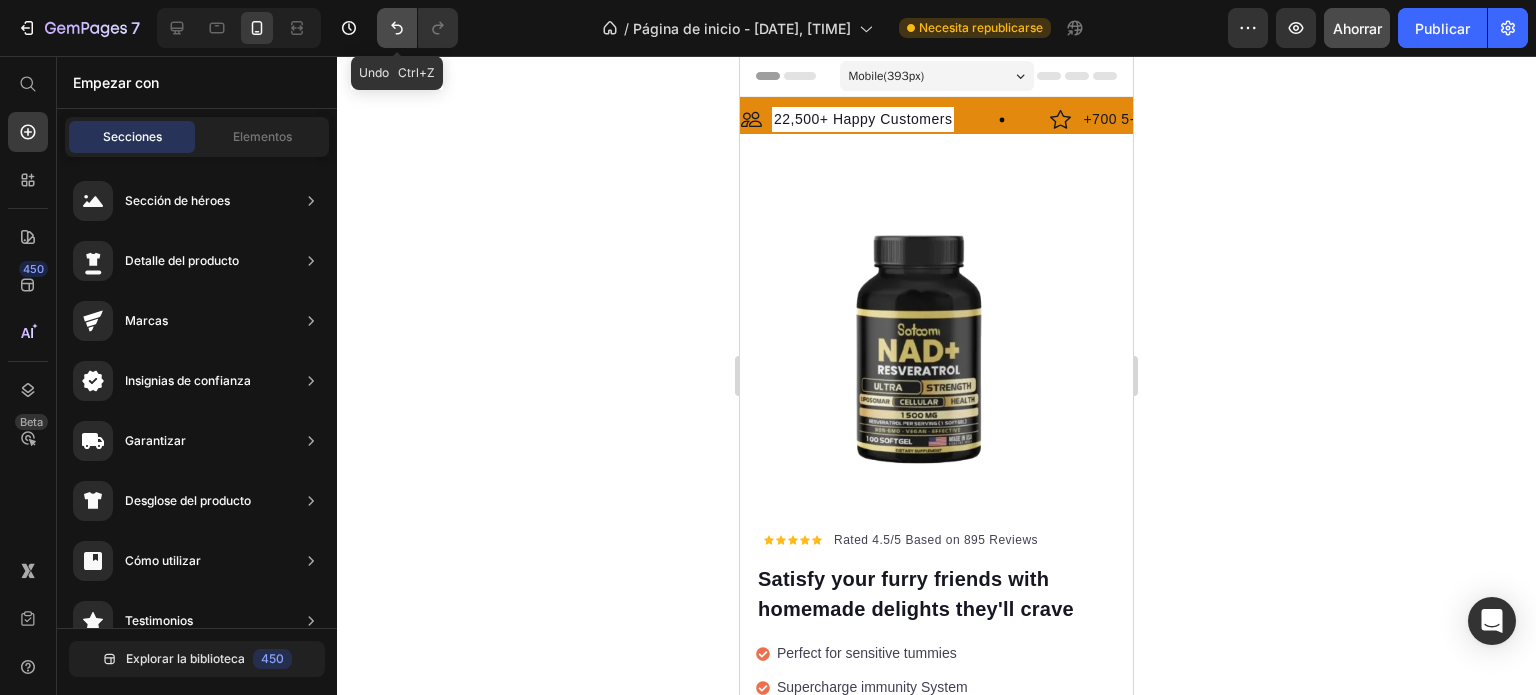 click 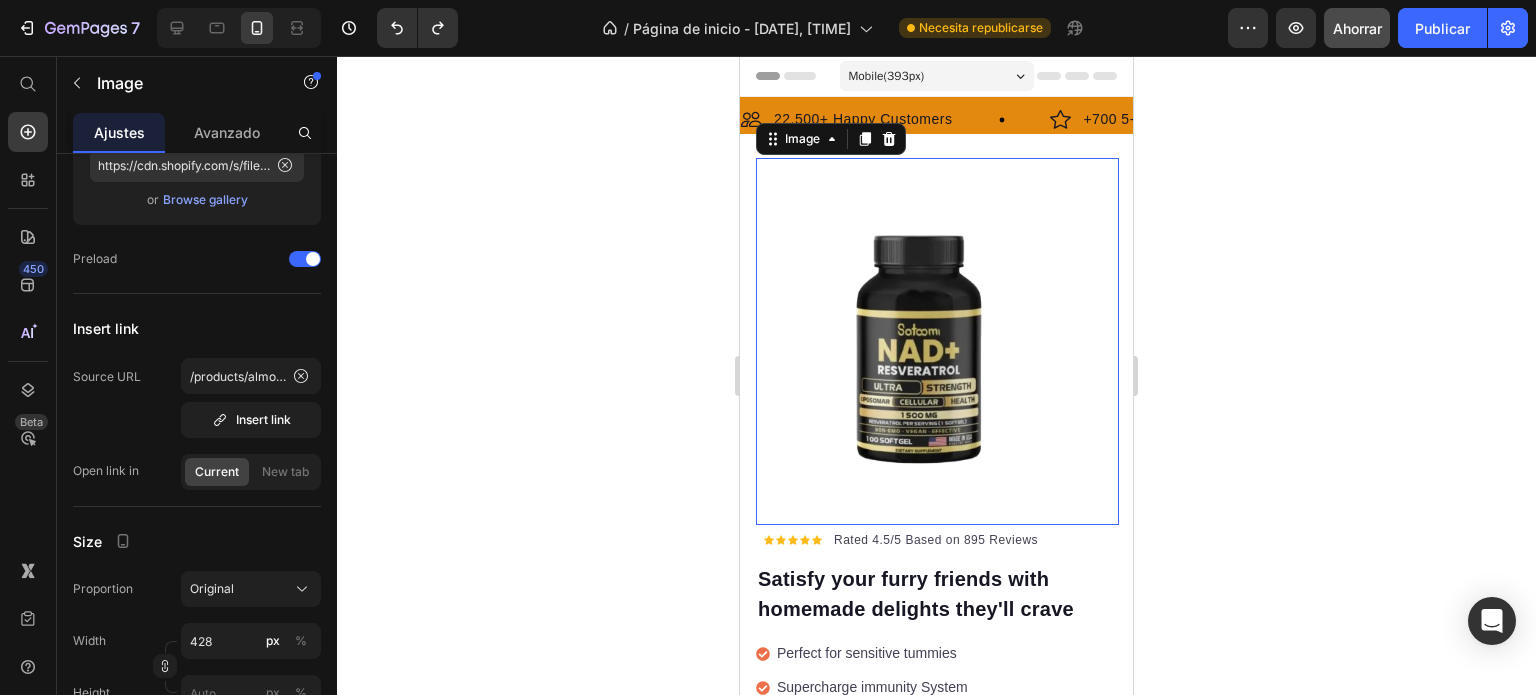 click at bounding box center [937, 341] 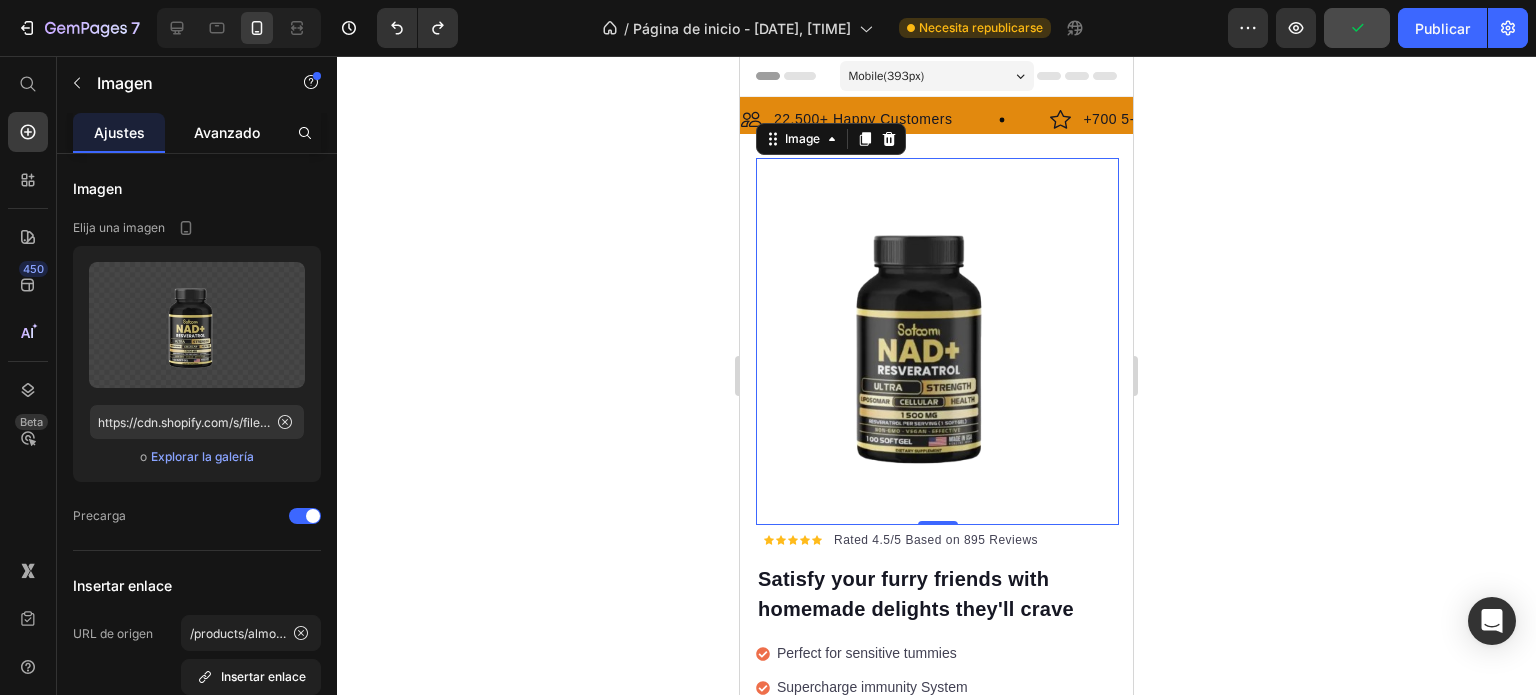 click on "Avanzado" at bounding box center [227, 132] 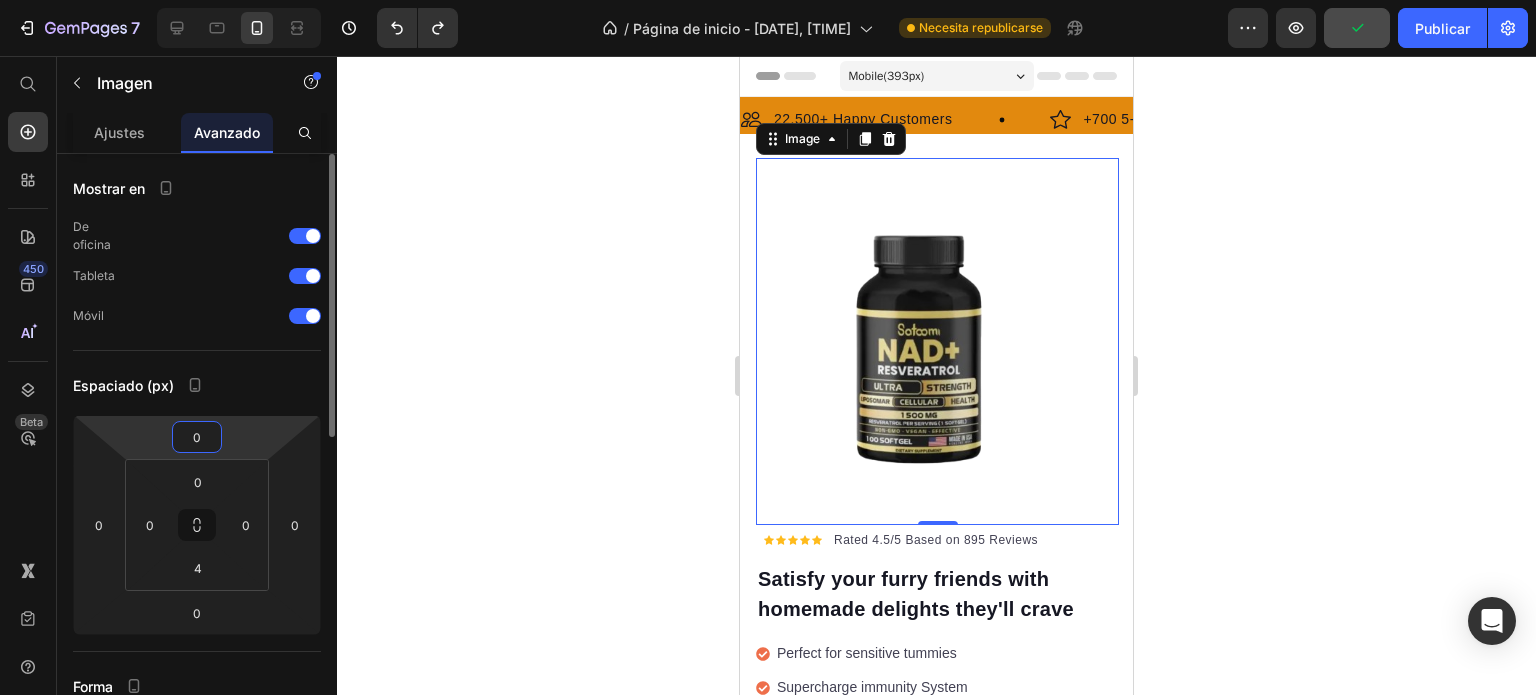 click on "0" at bounding box center [197, 437] 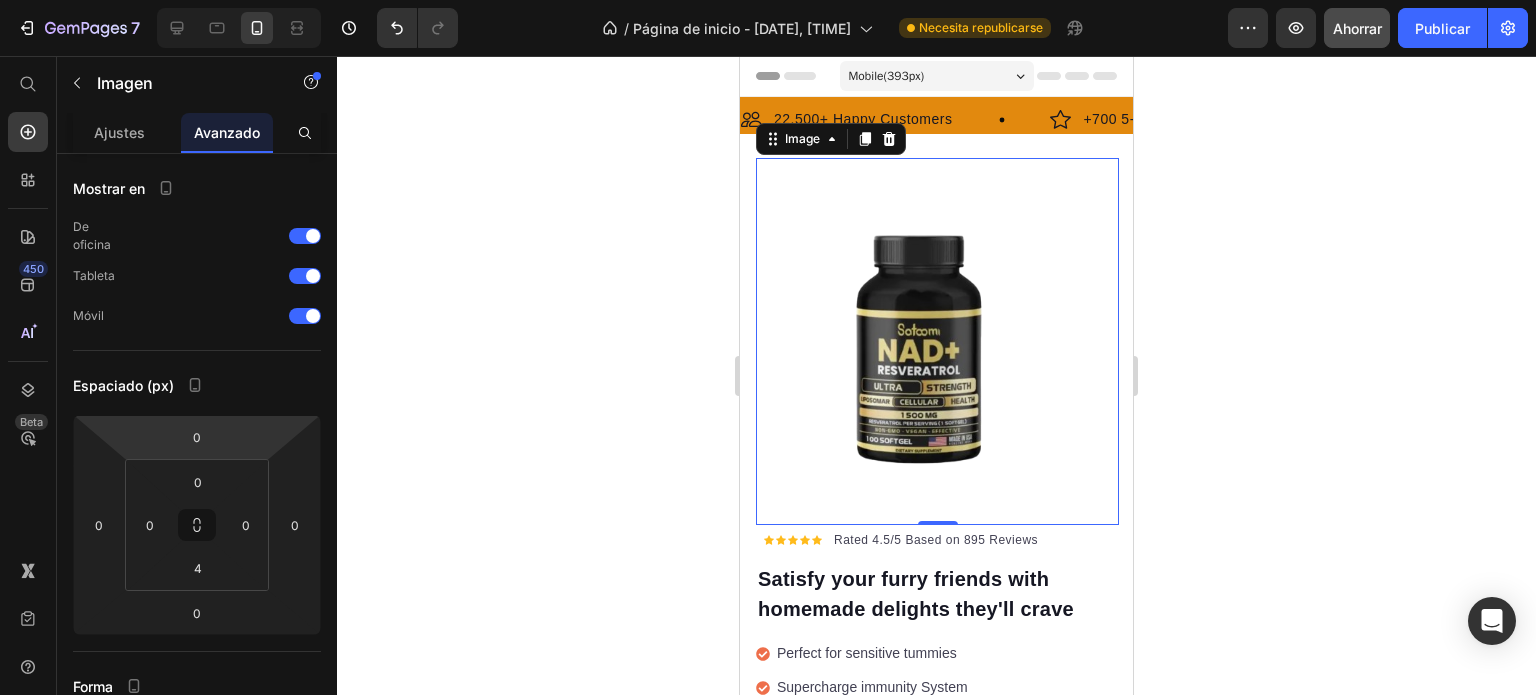 click 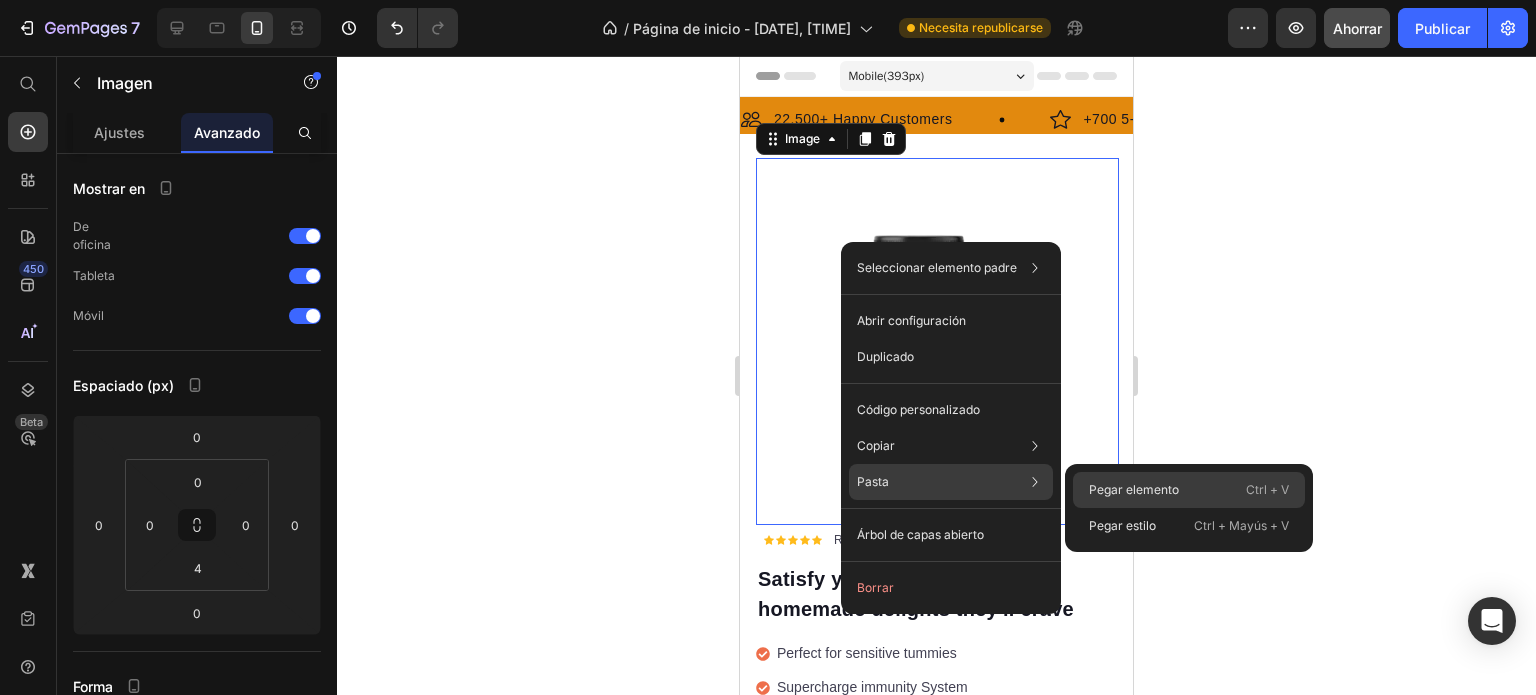 click on "Pegar elemento Ctrl + V" 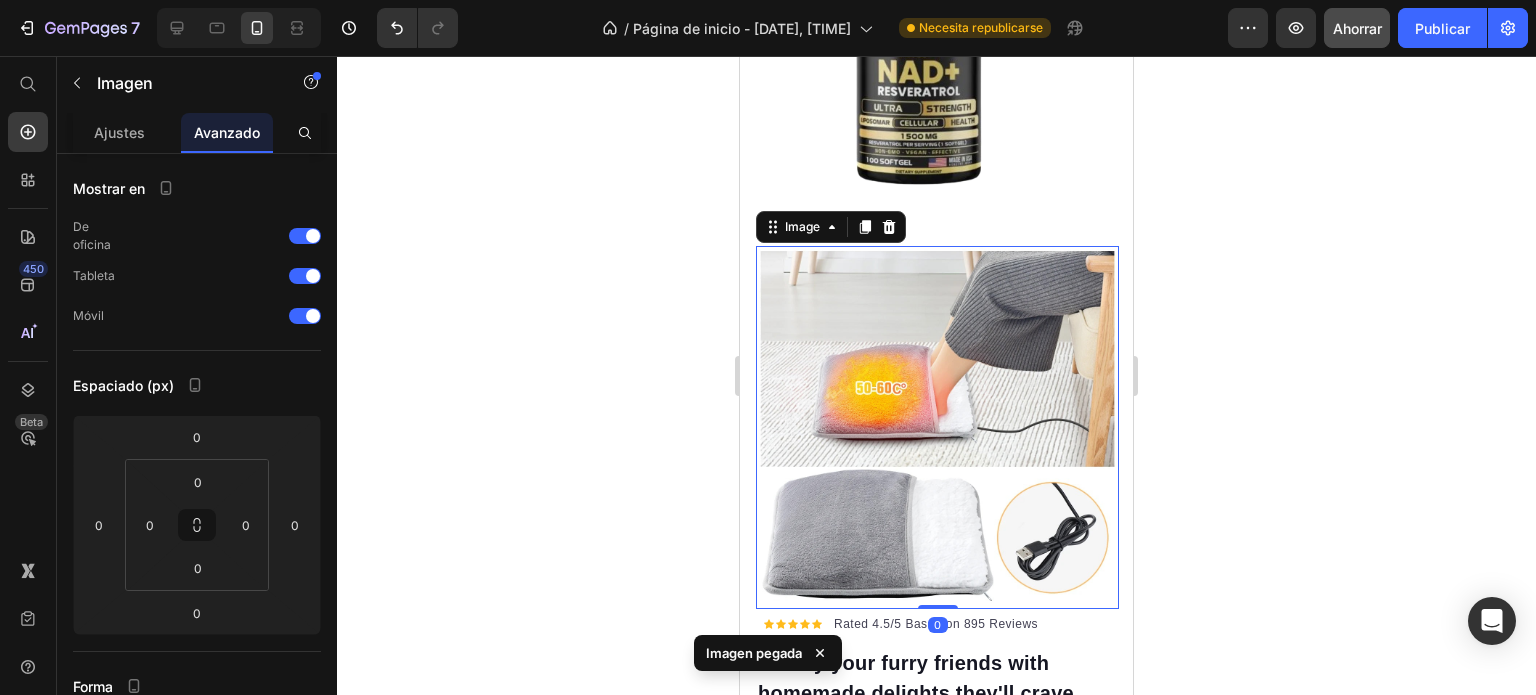 scroll, scrollTop: 383, scrollLeft: 0, axis: vertical 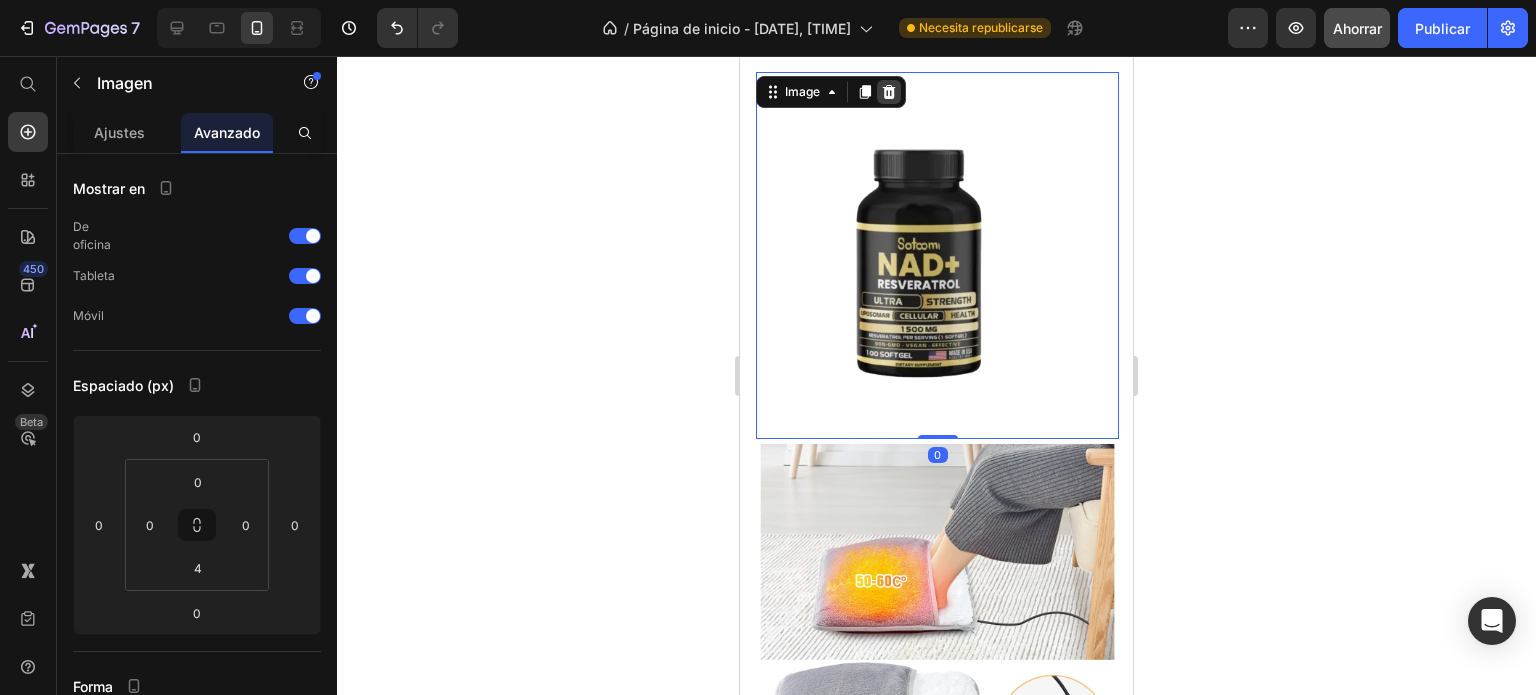 click 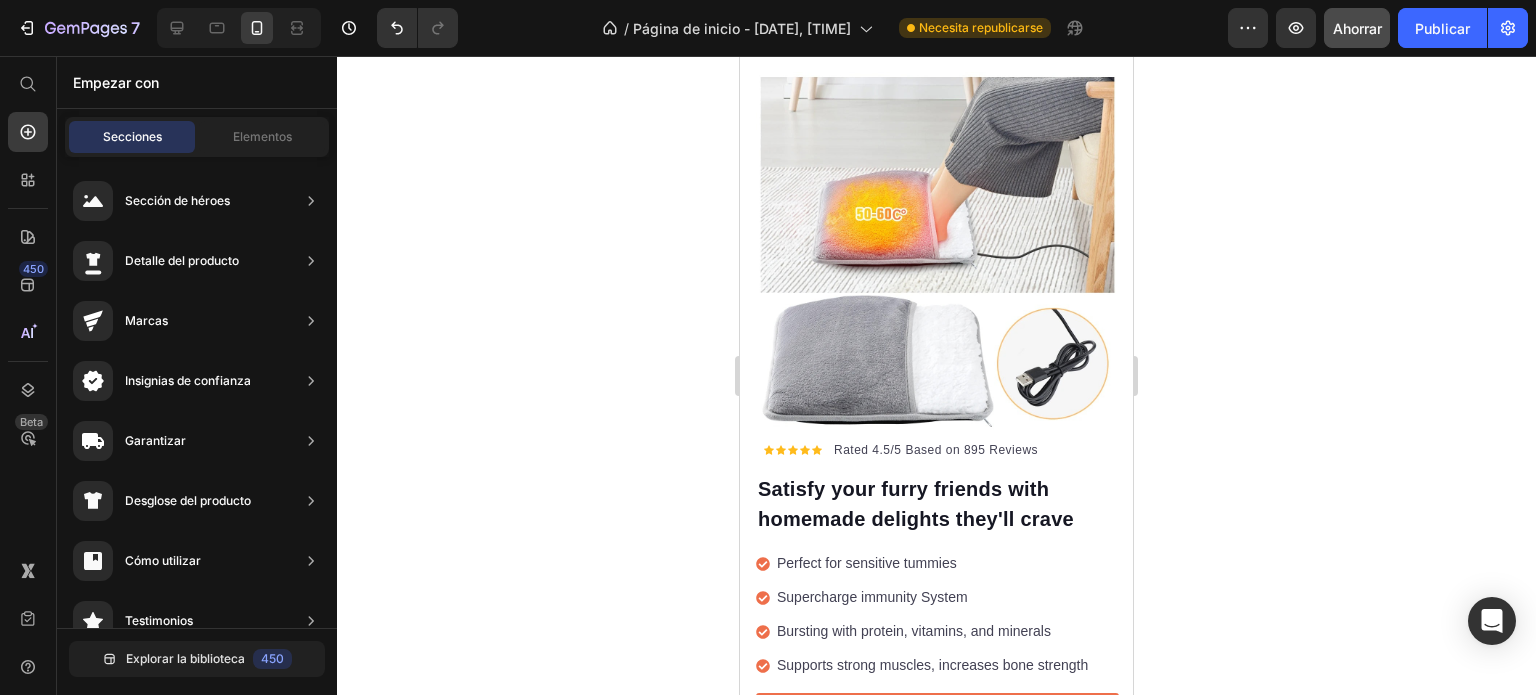 scroll, scrollTop: 0, scrollLeft: 0, axis: both 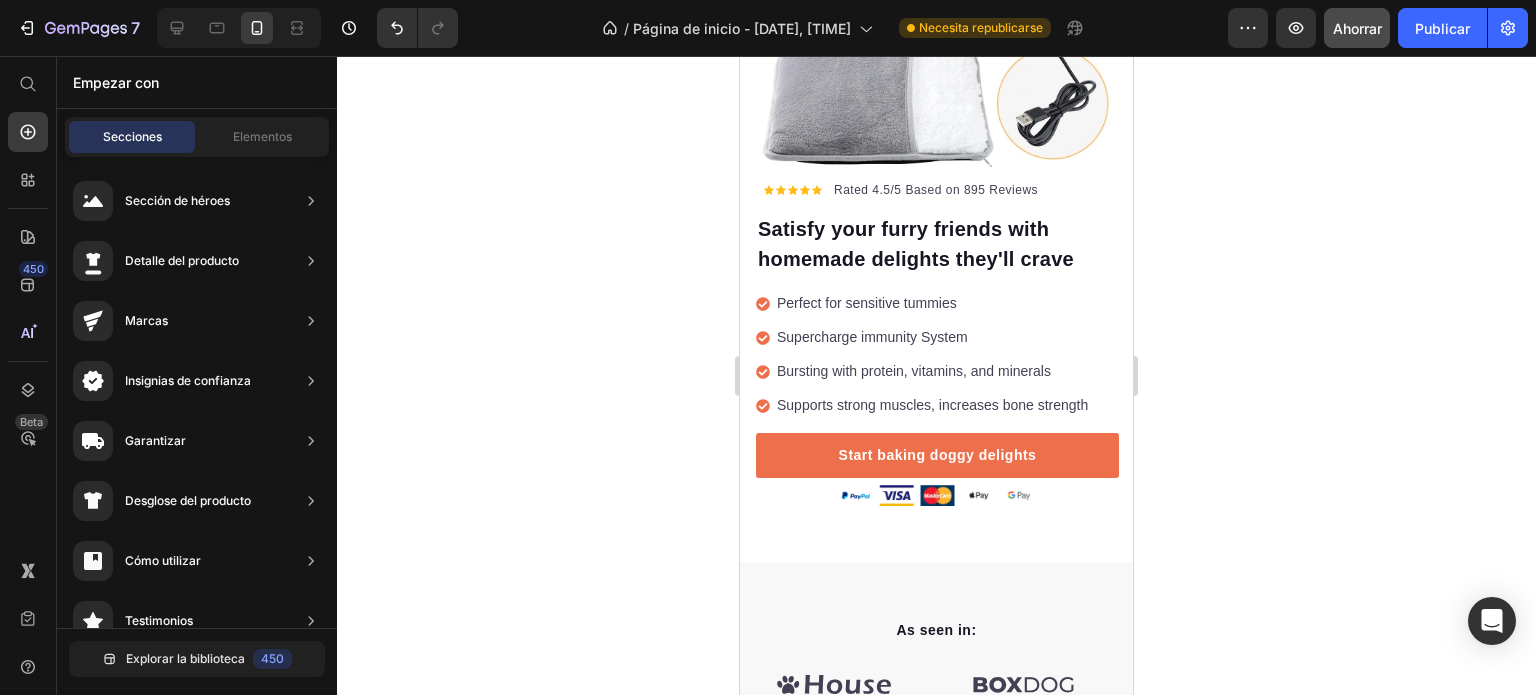 drag, startPoint x: 1124, startPoint y: 108, endPoint x: 1876, endPoint y: 190, distance: 756.4575 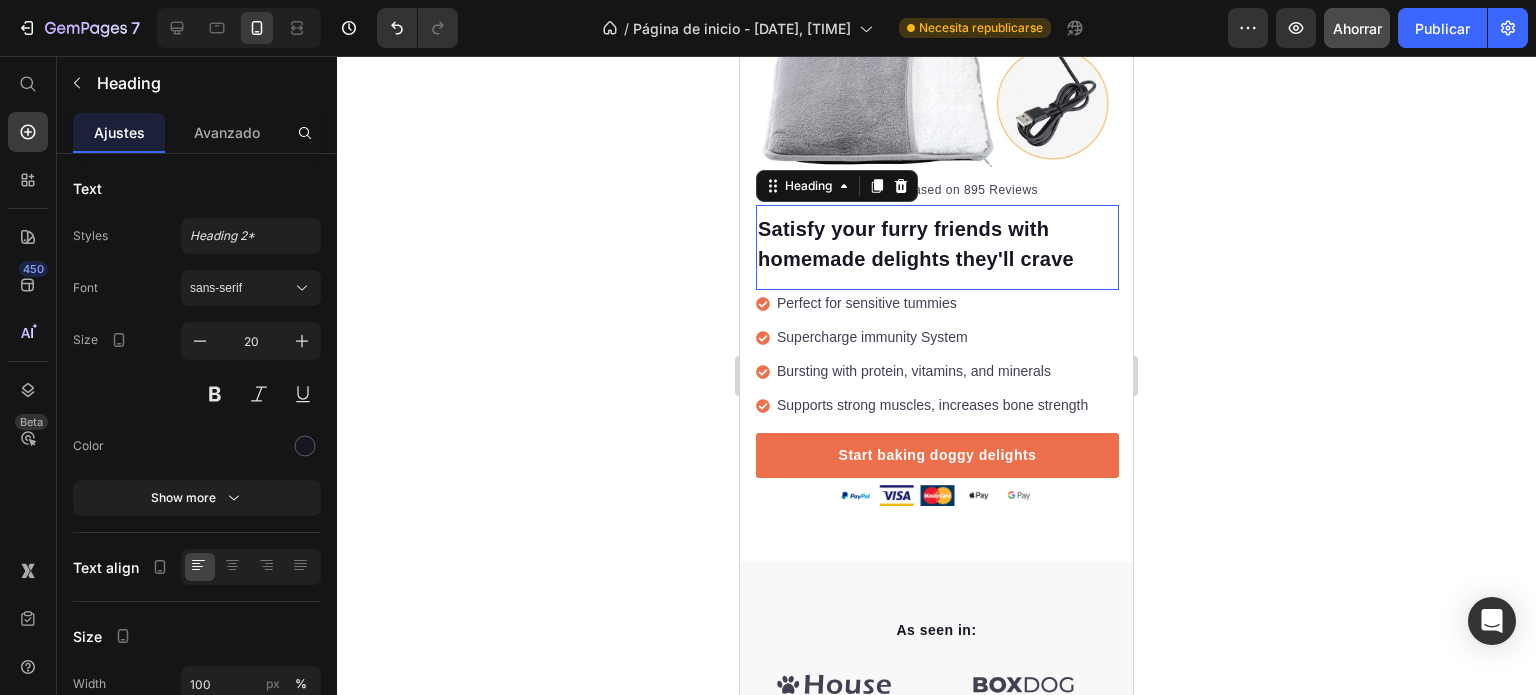 click on "Satisfy your furry friends with homemade delights they'll crave Heading   0" at bounding box center [937, 247] 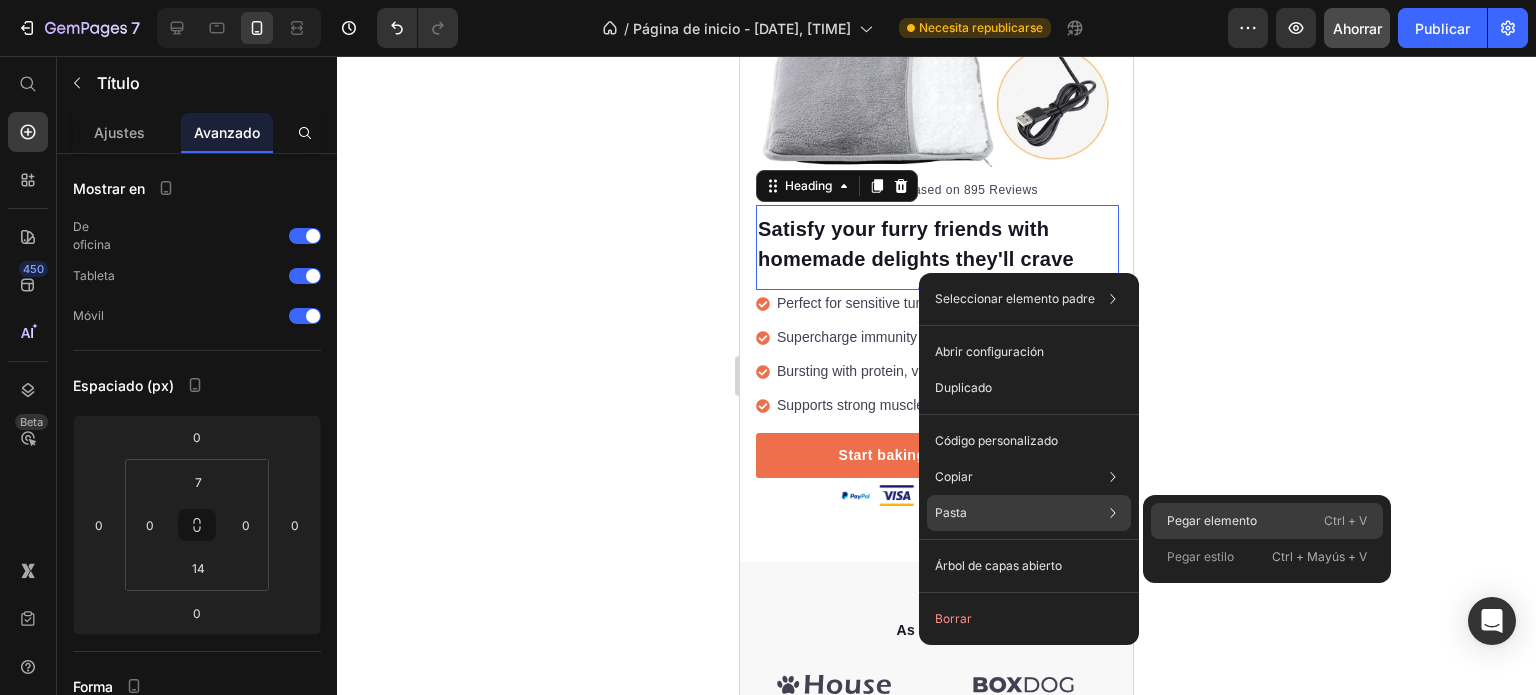 click on "Pegar elemento Ctrl + V" 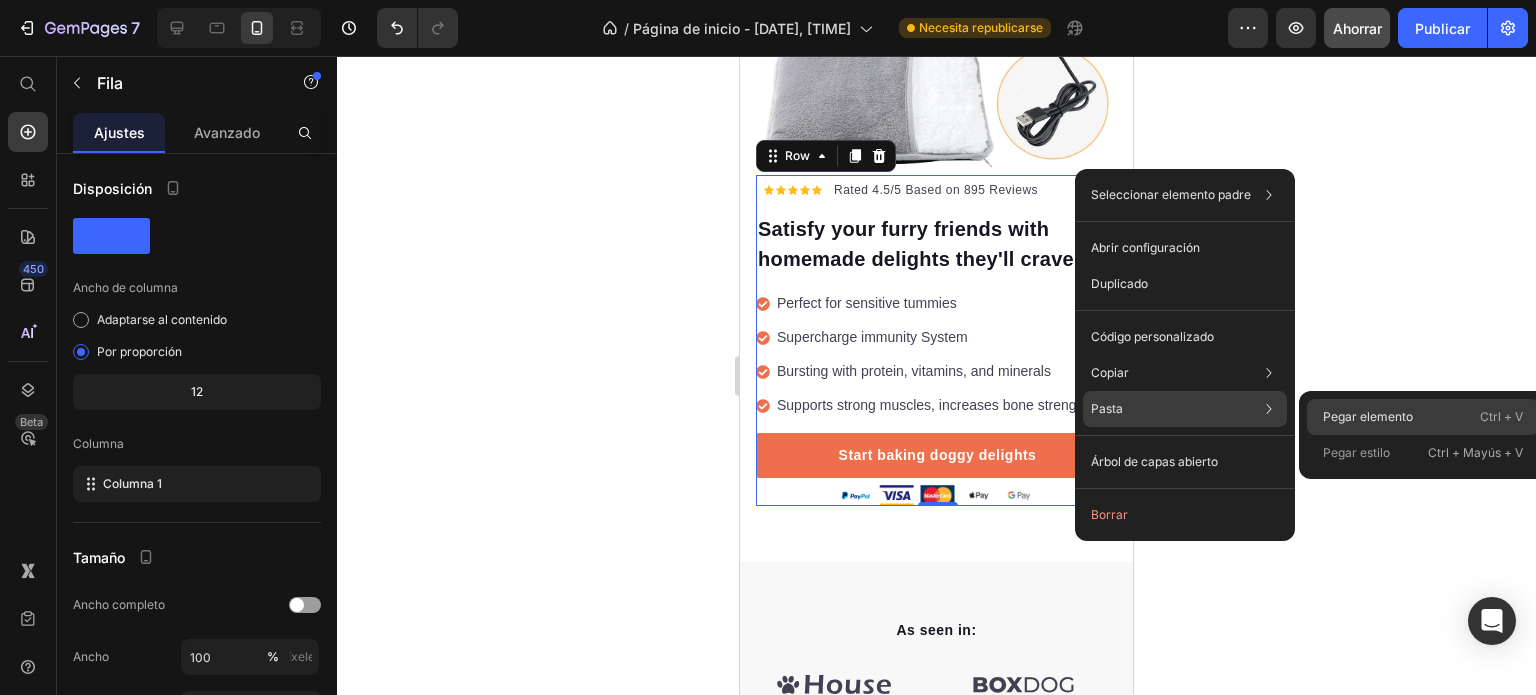 click on "Pegar elemento" at bounding box center [1368, 416] 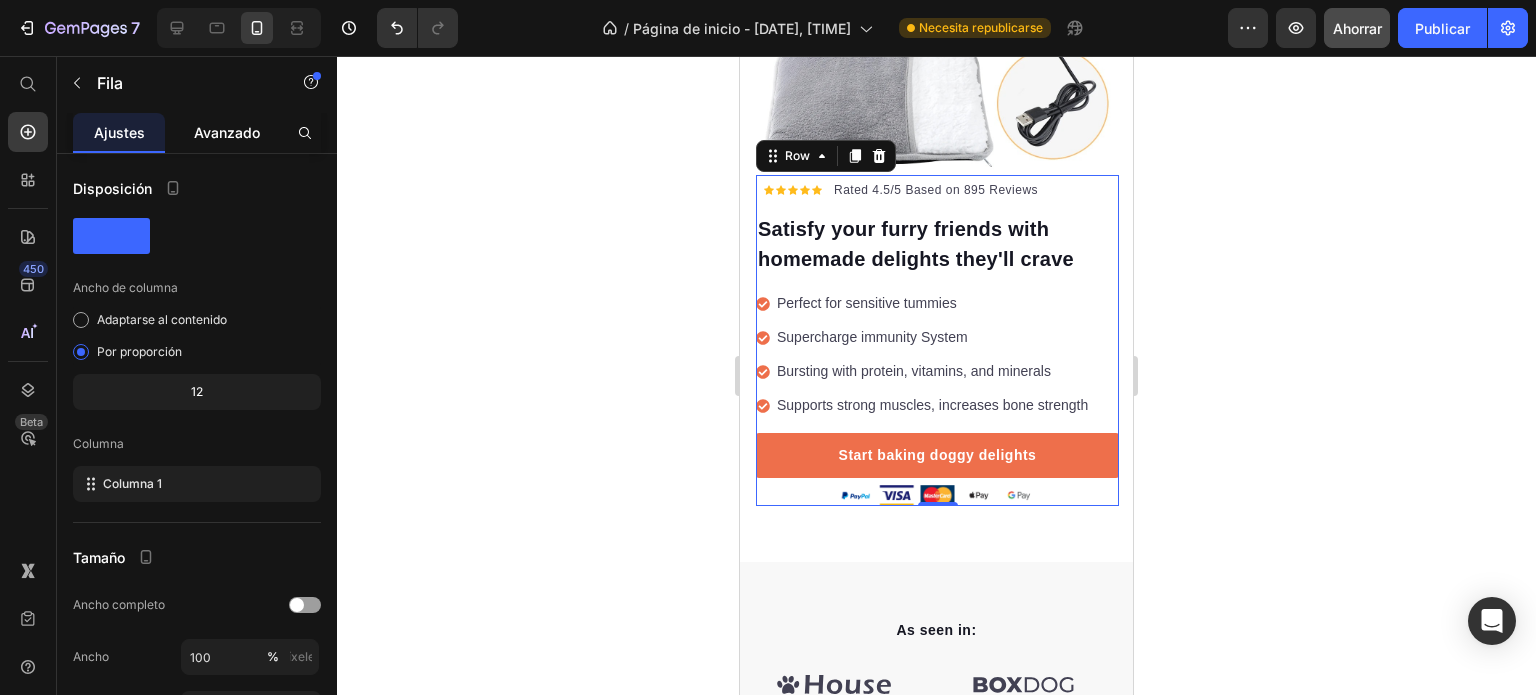 click on "Avanzado" at bounding box center [227, 132] 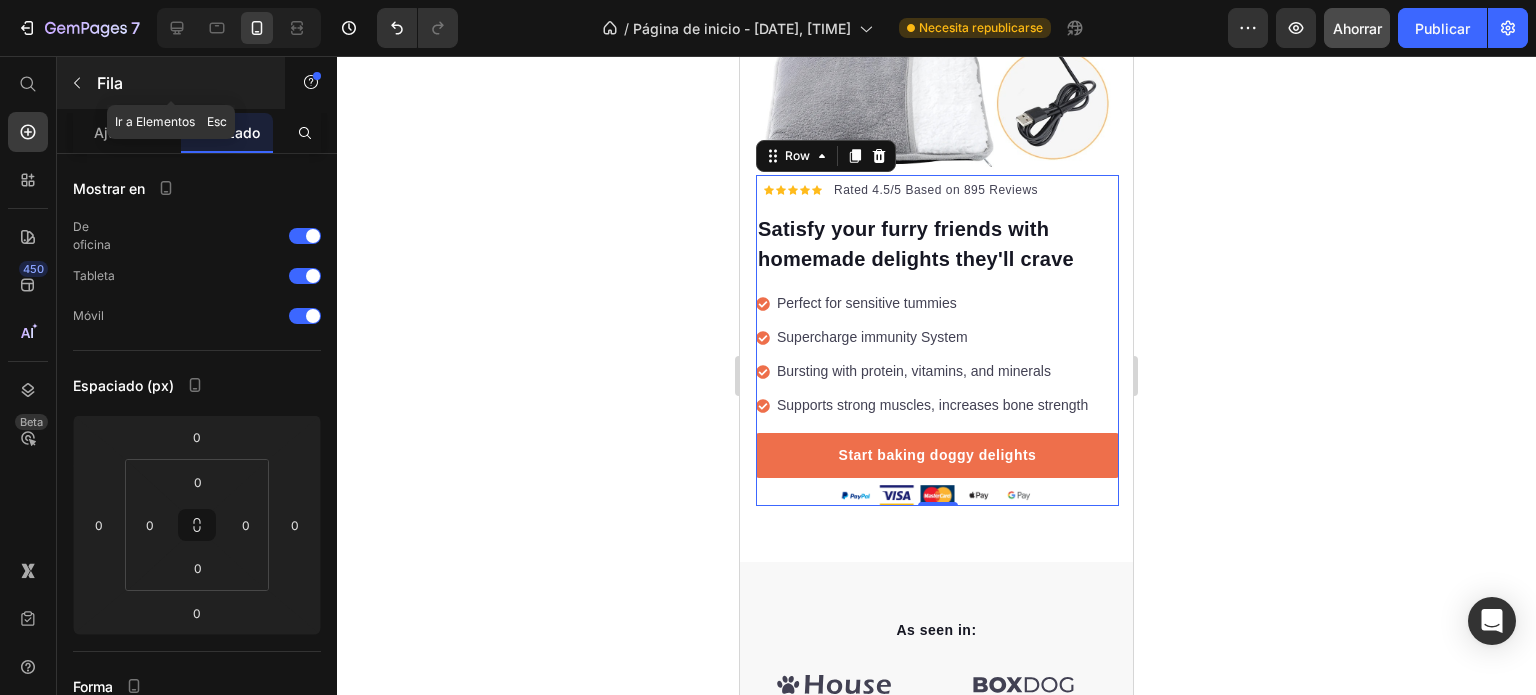 click 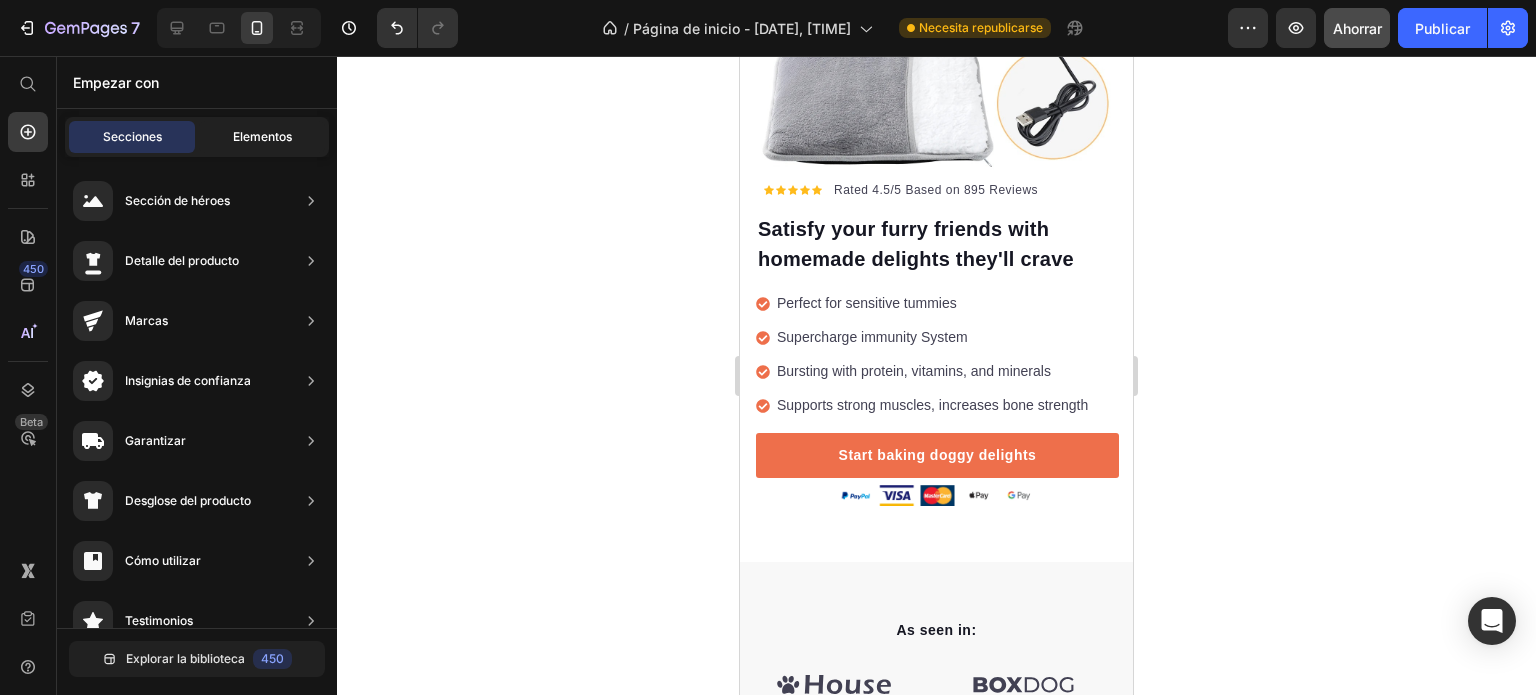 click on "Elementos" 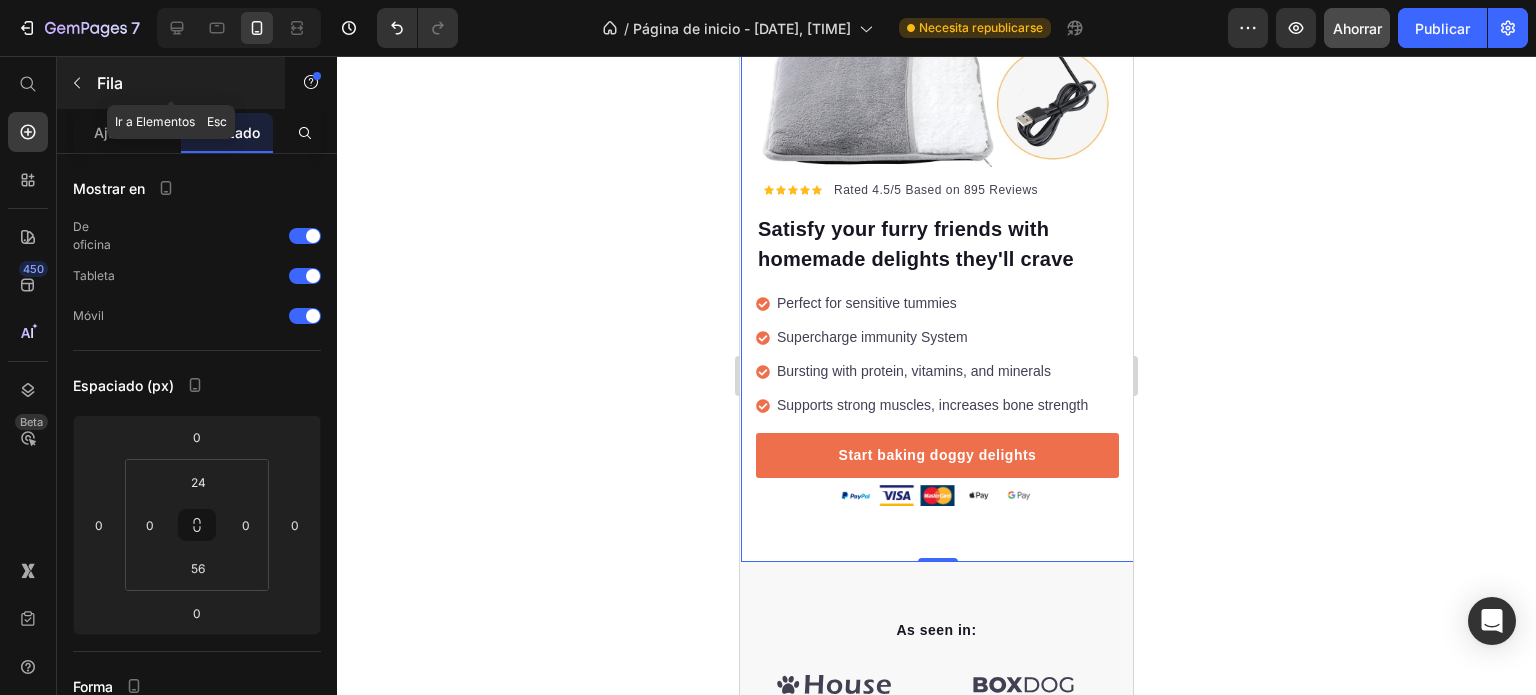 click at bounding box center [77, 83] 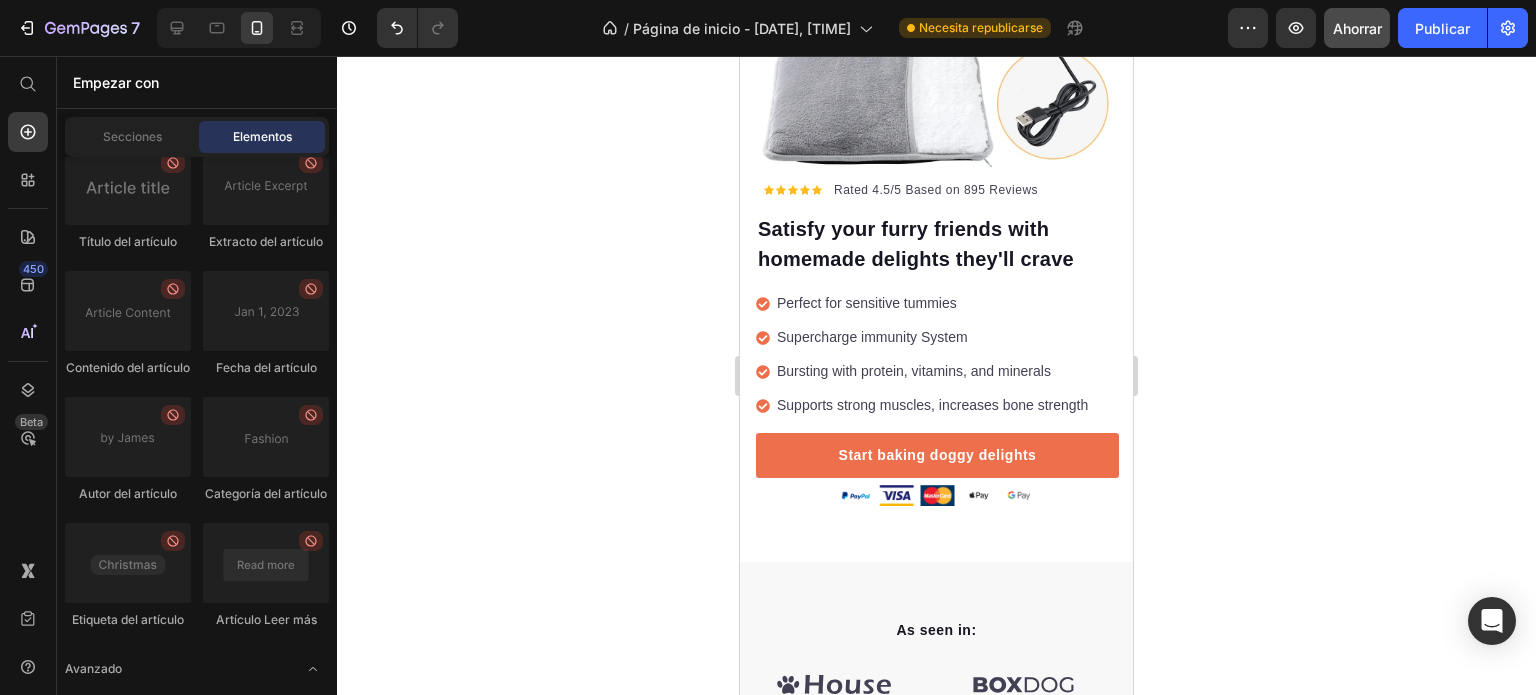 scroll, scrollTop: 5990, scrollLeft: 0, axis: vertical 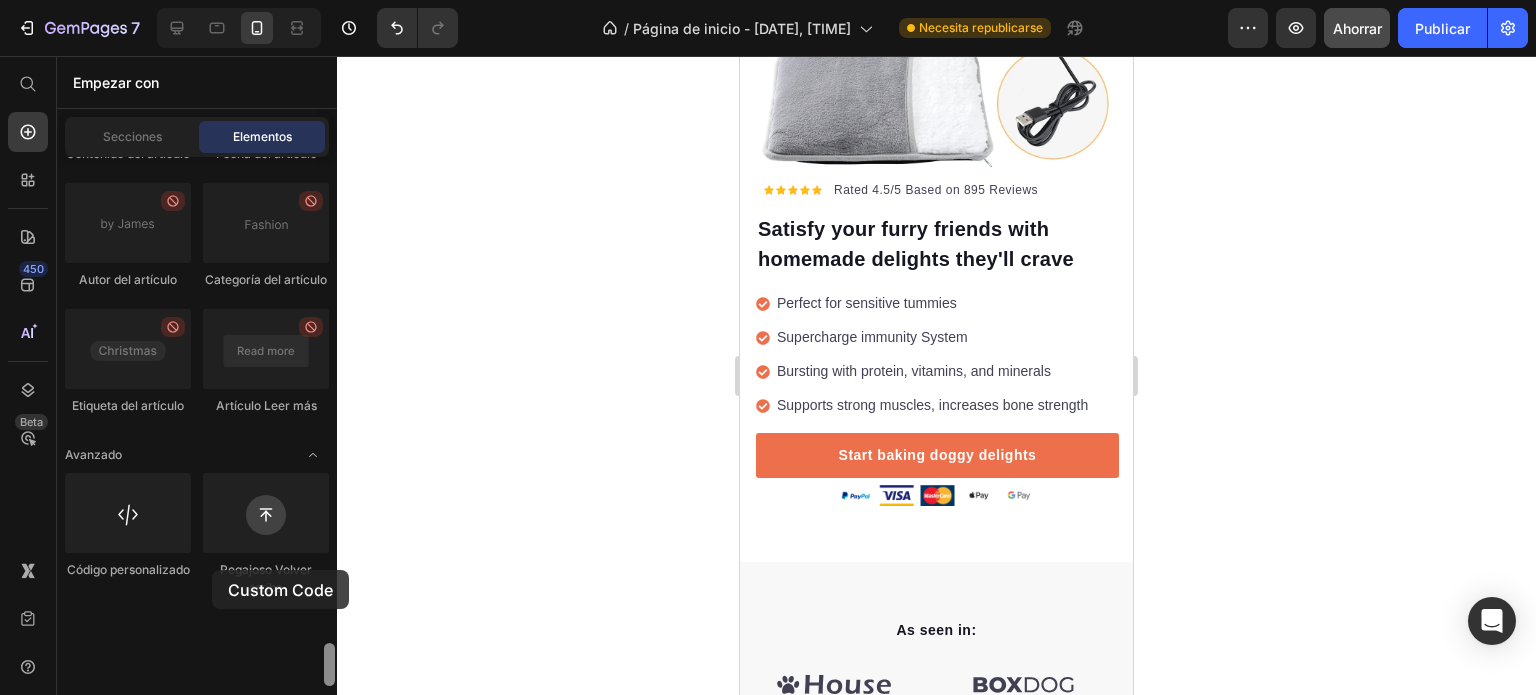 drag, startPoint x: 180, startPoint y: 563, endPoint x: 328, endPoint y: 533, distance: 151.00993 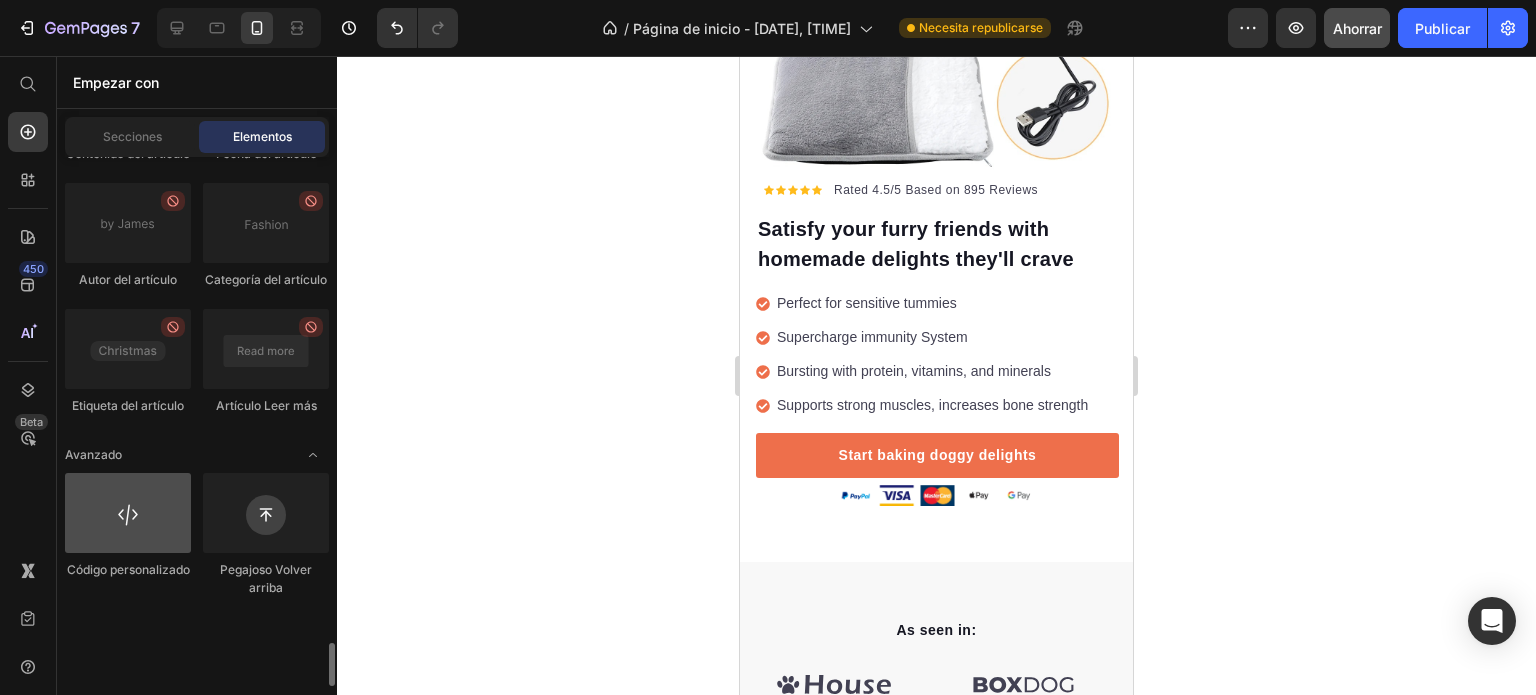 click at bounding box center (128, 513) 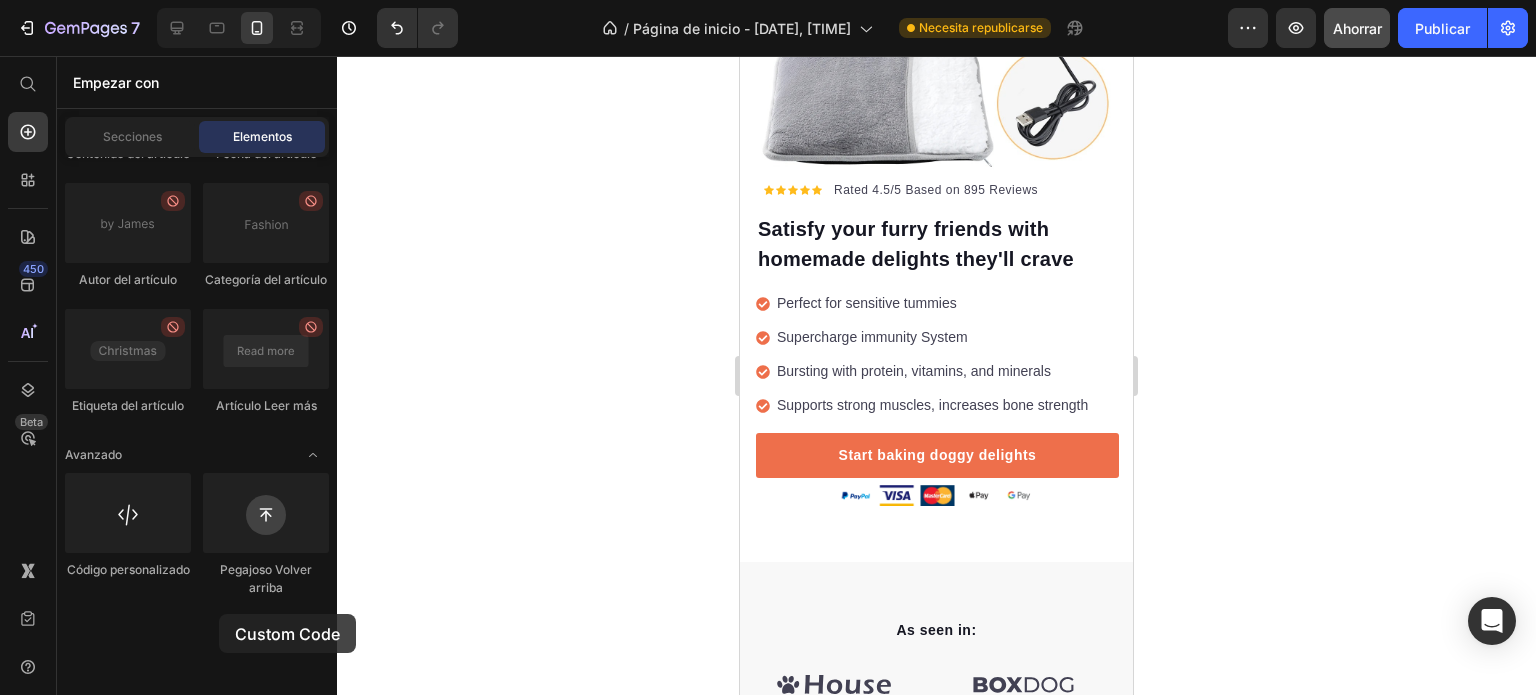 drag, startPoint x: 133, startPoint y: 610, endPoint x: 344, endPoint y: 612, distance: 211.00948 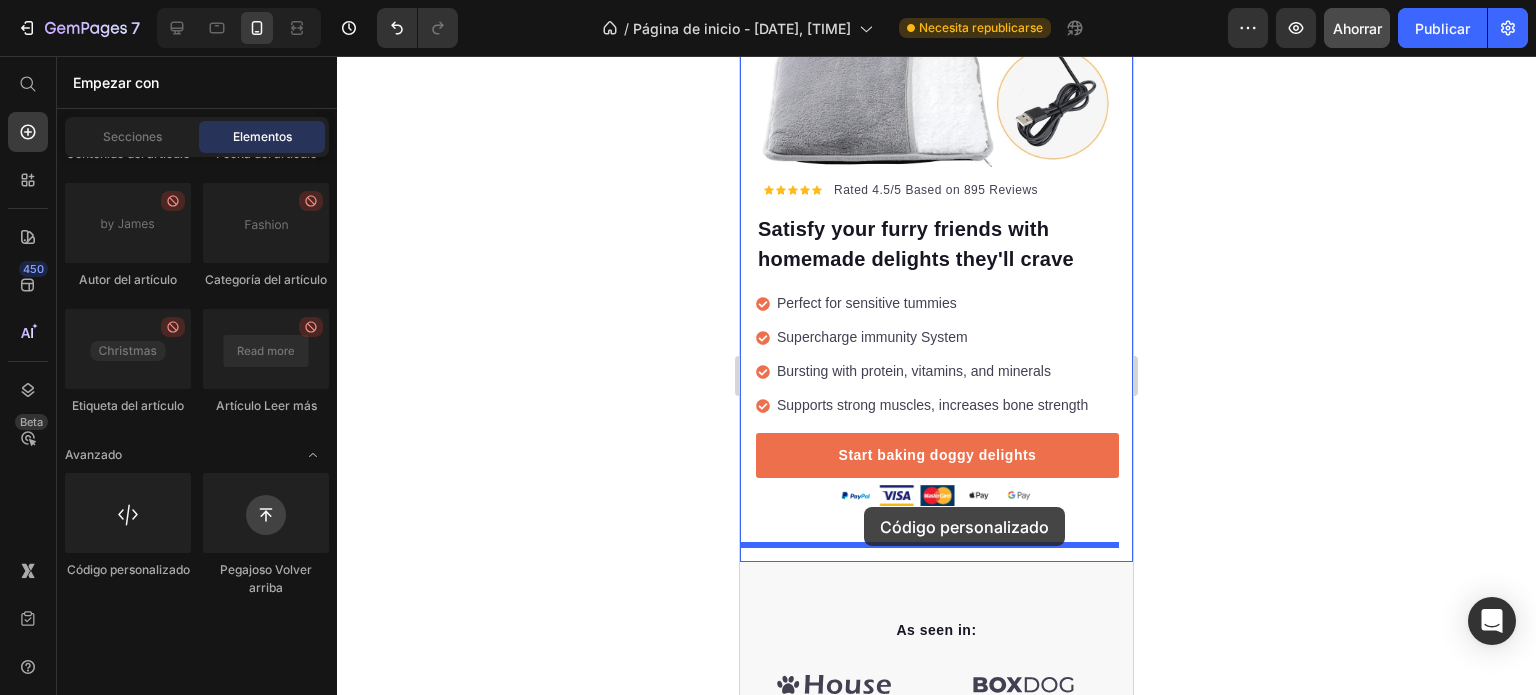 drag, startPoint x: 905, startPoint y: 610, endPoint x: 864, endPoint y: 507, distance: 110.860275 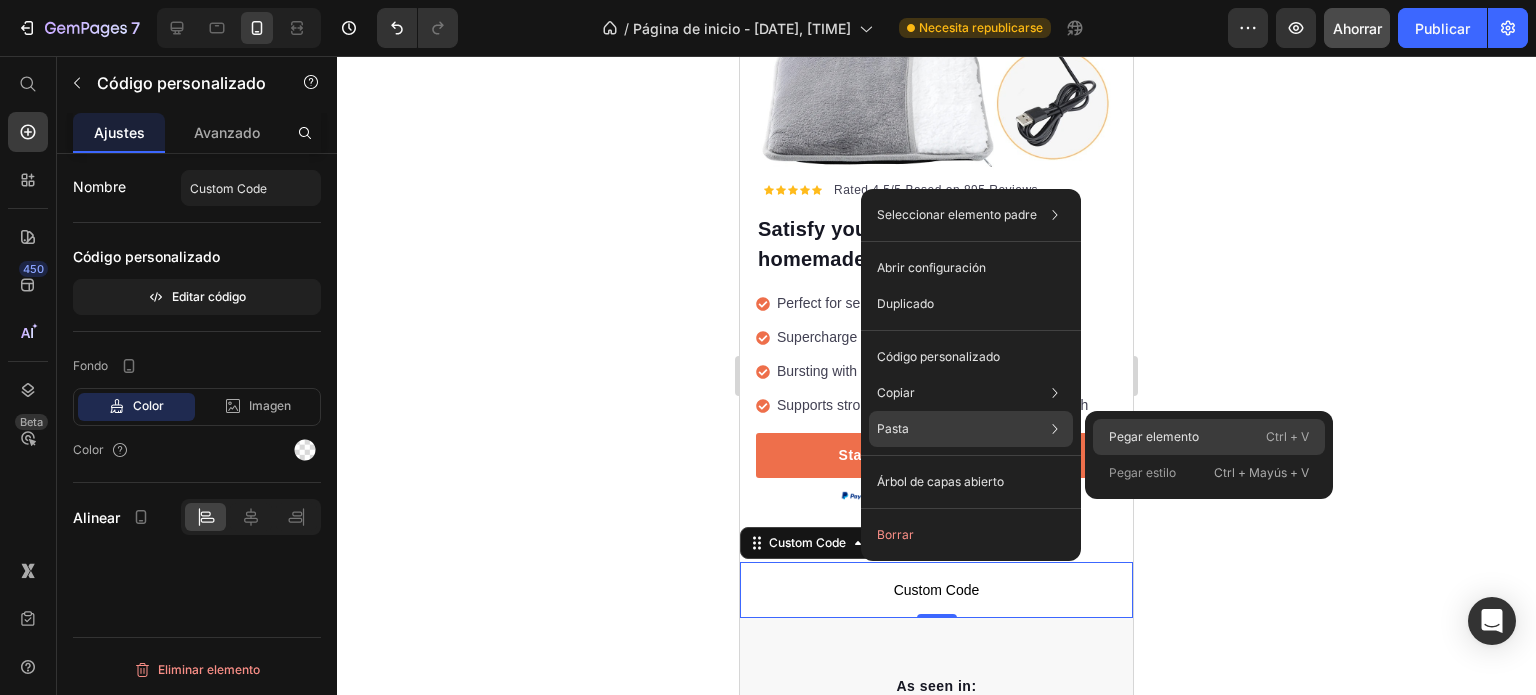 click on "Pegar elemento Ctrl + V" 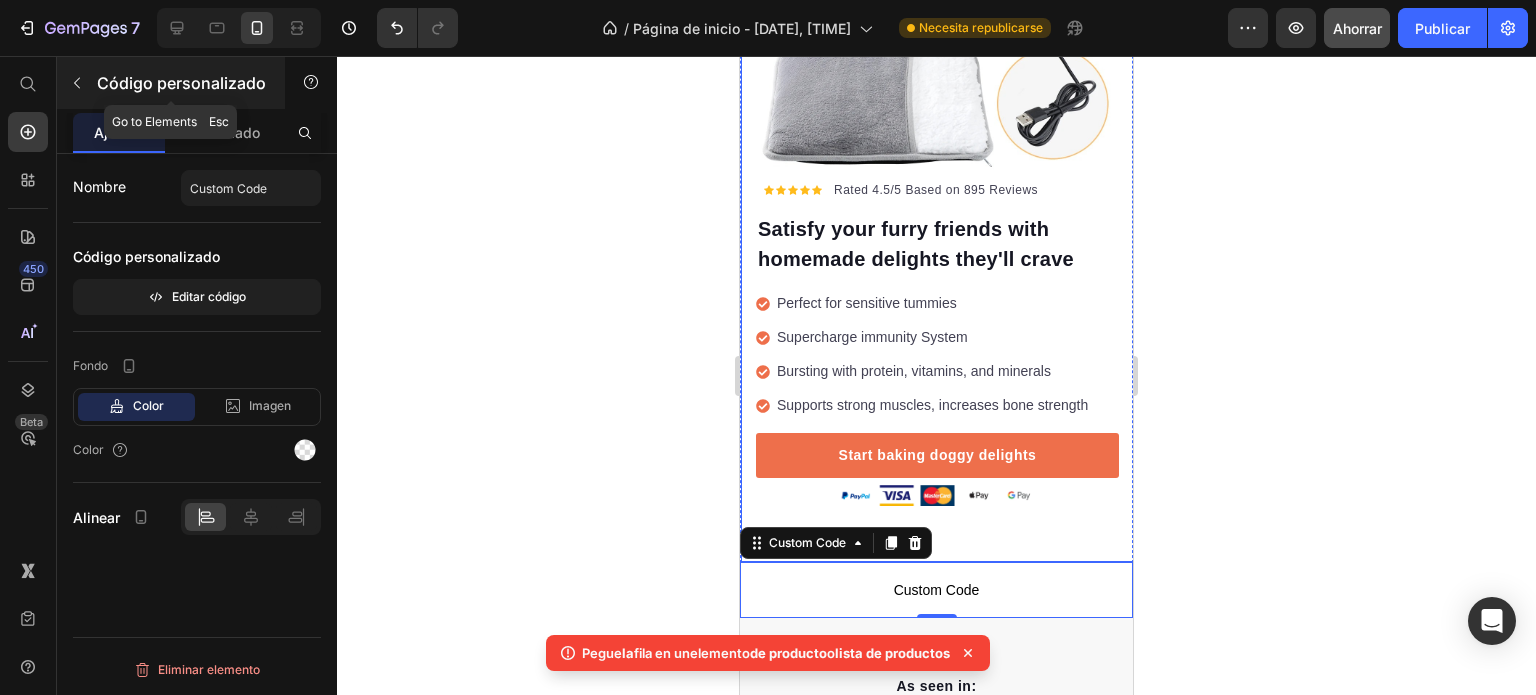 click at bounding box center [77, 83] 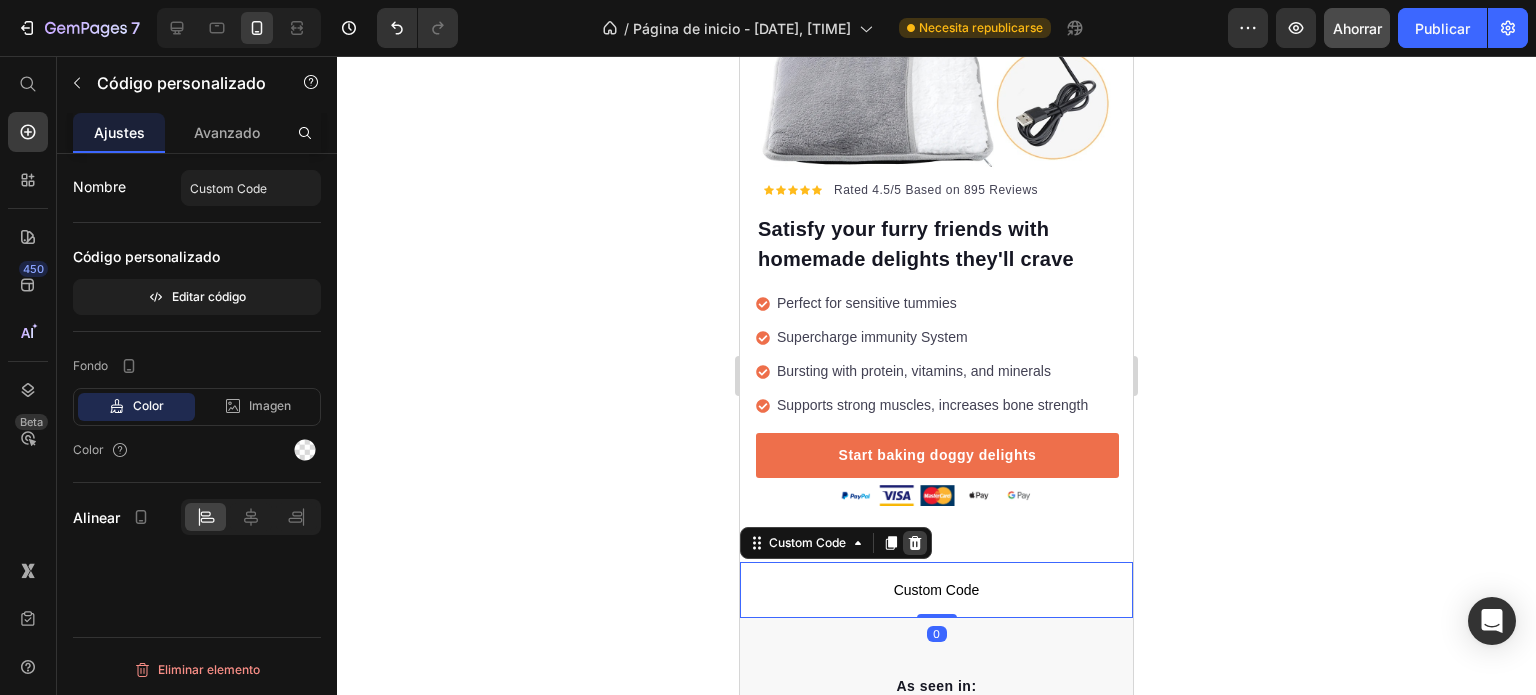 click at bounding box center (915, 543) 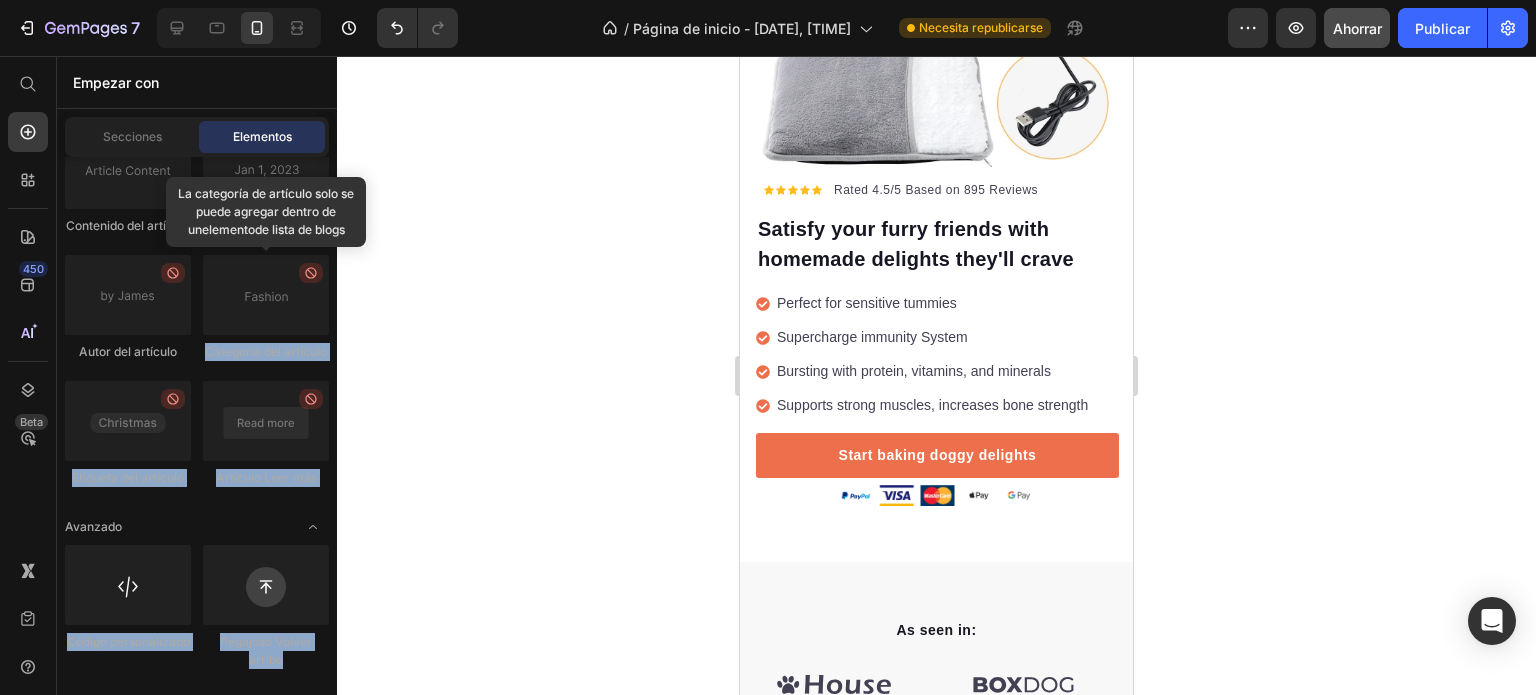 drag, startPoint x: 333, startPoint y: 279, endPoint x: 368, endPoint y: 277, distance: 35.057095 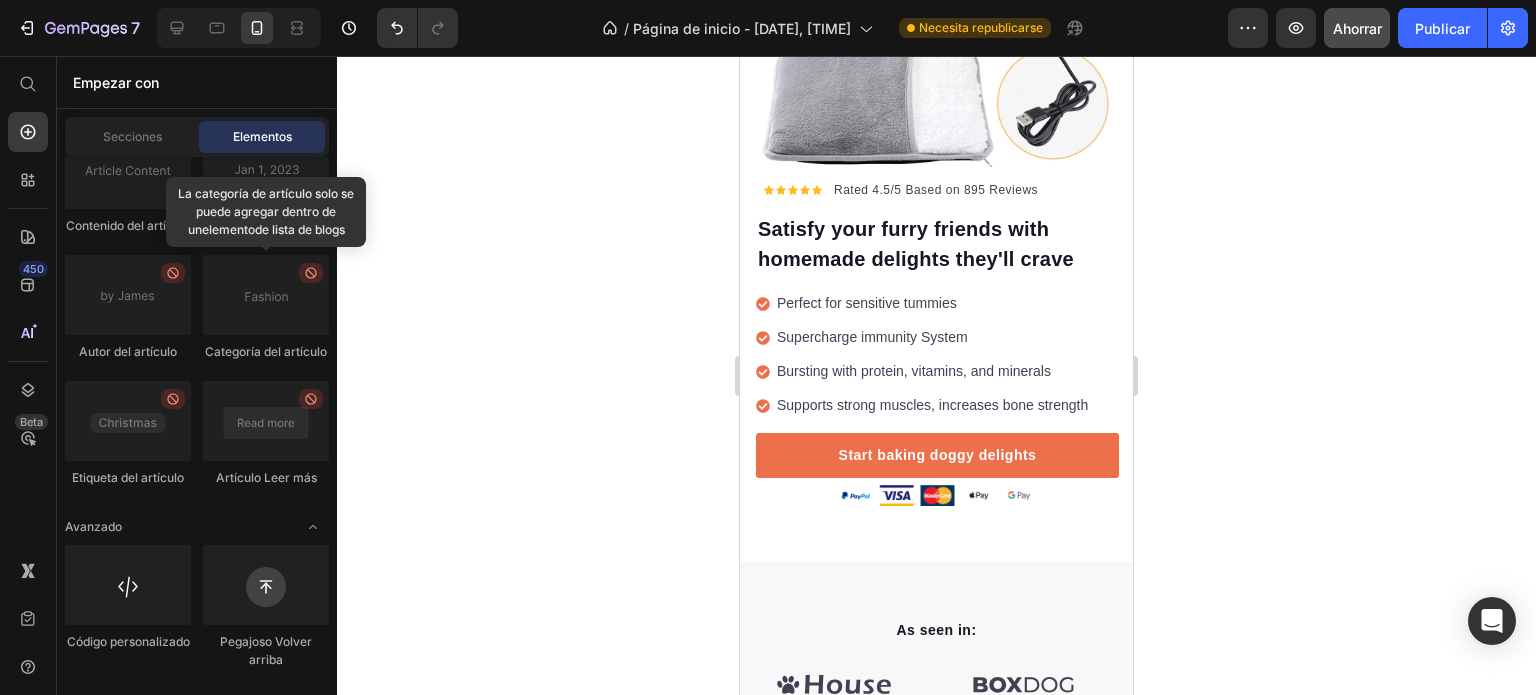 click 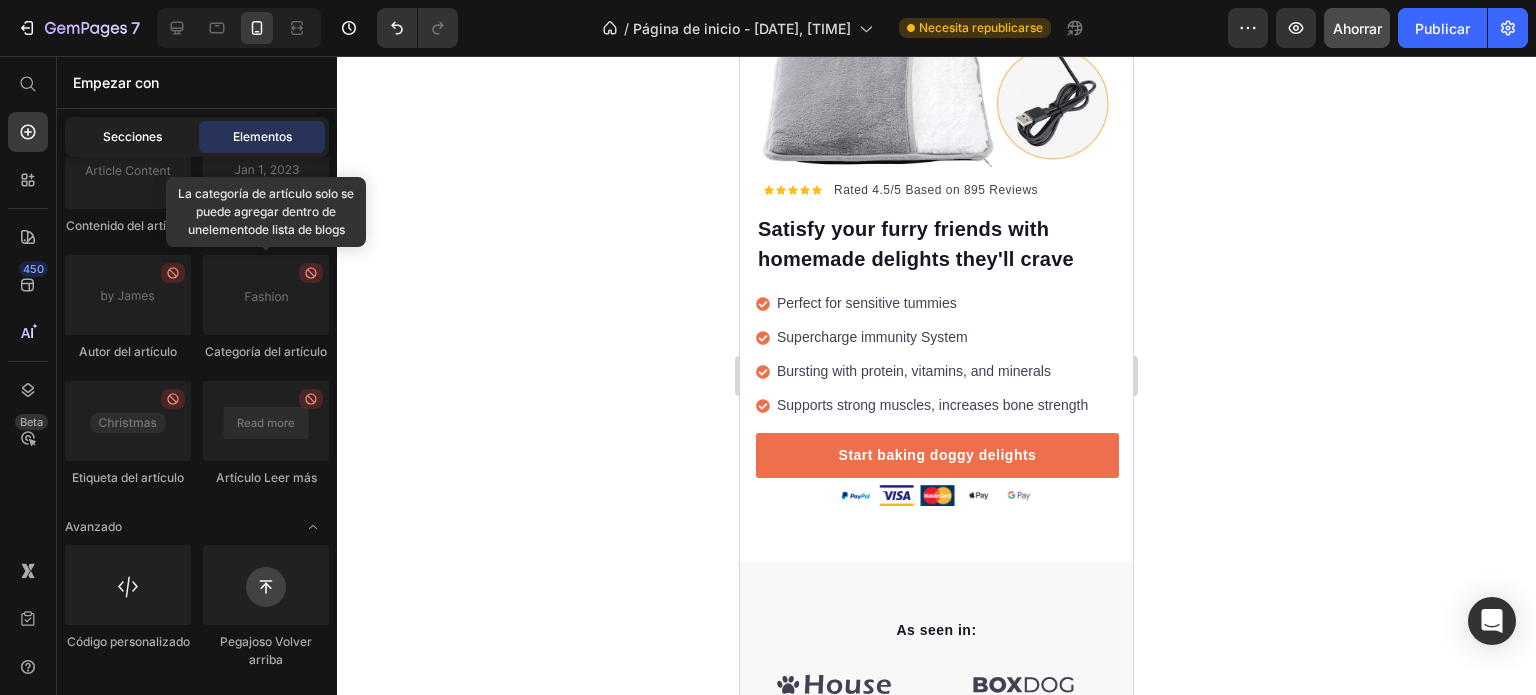 click on "Secciones" 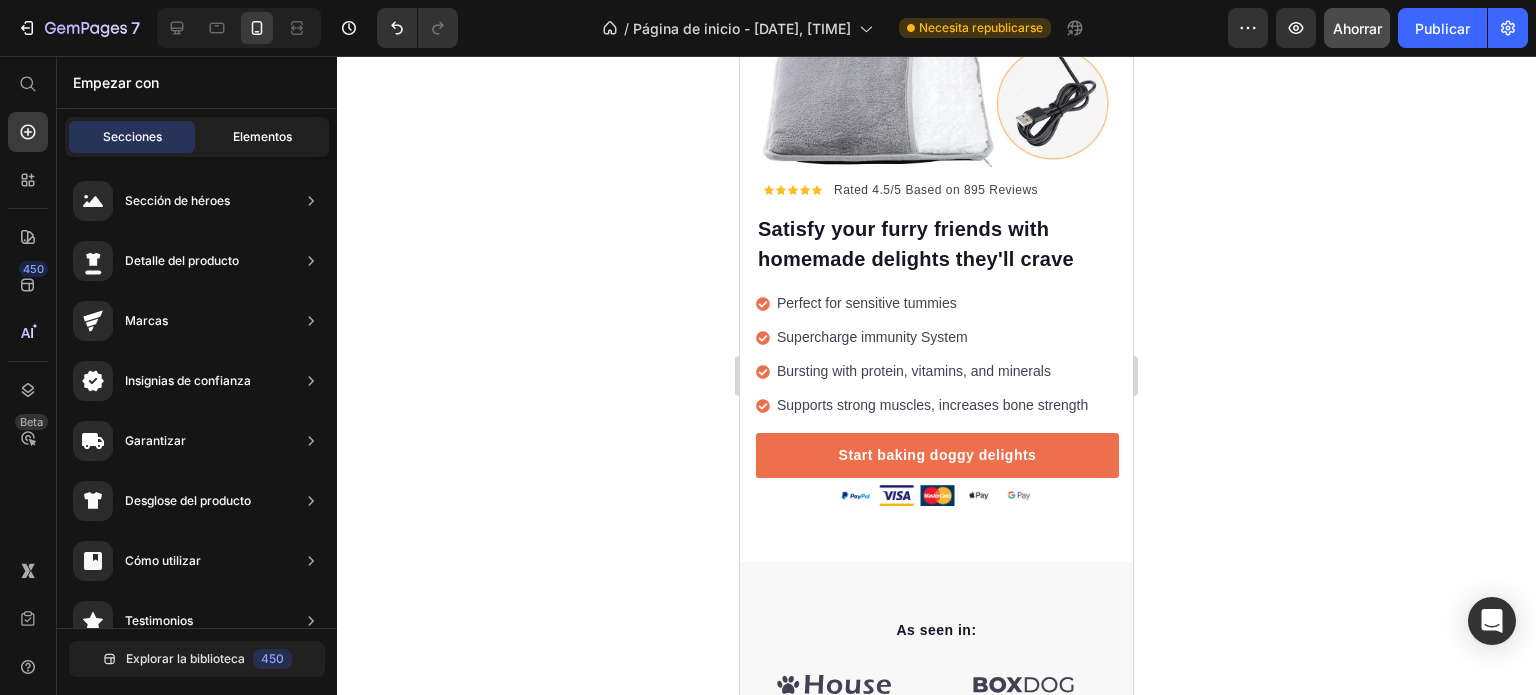click on "Elementos" at bounding box center (262, 136) 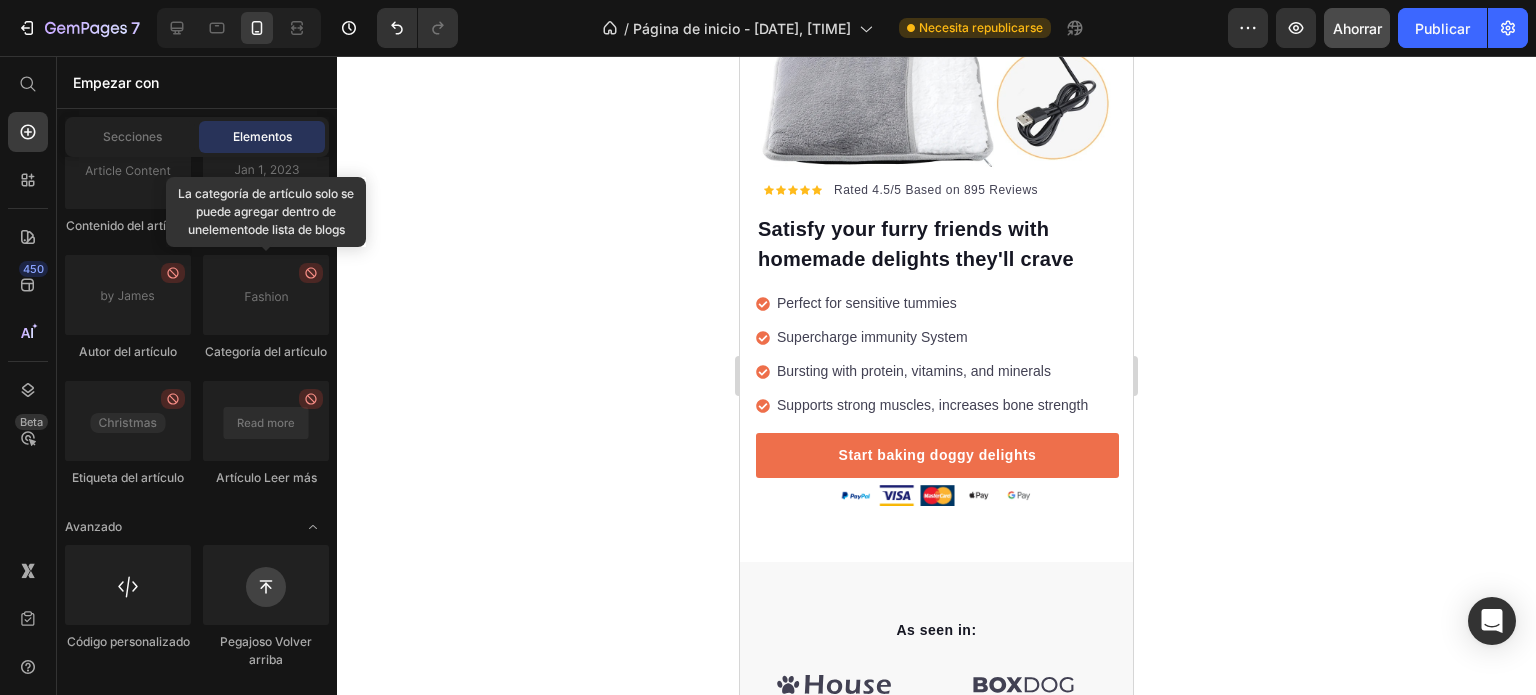 click 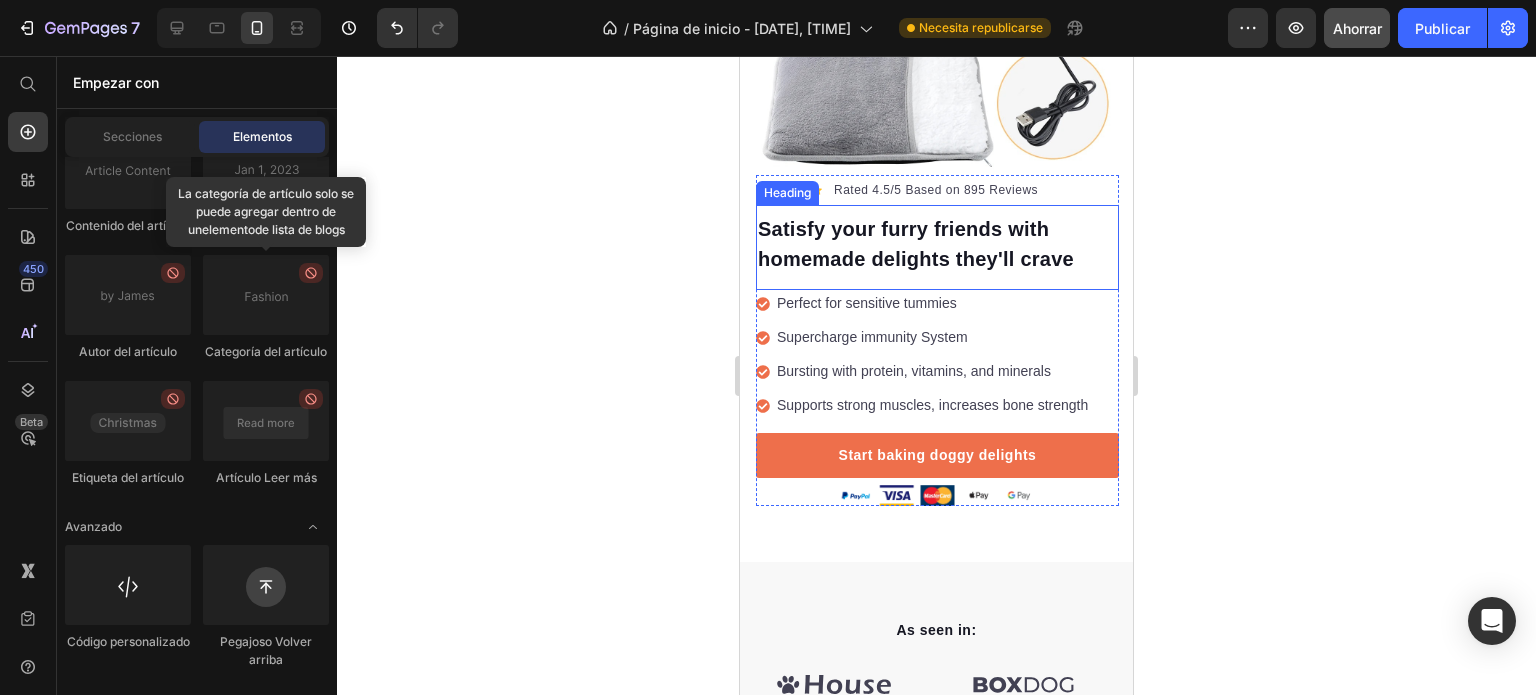 click on "Satisfy your furry friends with homemade delights they'll crave" at bounding box center (937, 244) 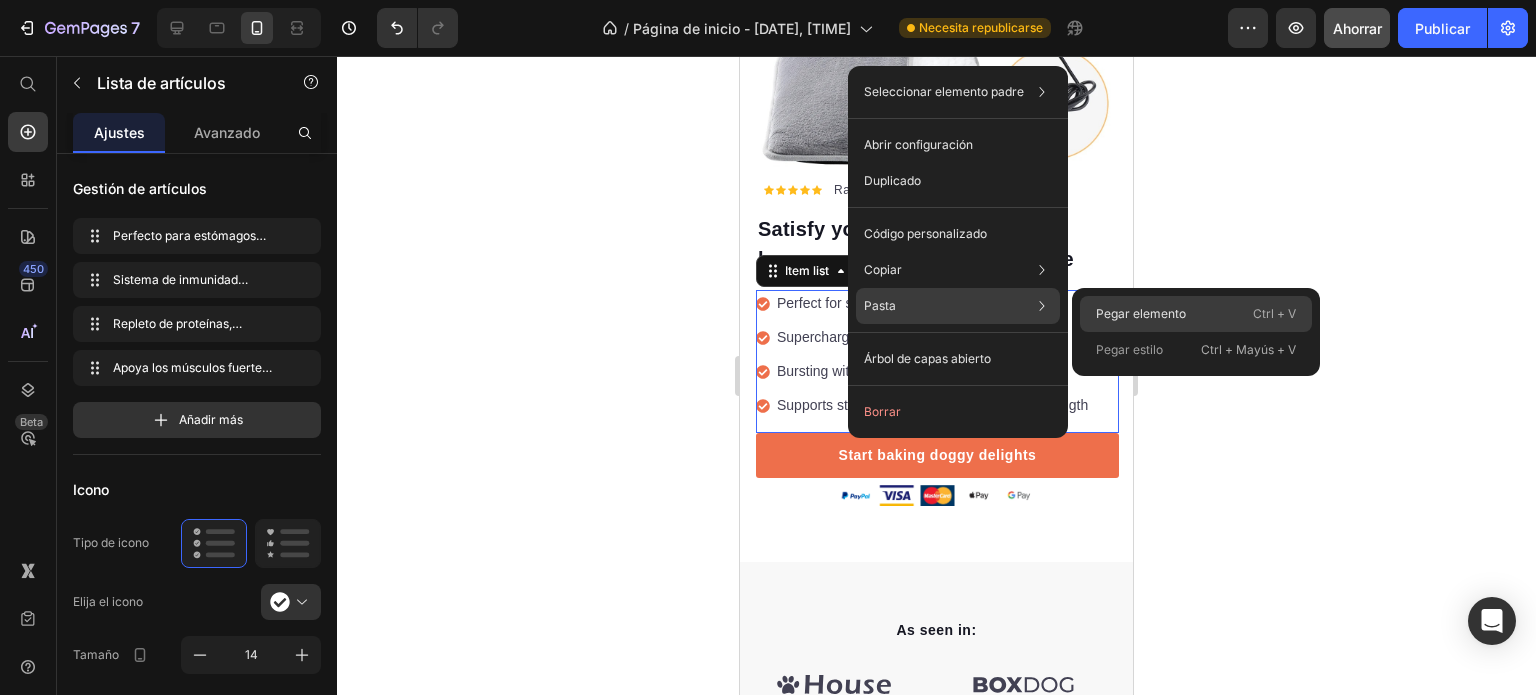click on "Pegar elemento Ctrl + V" 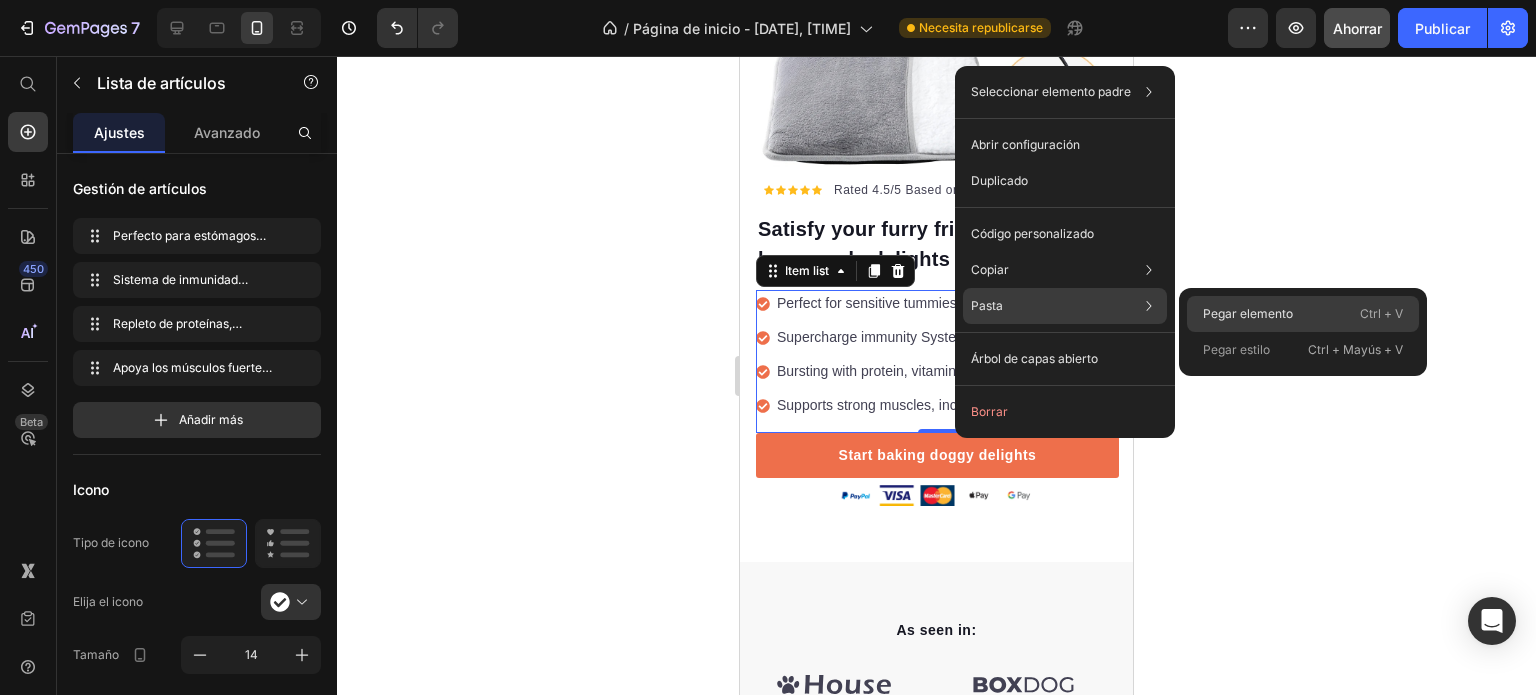 click on "Pegar elemento" at bounding box center [1248, 313] 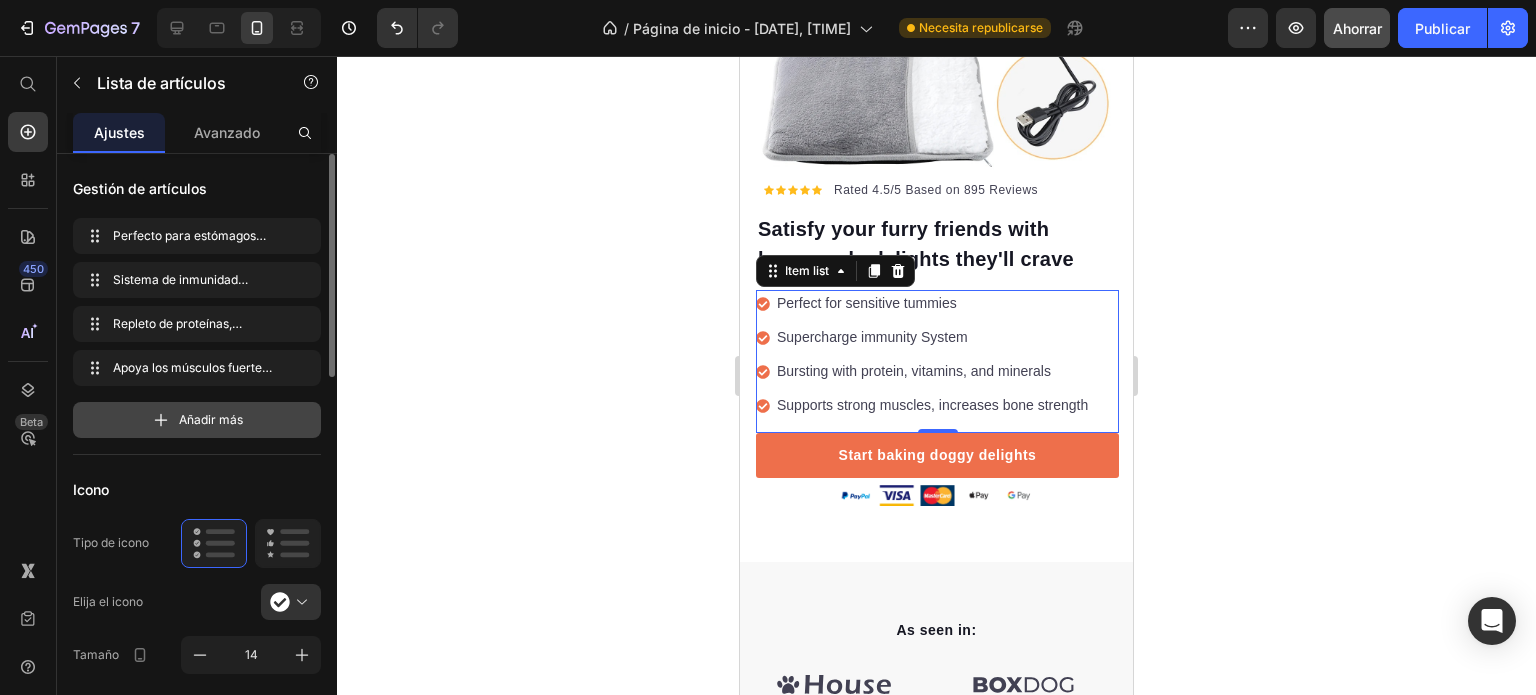 click on "Añadir más" at bounding box center [197, 420] 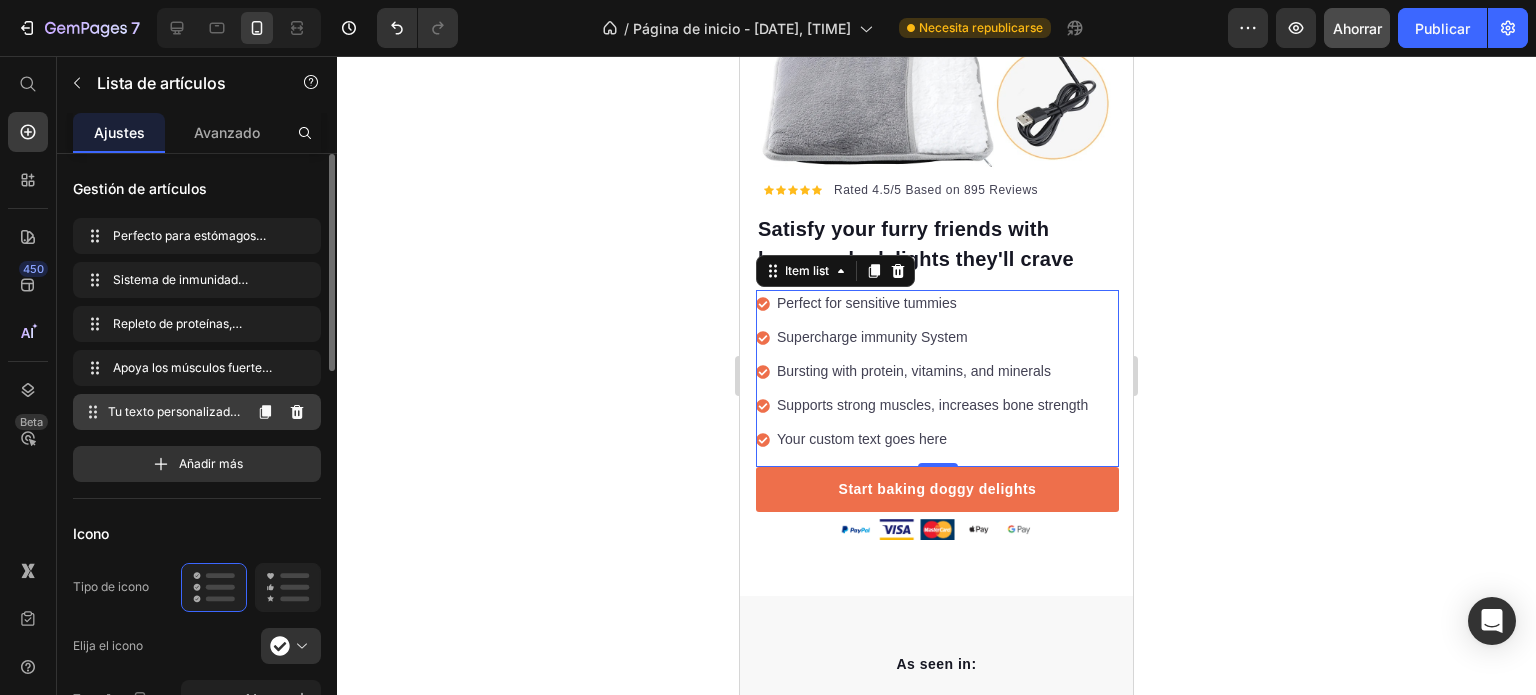 click on "Tu texto personalizado va aquí" at bounding box center [174, 420] 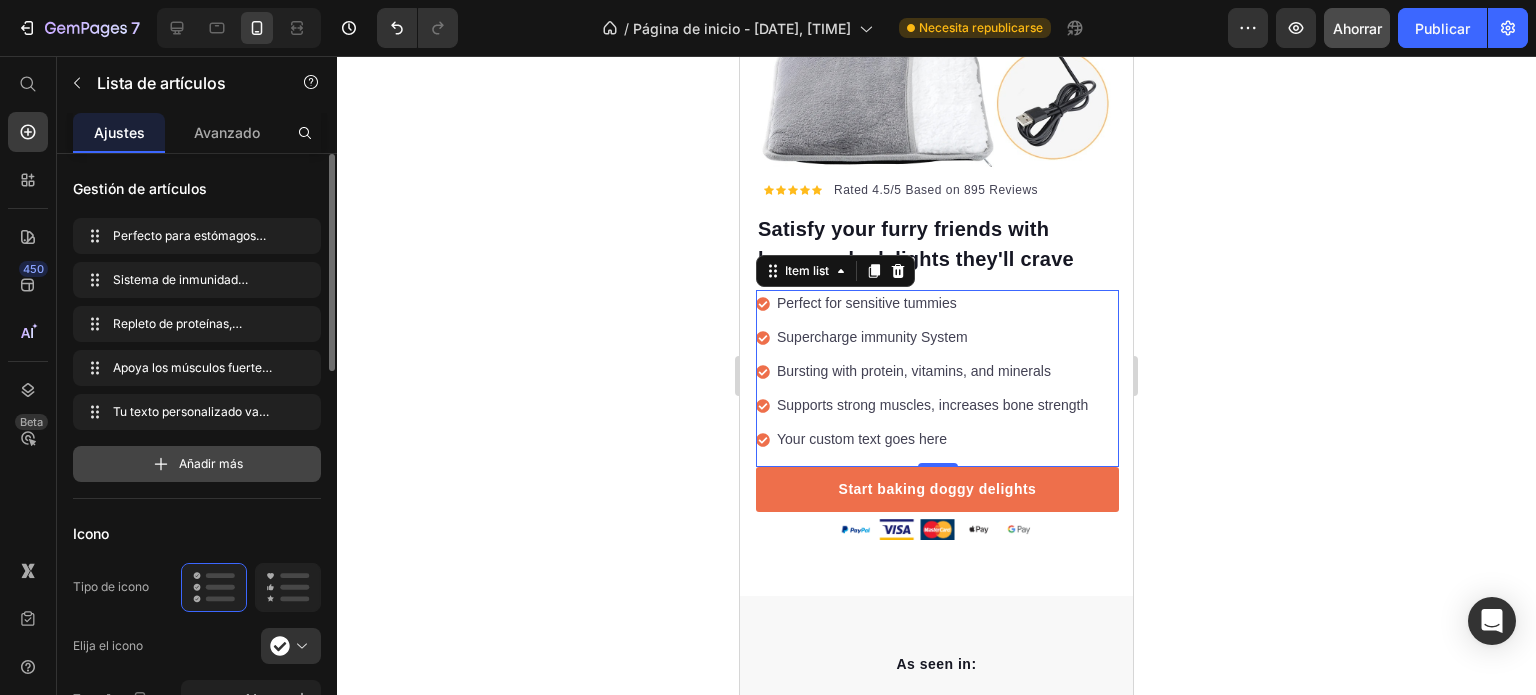 click on "Añadir más" at bounding box center [211, 463] 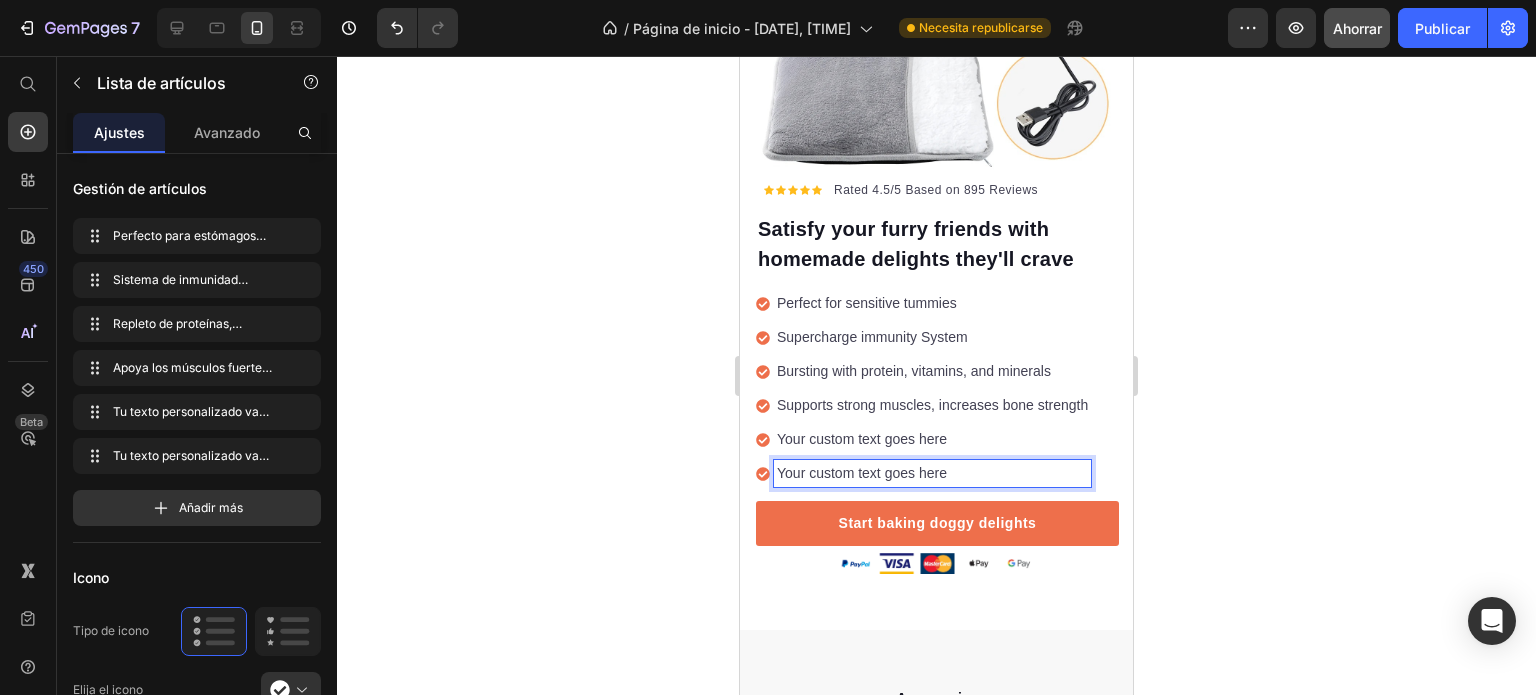 click on "Your custom text goes here" at bounding box center (932, 473) 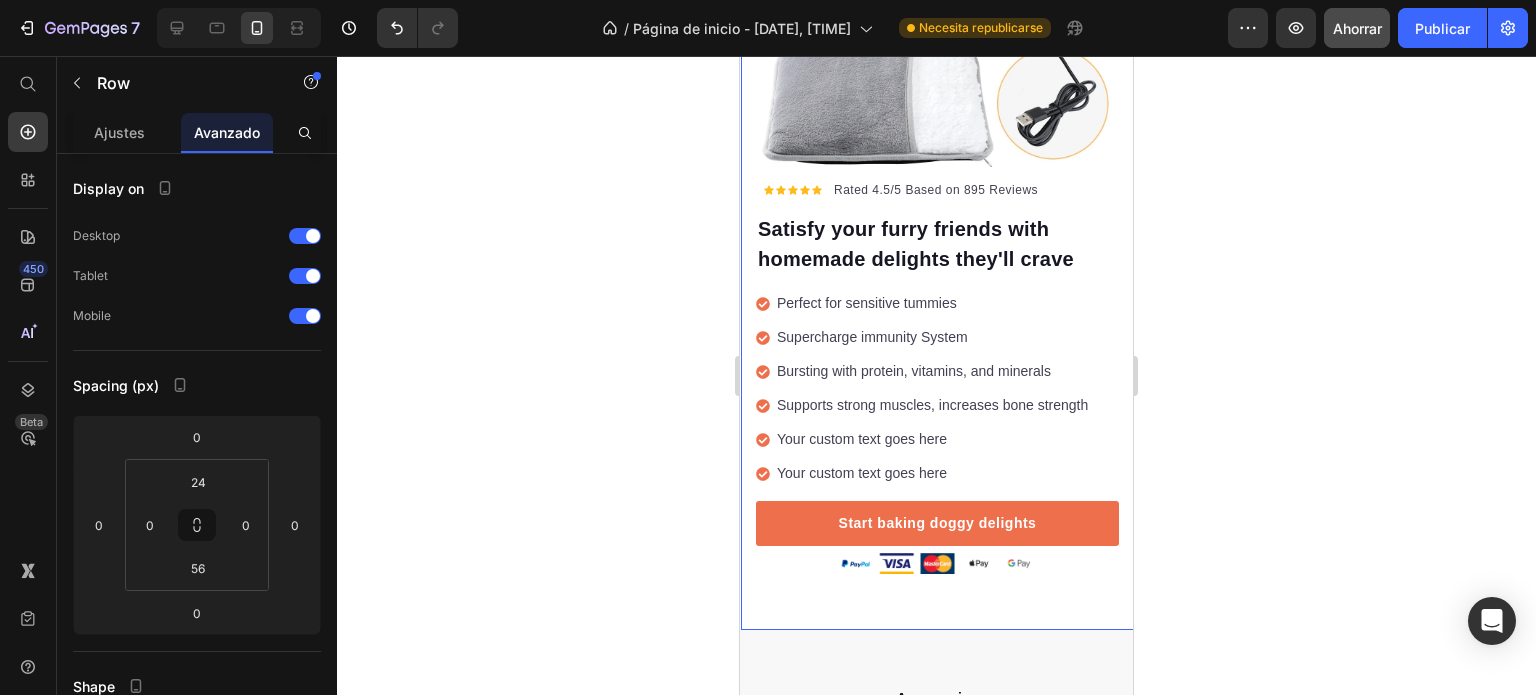 click on "Icon Icon Icon Icon Icon Icon List Hoz Rated 4.5/5 Based on 895 Reviews Text block Row Satisfy your furry friends with homemade delights they'll crave Heading Perfect for sensitive tummies Supercharge immunity System Bursting with protein, vitamins, and minerals Supports strong muscles, increases bone strength Your custom text goes here Your custom text goes here  Item list Start baking doggy delights Button
30-day money back guarantee Item list Image Row Row Image Row Row   0" at bounding box center (937, 209) 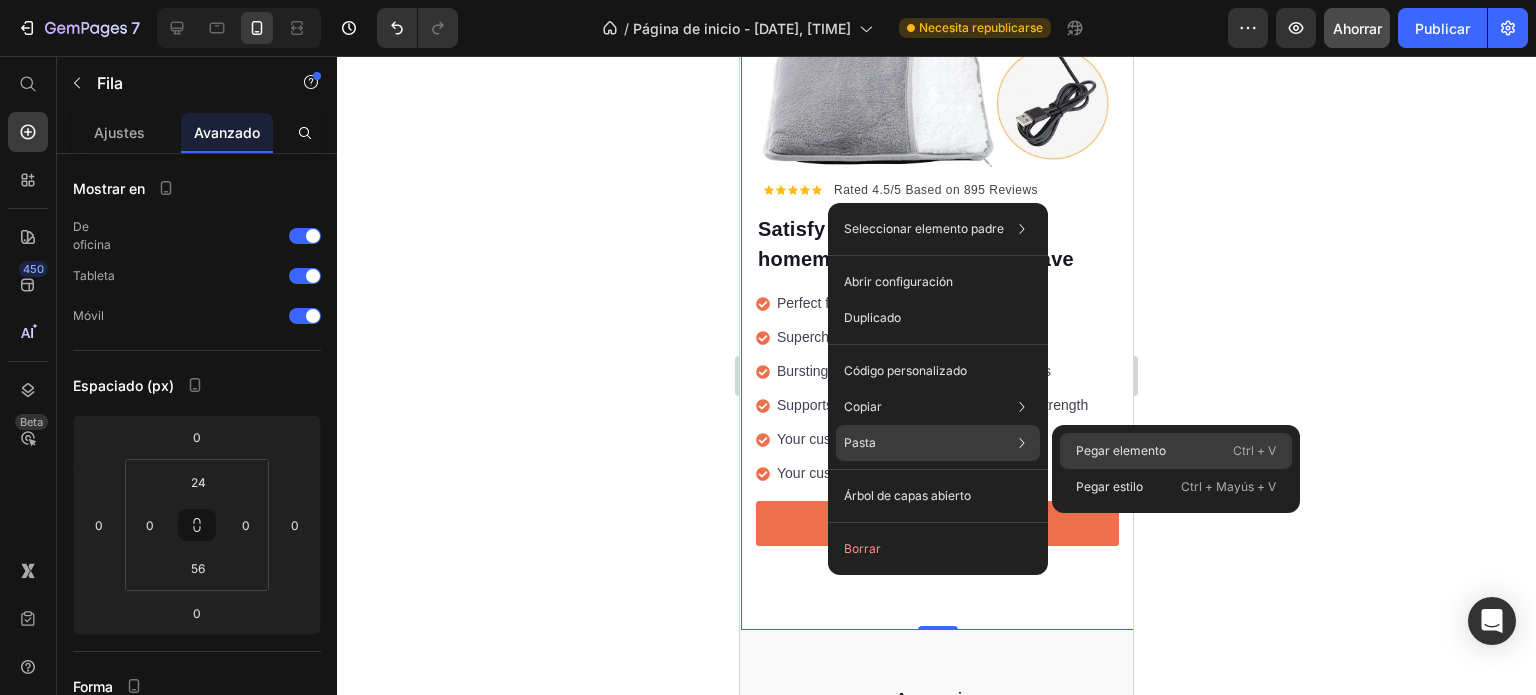 click on "Pegar elemento" at bounding box center [1121, 450] 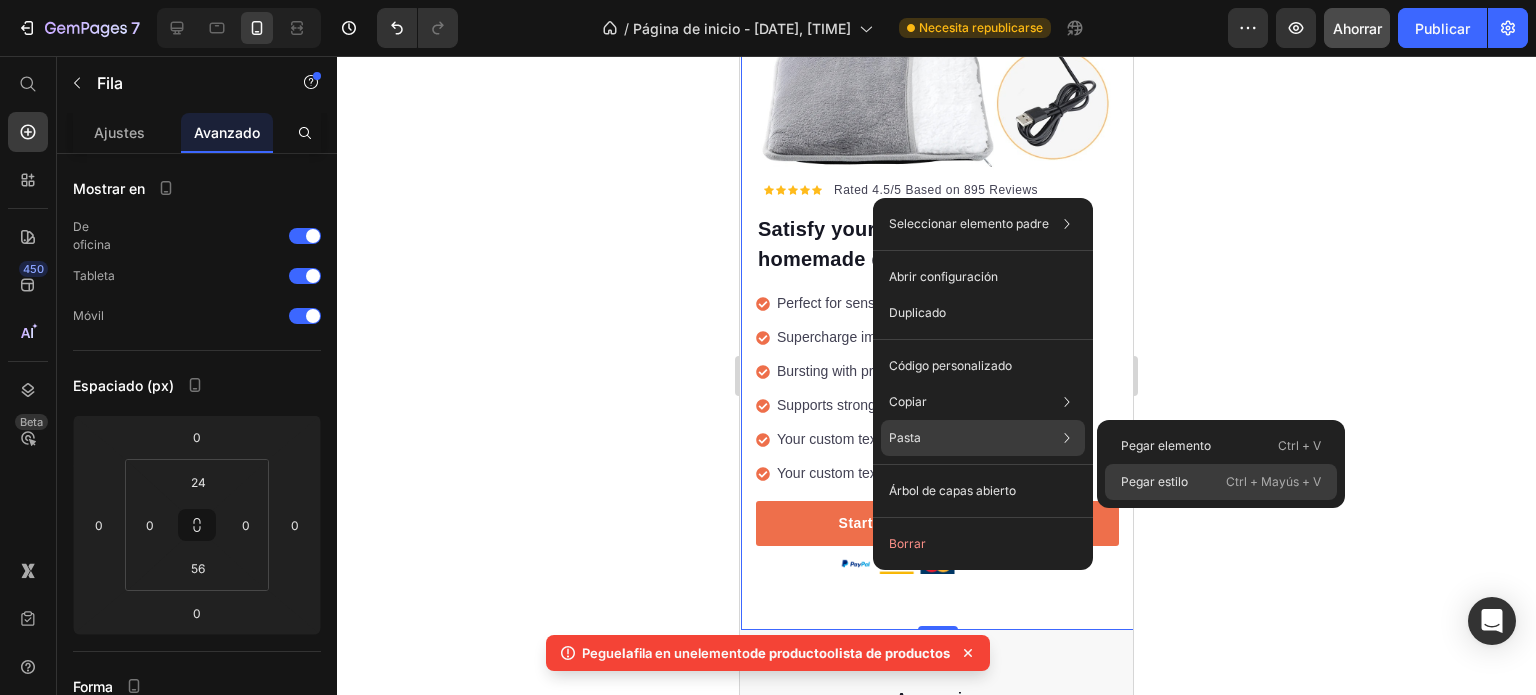click on "Pegar estilo" at bounding box center (1154, 481) 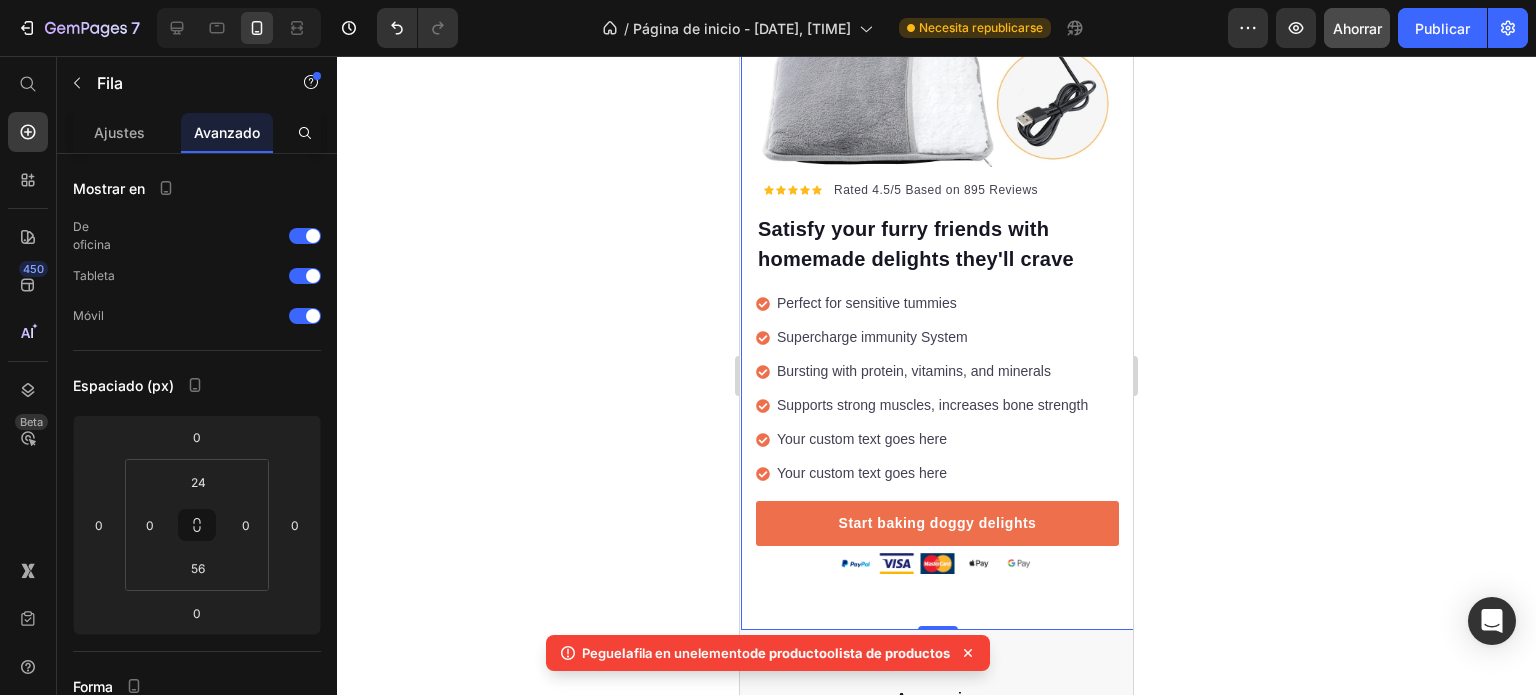 type on "0" 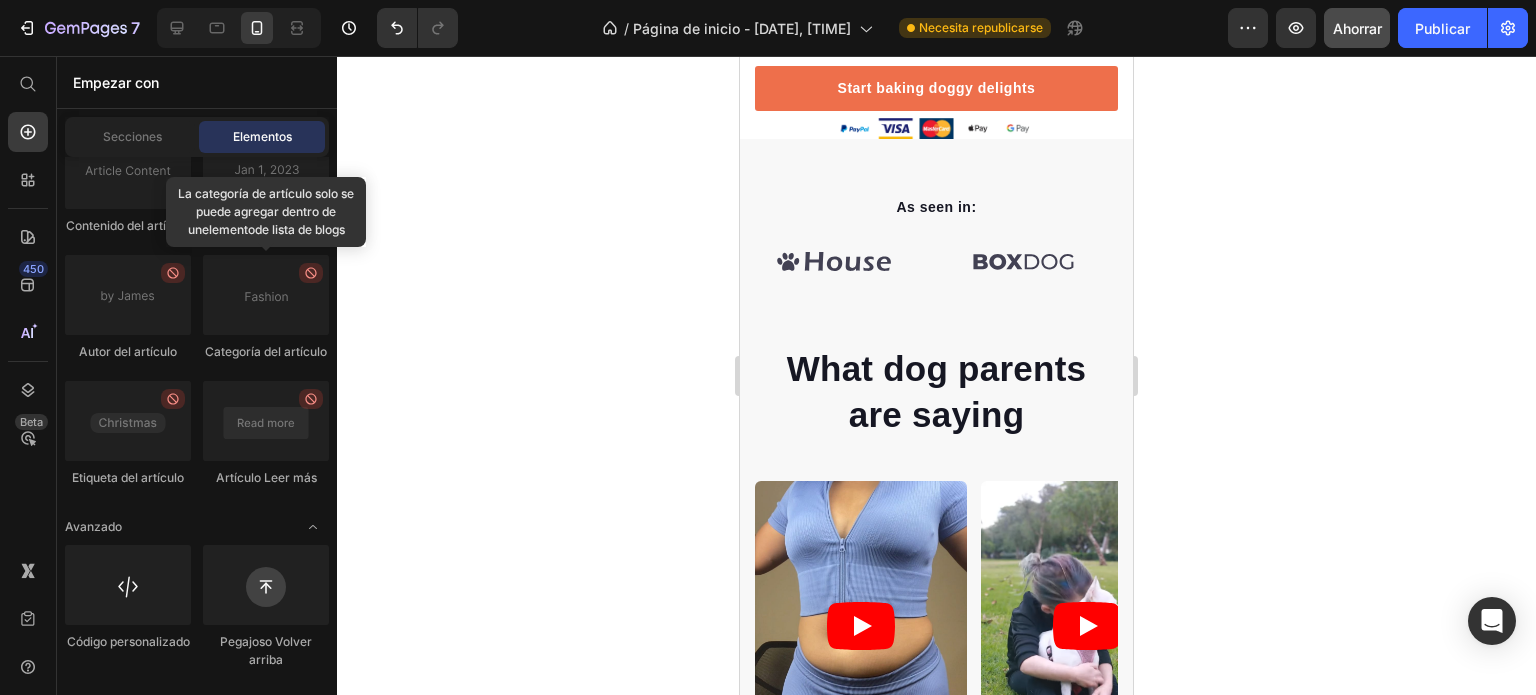scroll, scrollTop: 768, scrollLeft: 0, axis: vertical 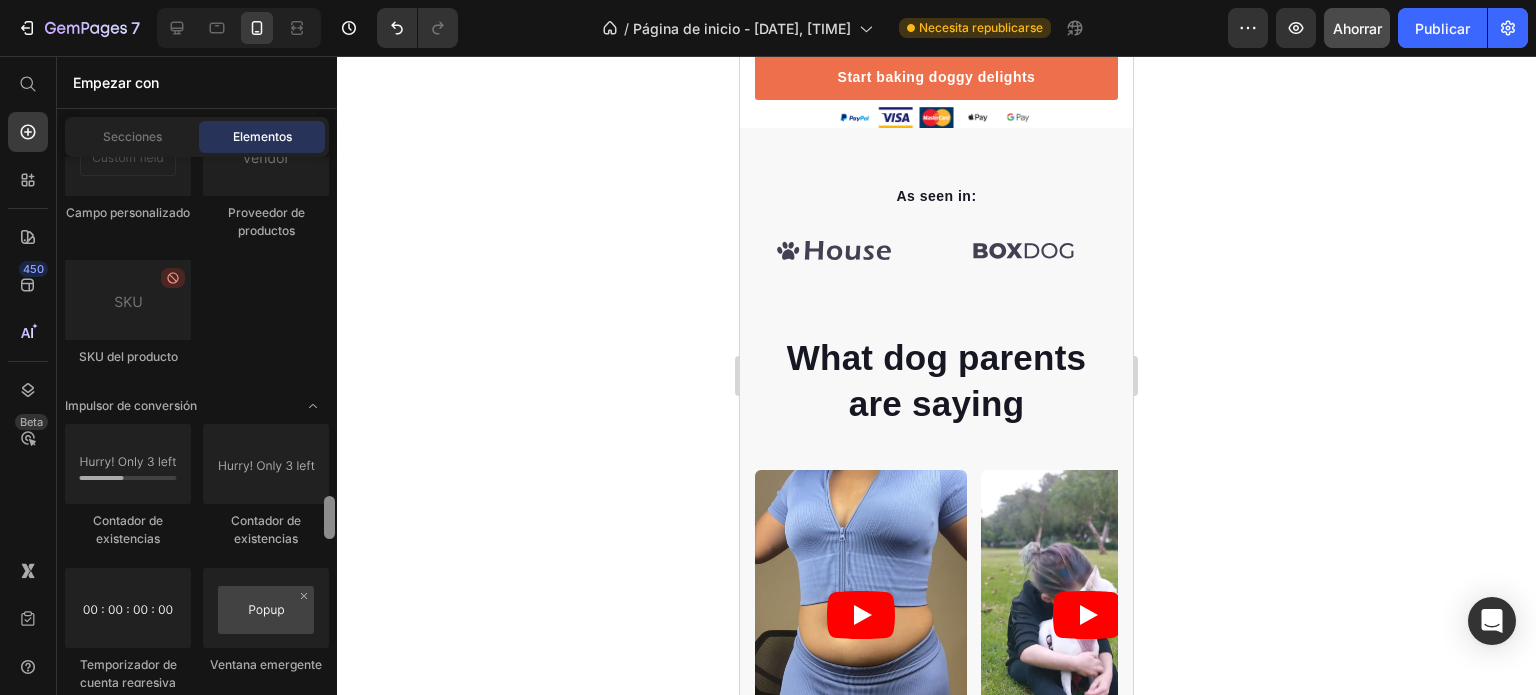 drag, startPoint x: 329, startPoint y: 635, endPoint x: 352, endPoint y: 507, distance: 130.04999 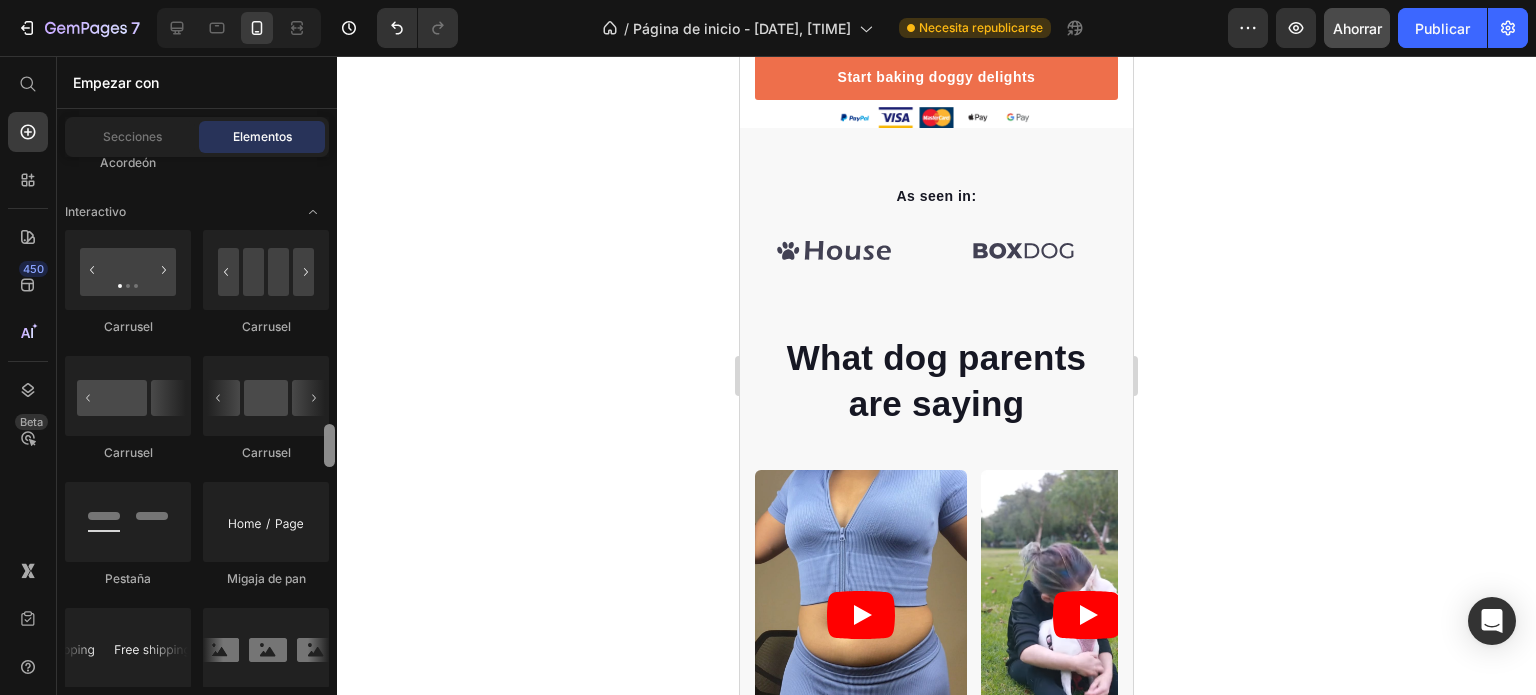 scroll, scrollTop: 2088, scrollLeft: 0, axis: vertical 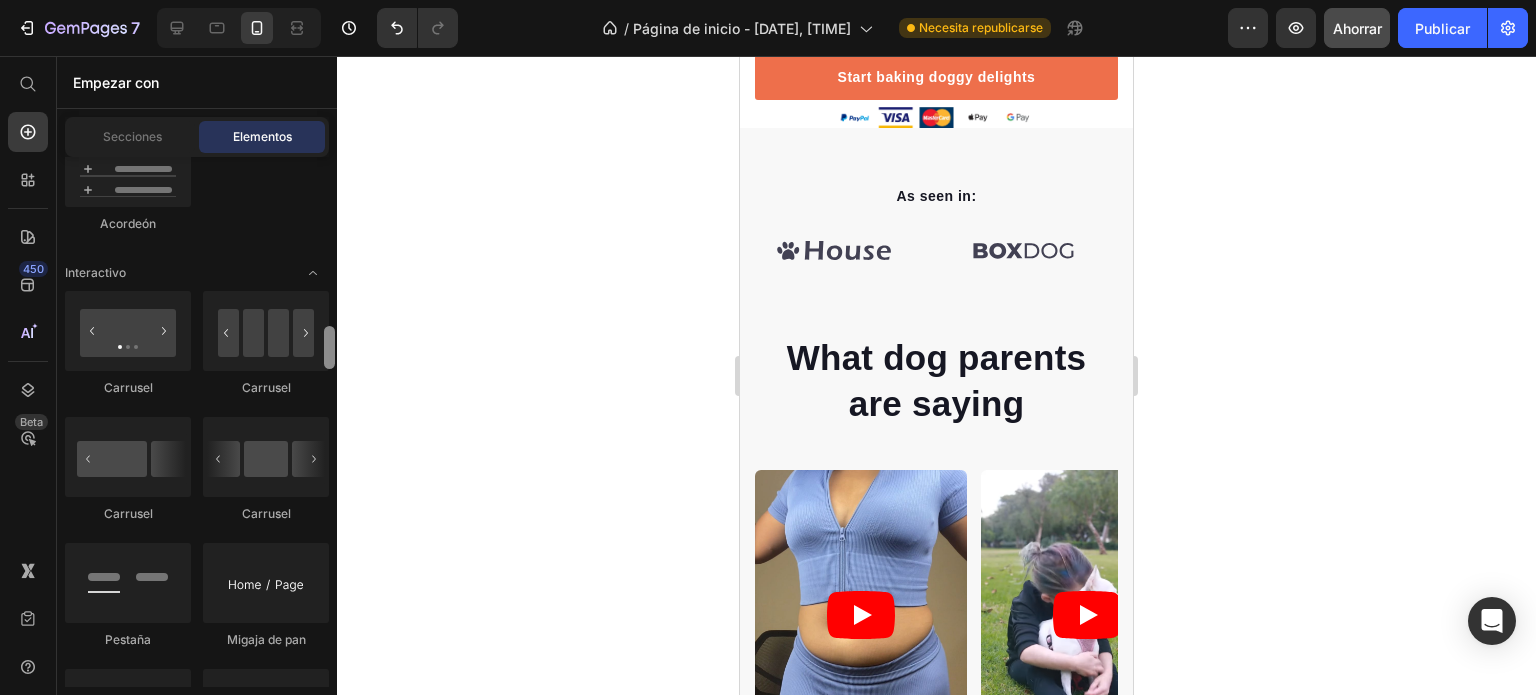 drag, startPoint x: 331, startPoint y: 516, endPoint x: 424, endPoint y: 346, distance: 193.77565 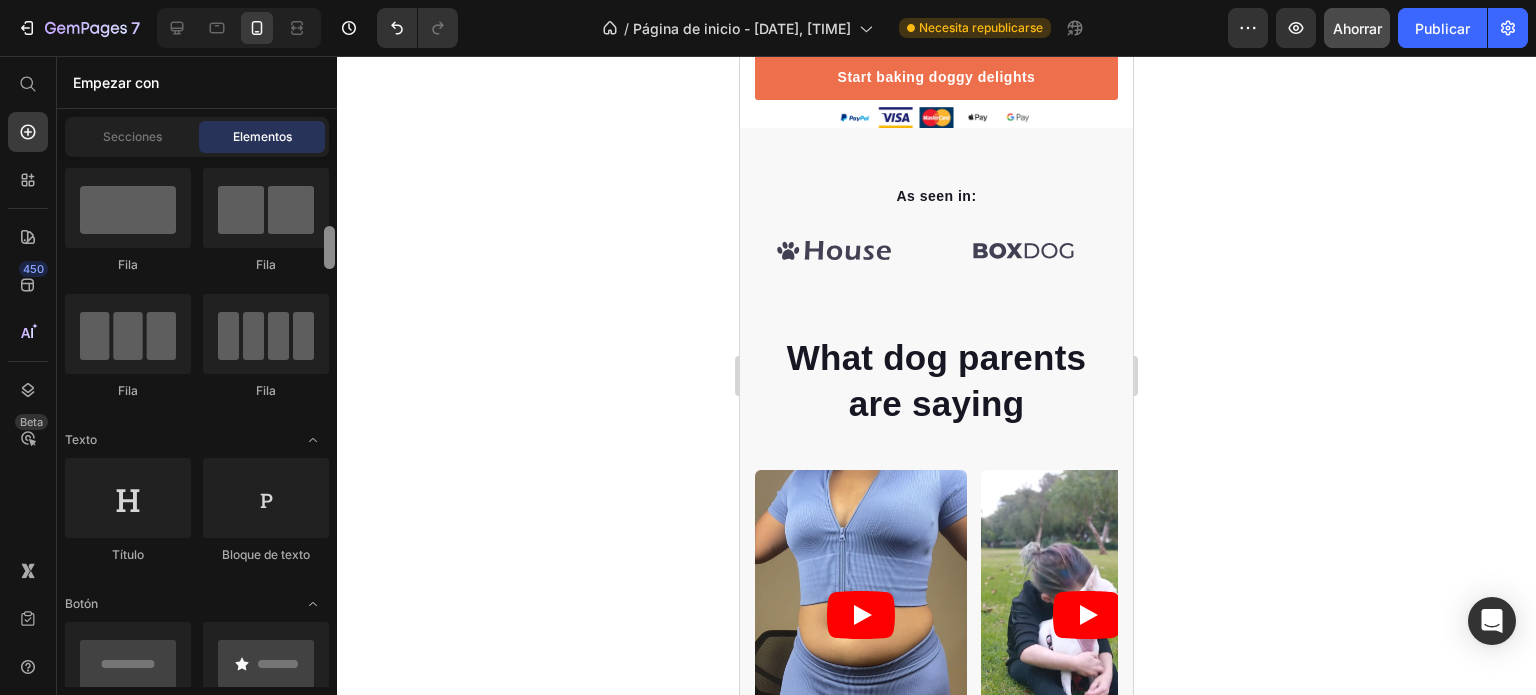scroll, scrollTop: 0, scrollLeft: 0, axis: both 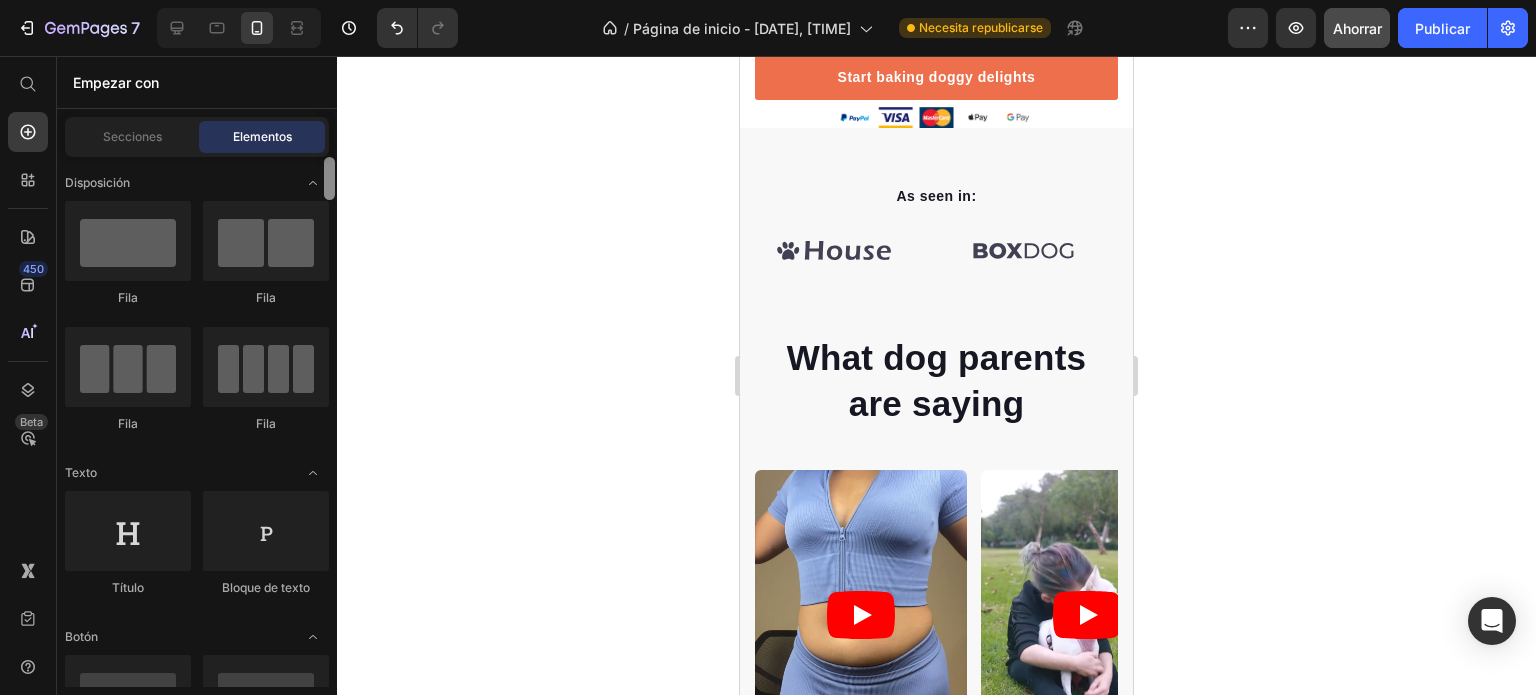 drag, startPoint x: 329, startPoint y: 341, endPoint x: 410, endPoint y: 151, distance: 206.5454 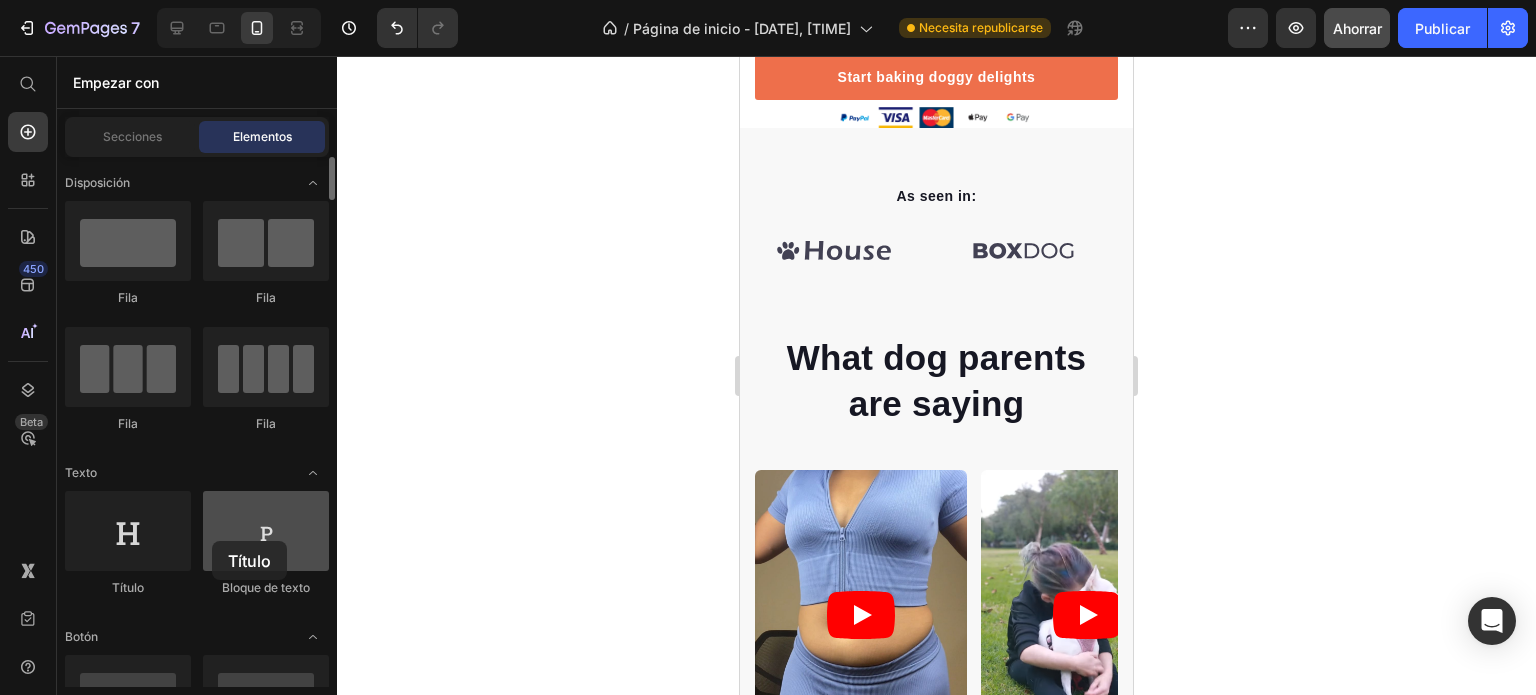drag, startPoint x: 149, startPoint y: 550, endPoint x: 204, endPoint y: 542, distance: 55.578773 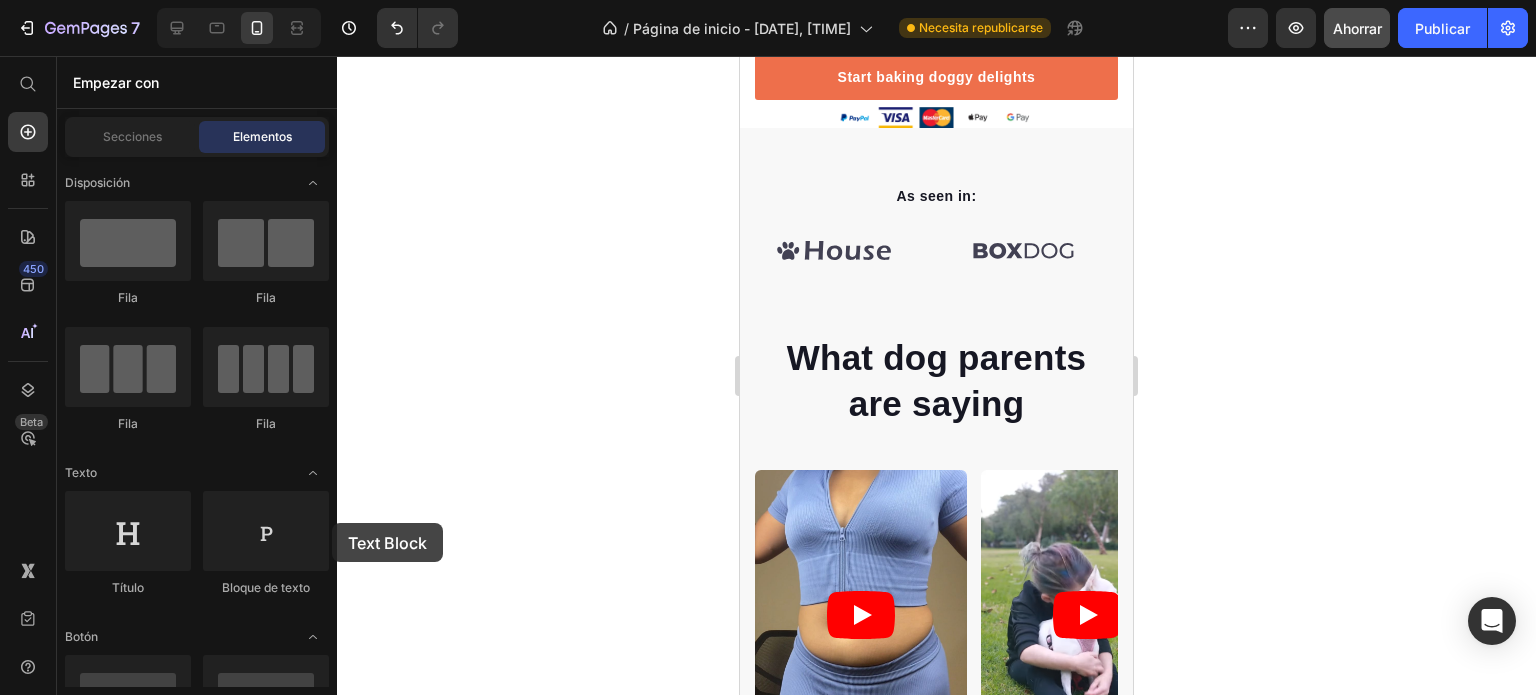 drag, startPoint x: 332, startPoint y: 523, endPoint x: 461, endPoint y: 463, distance: 142.27087 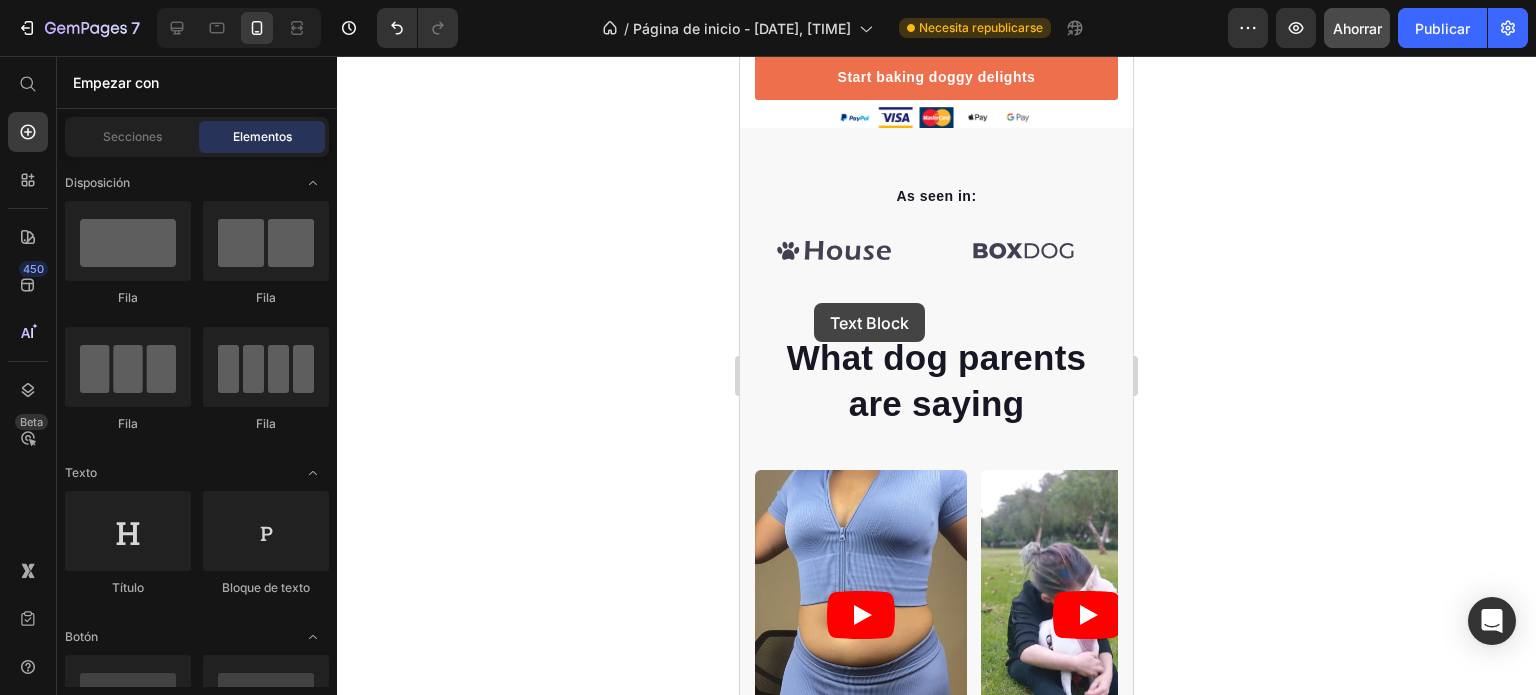 drag, startPoint x: 966, startPoint y: 624, endPoint x: 947, endPoint y: 246, distance: 378.4772 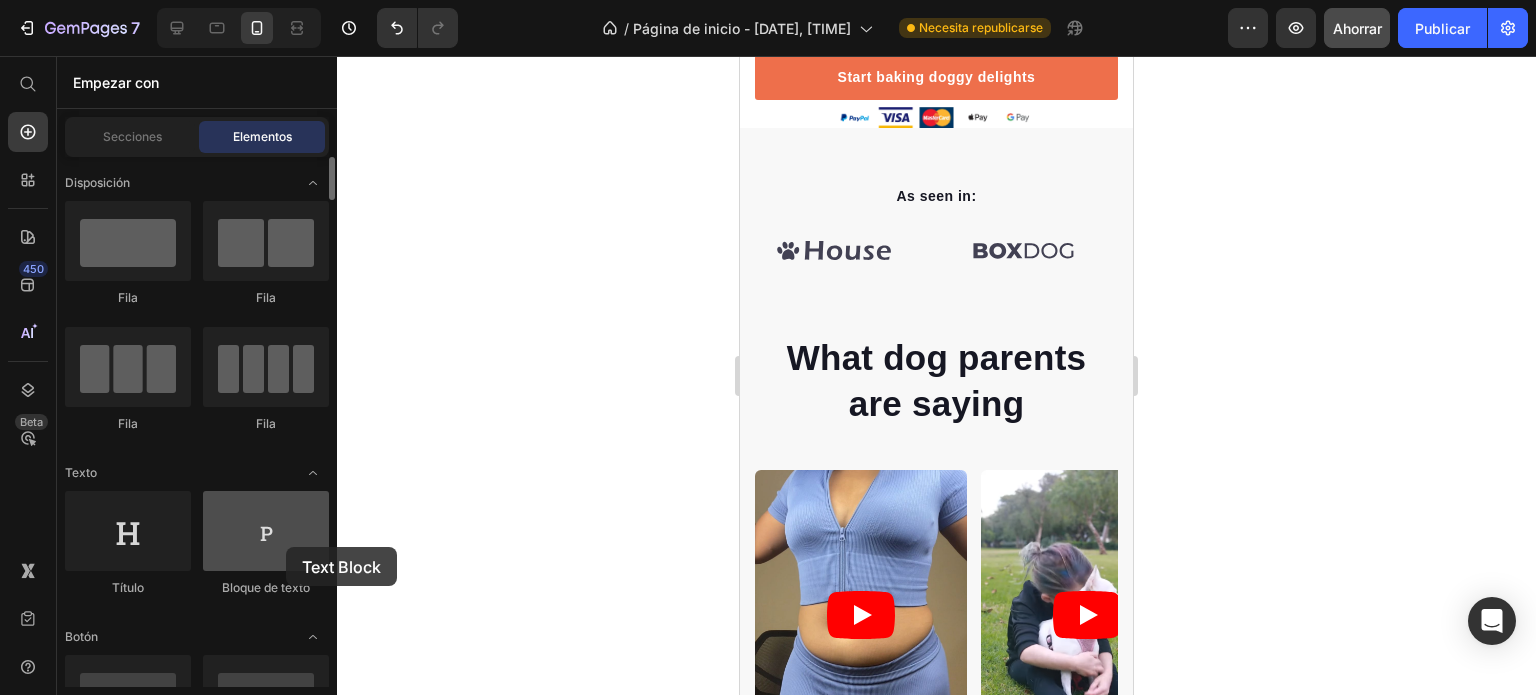 click at bounding box center (266, 531) 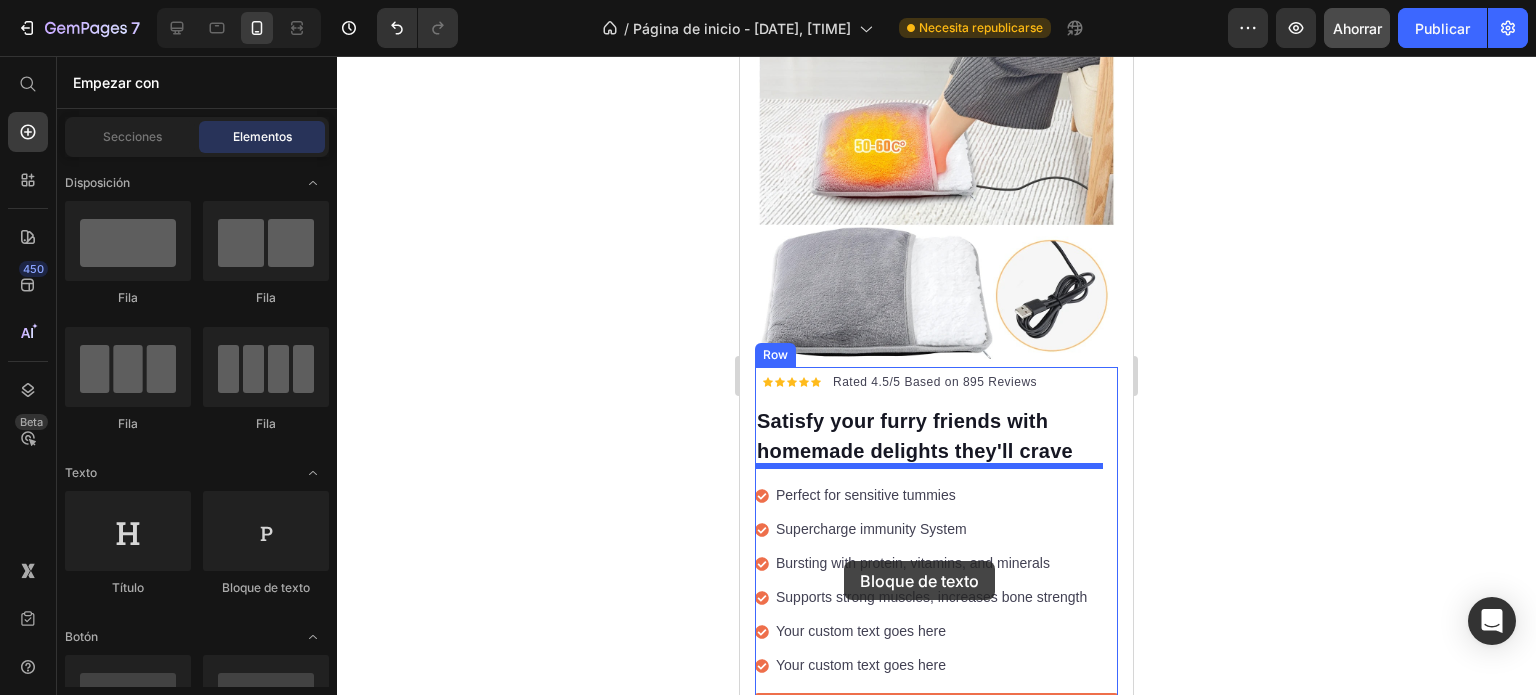drag, startPoint x: 1212, startPoint y: 473, endPoint x: 844, endPoint y: 561, distance: 378.3755 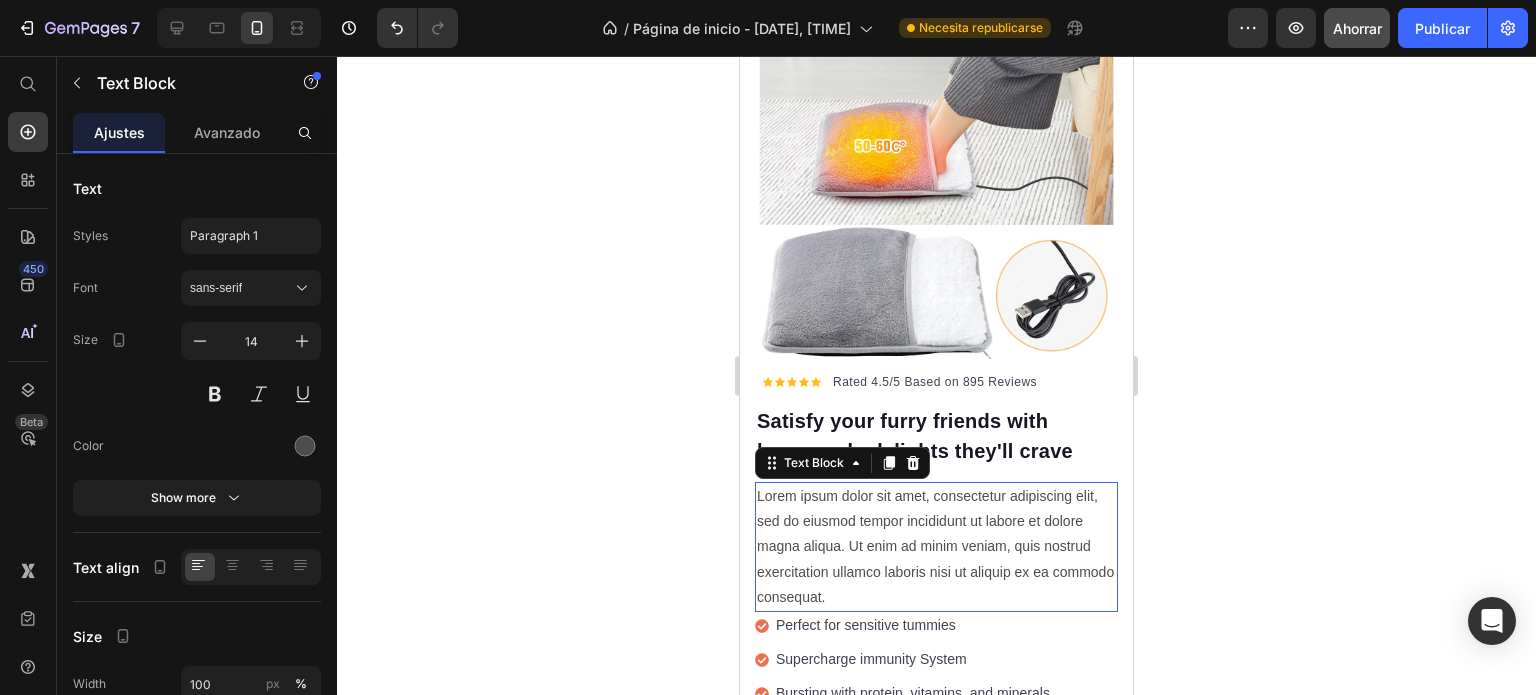 scroll, scrollTop: 134, scrollLeft: 0, axis: vertical 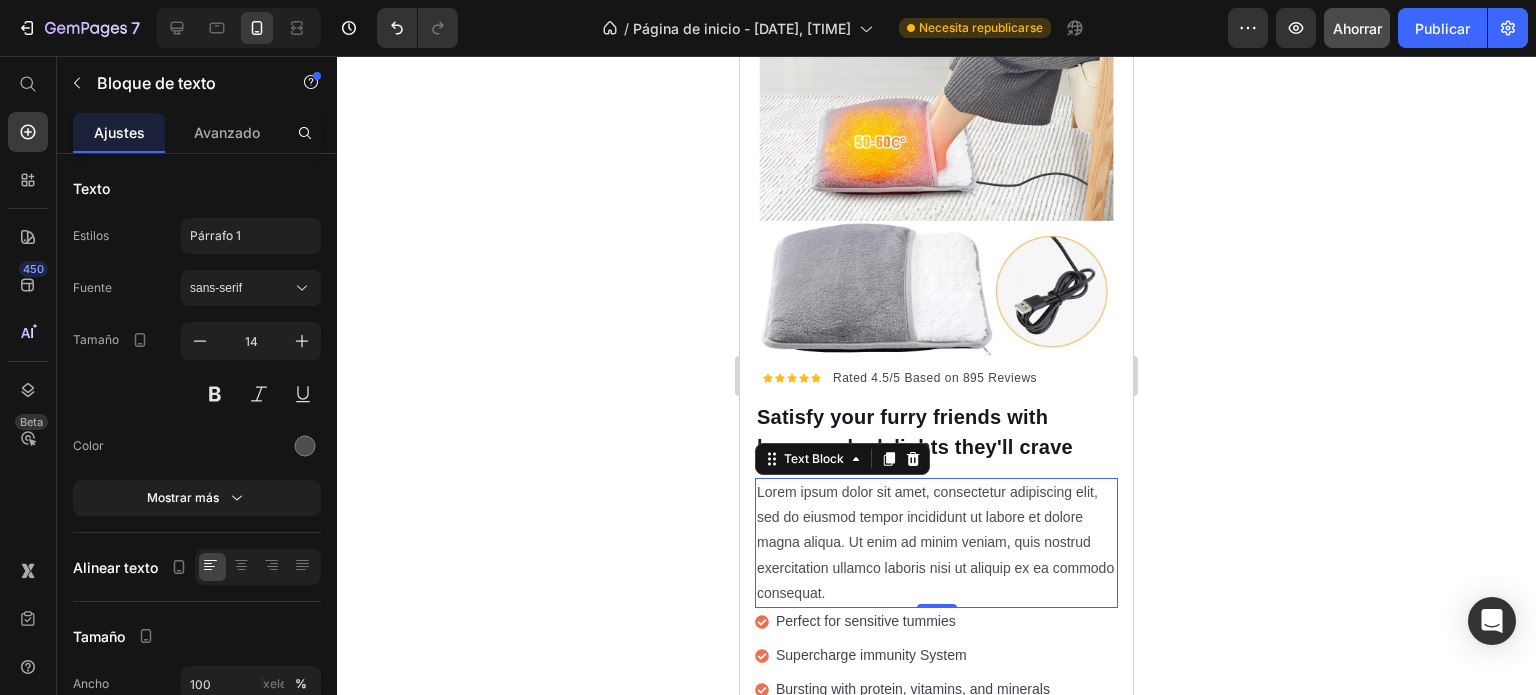 click on "Lorem ipsum dolor sit amet, consectetur adipiscing elit, sed do eiusmod tempor incididunt ut labore et dolore magna aliqua. Ut enim ad minim veniam, quis nostrud exercitation ullamco laboris nisi ut aliquip ex ea commodo consequat." at bounding box center (936, 543) 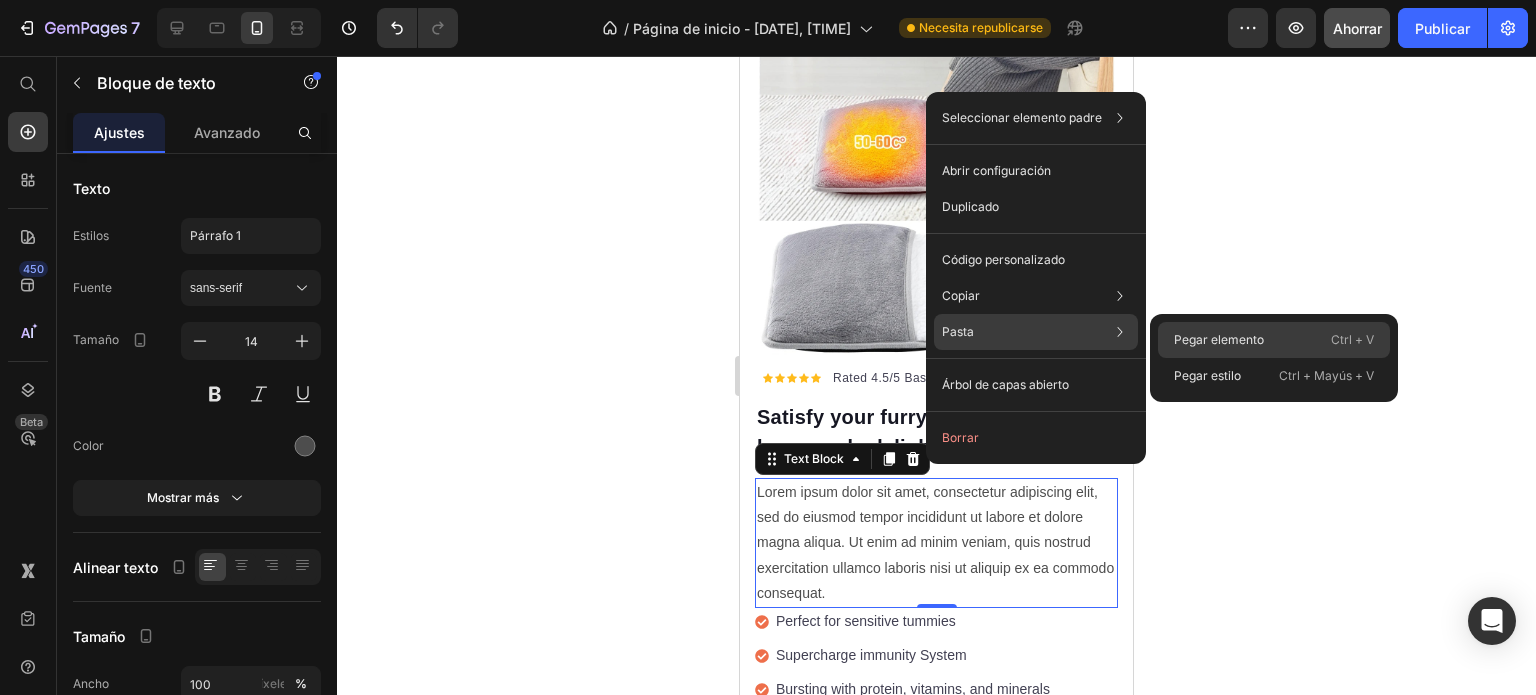 click on "Pegar elemento" at bounding box center (1219, 339) 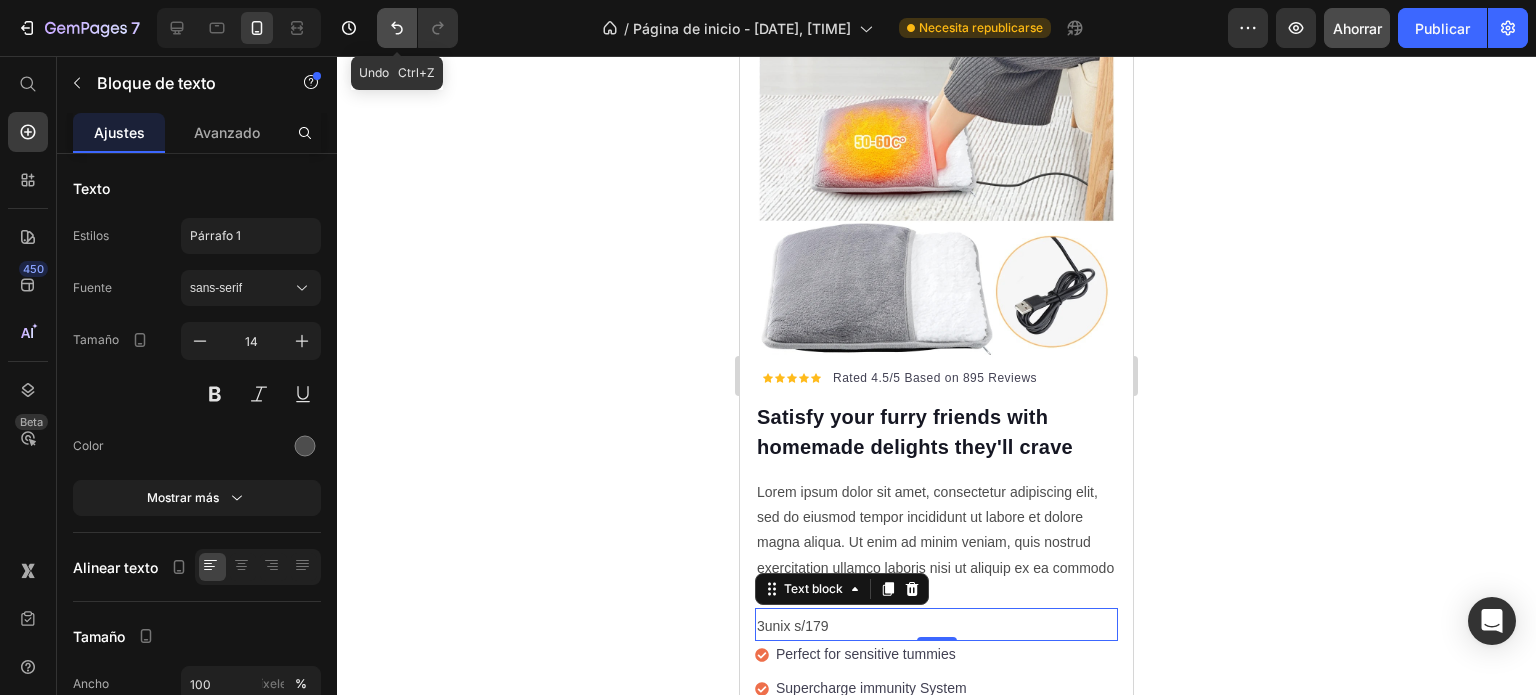 click 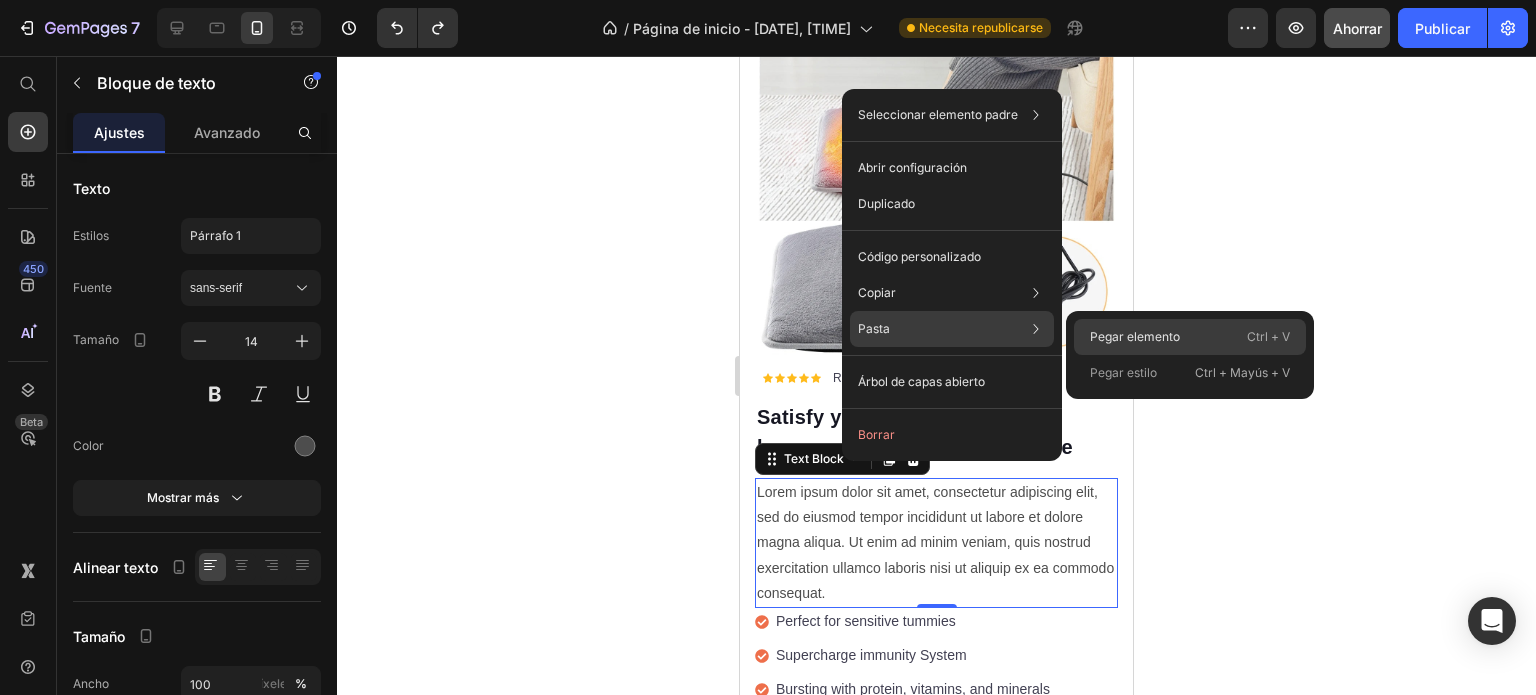 click on "Pegar elemento" at bounding box center [1135, 336] 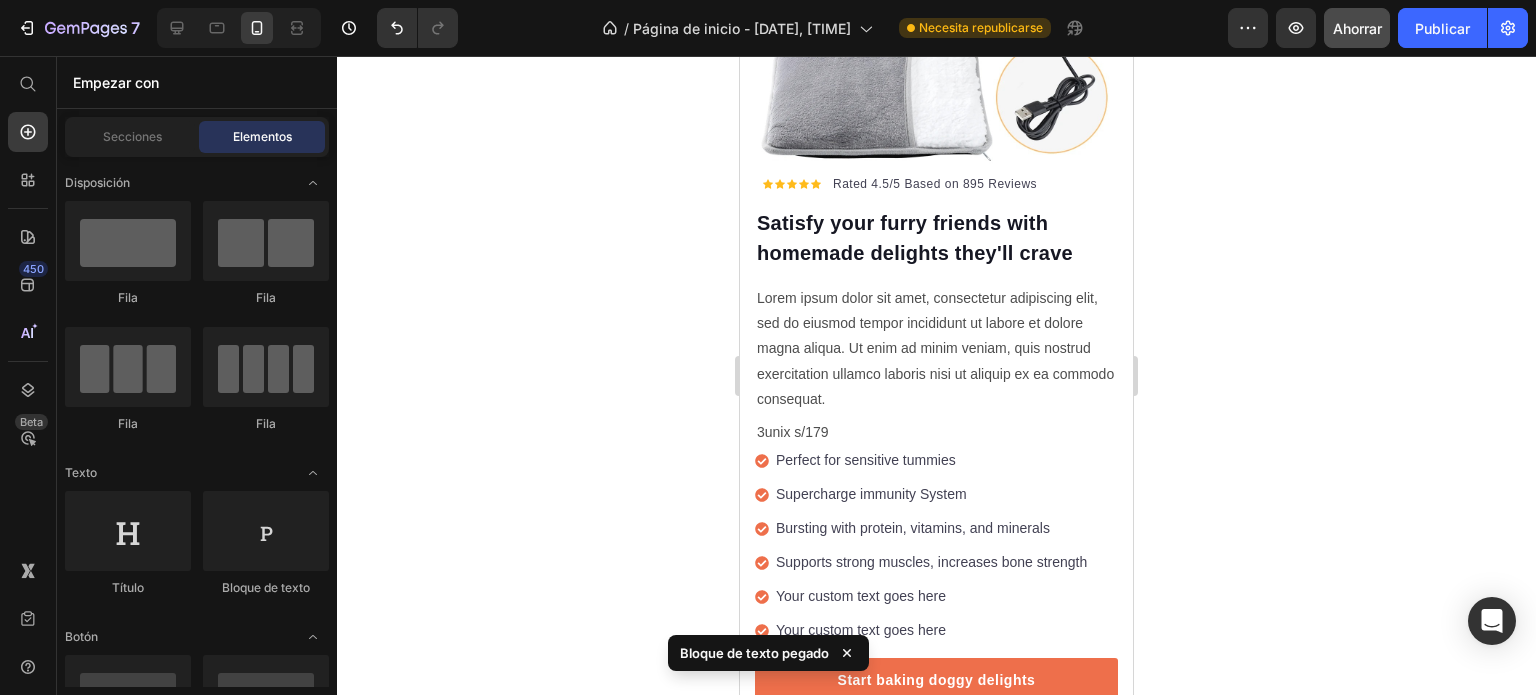 scroll, scrollTop: 352, scrollLeft: 0, axis: vertical 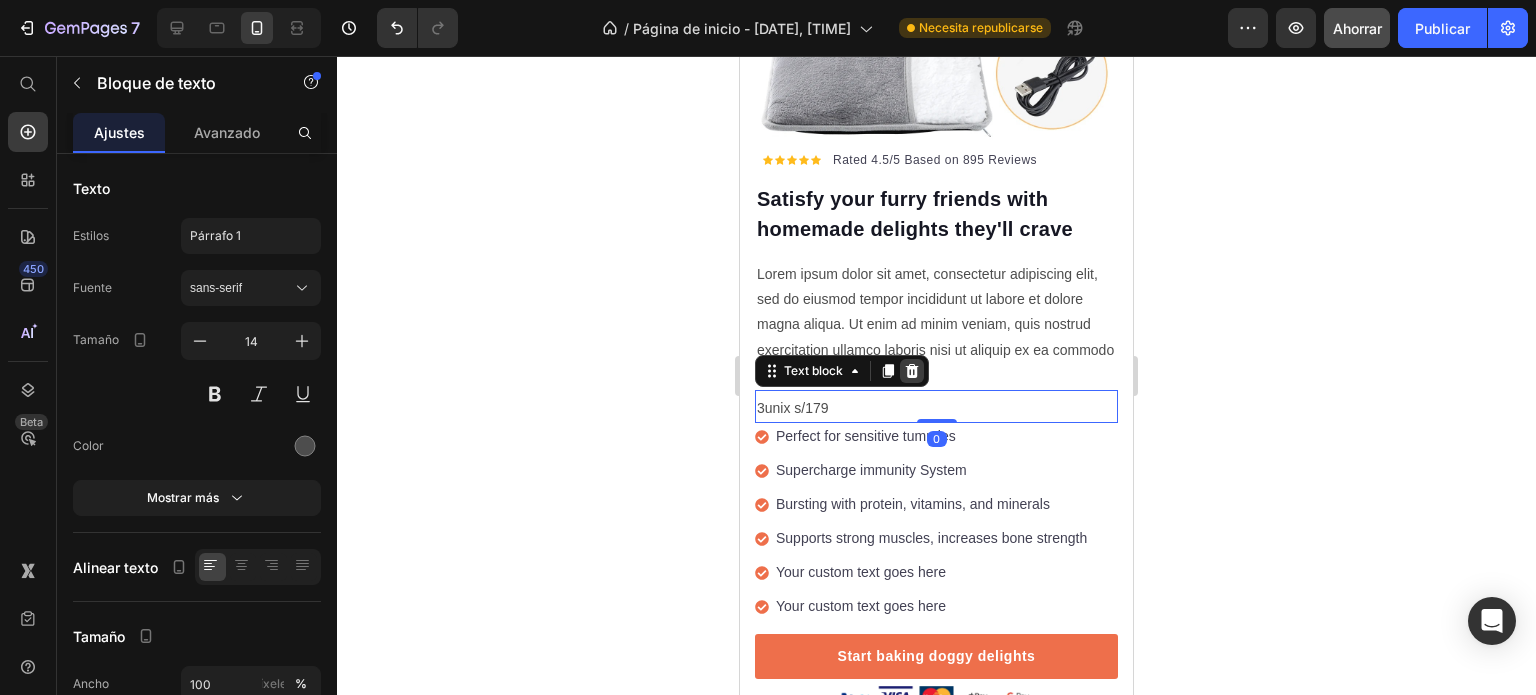 click 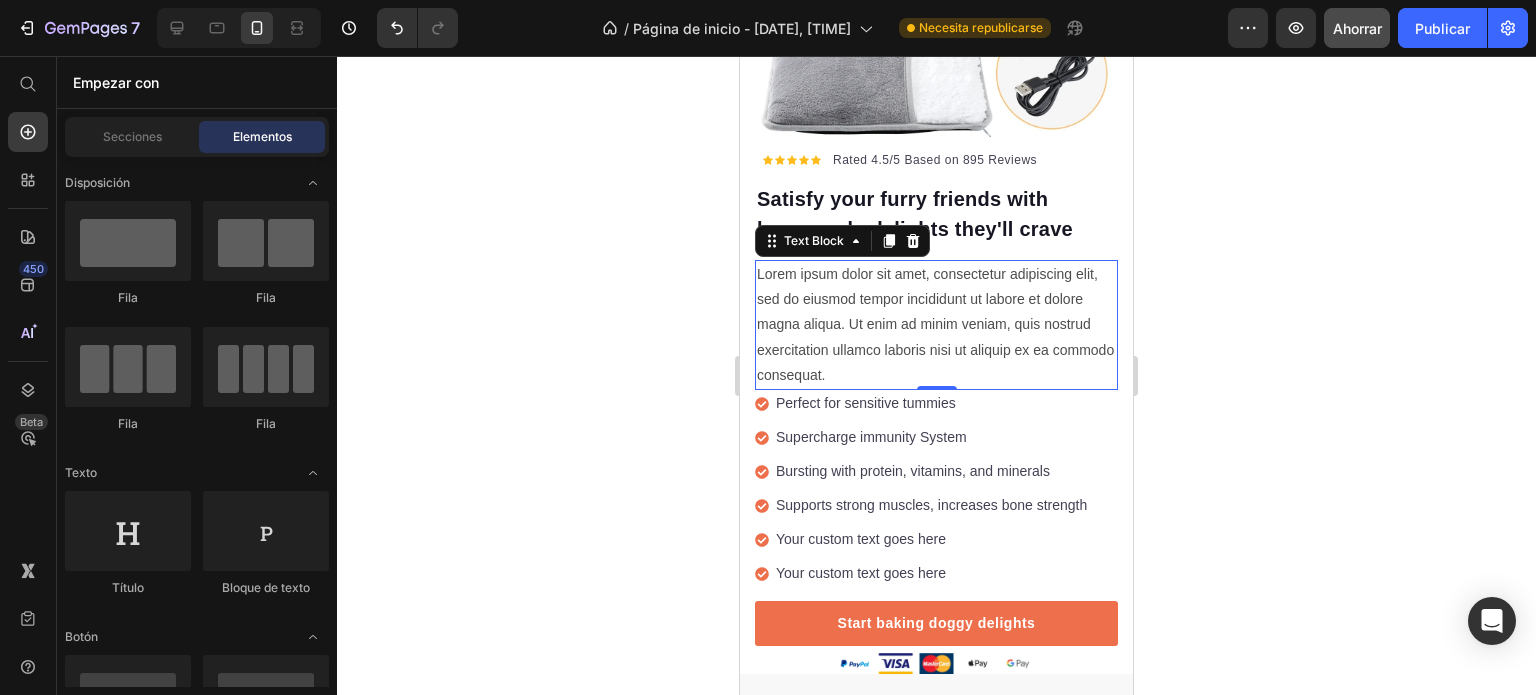 click on "Lorem ipsum dolor sit amet, consectetur adipiscing elit, sed do eiusmod tempor incididunt ut labore et dolore magna aliqua. Ut enim ad minim veniam, quis nostrud exercitation ullamco laboris nisi ut aliquip ex ea commodo consequat." at bounding box center [936, 325] 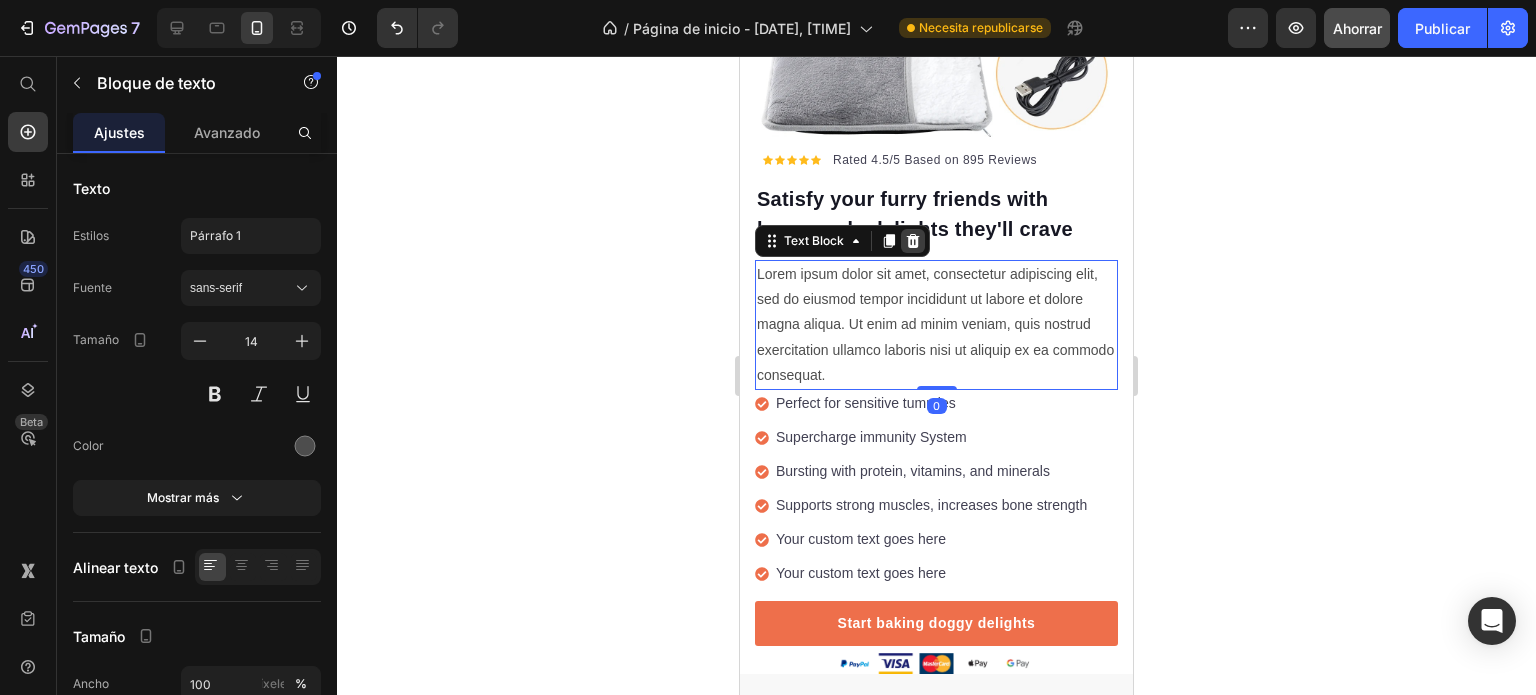 click 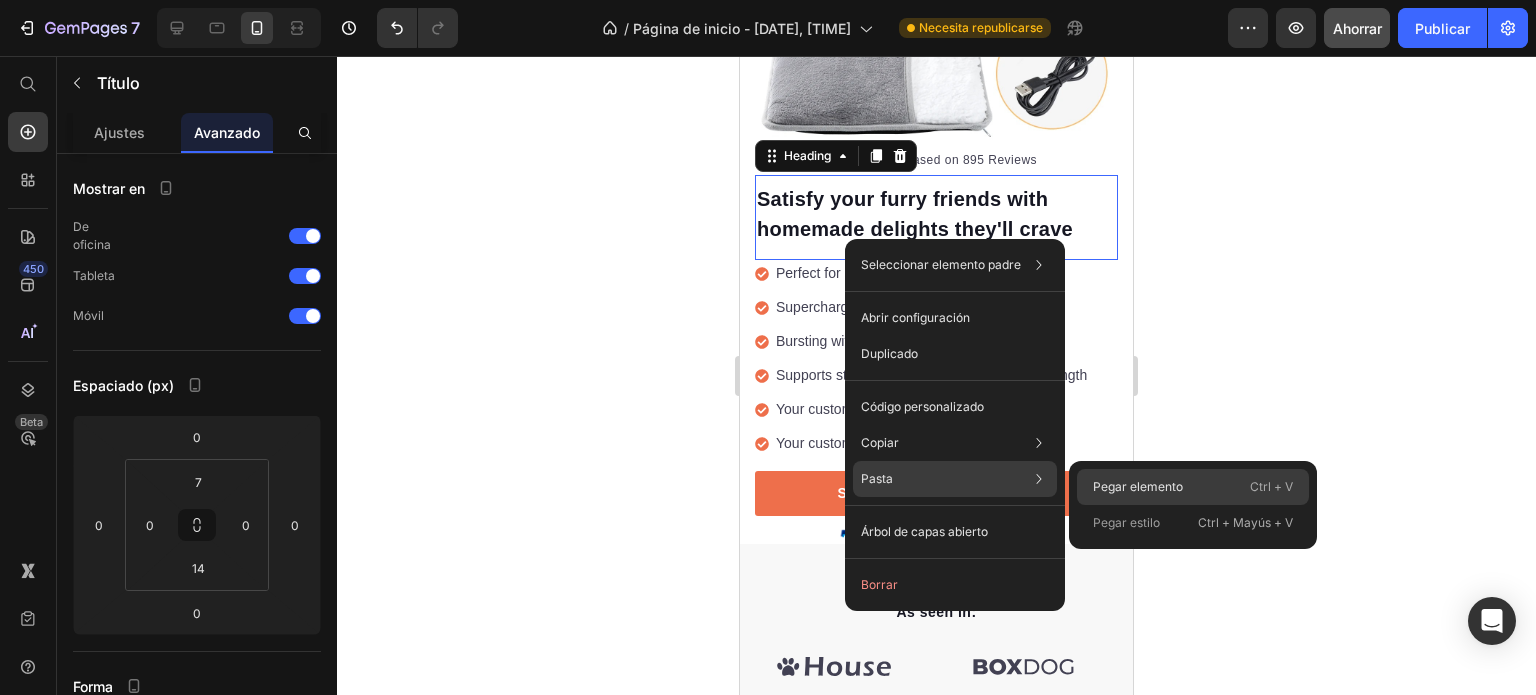 click on "Pegar elemento" at bounding box center [1138, 486] 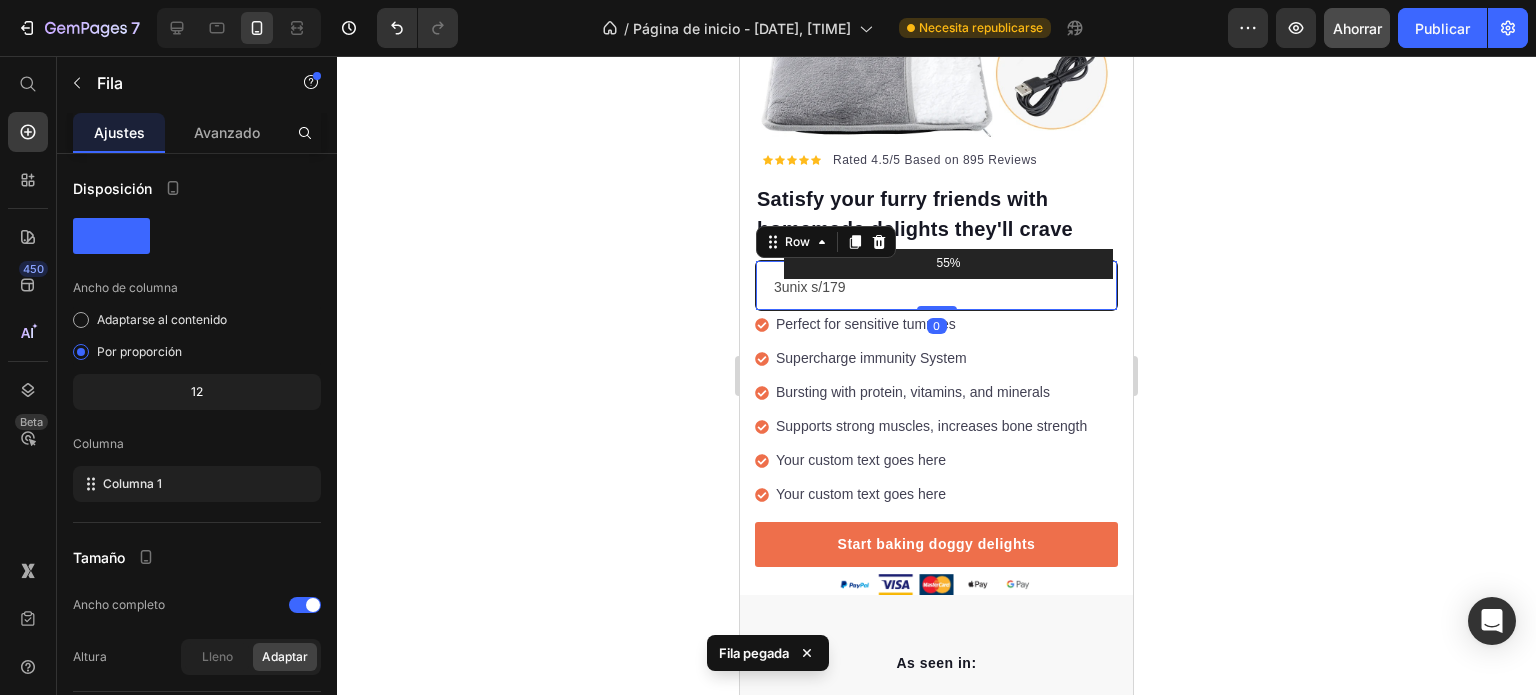 click 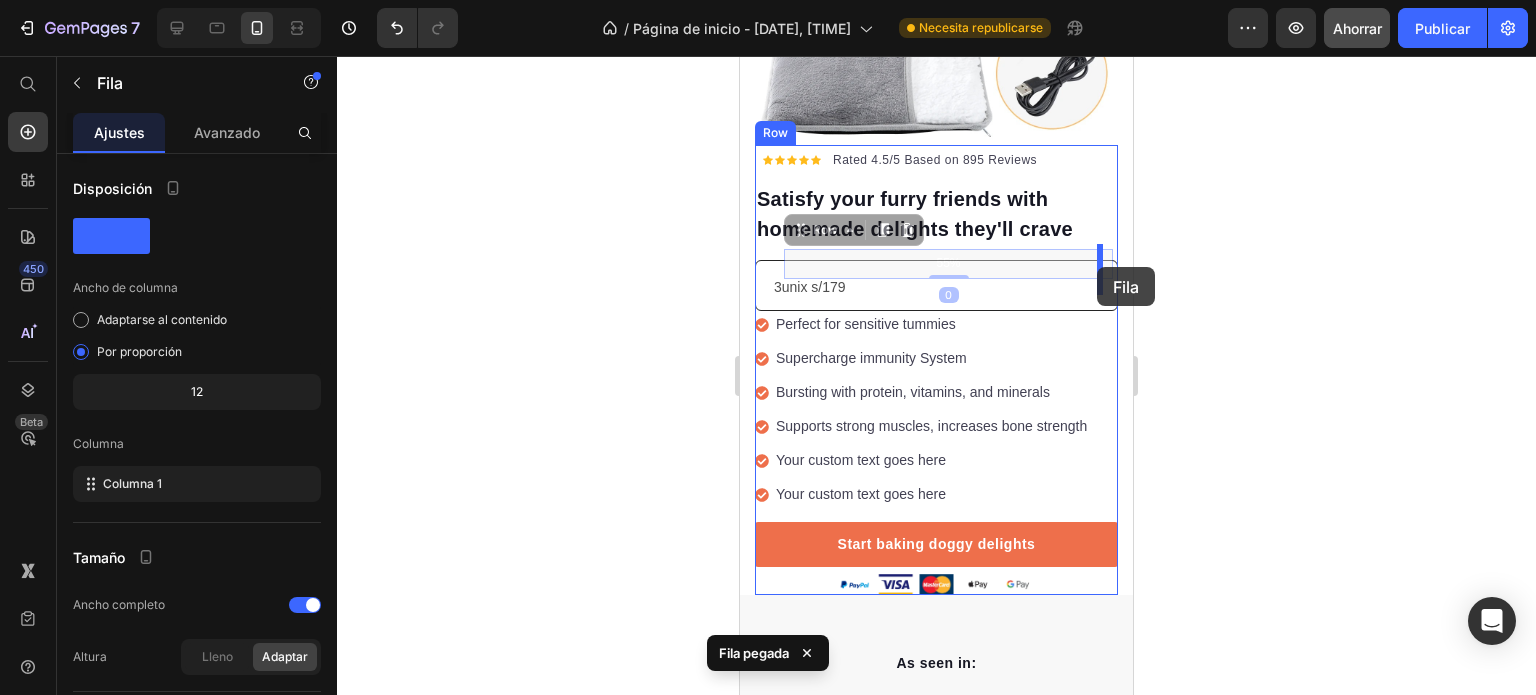 drag, startPoint x: 1094, startPoint y: 251, endPoint x: 1097, endPoint y: 266, distance: 15.297058 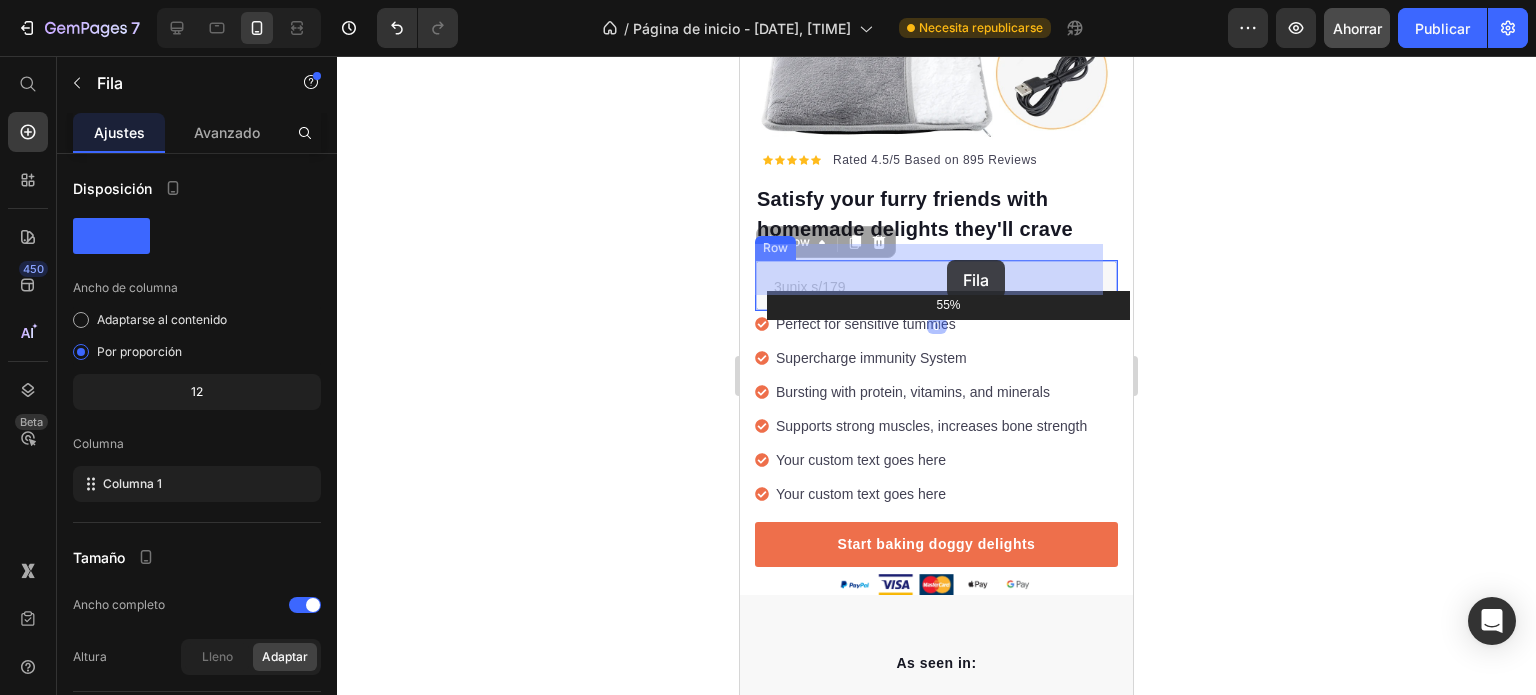 drag, startPoint x: 1099, startPoint y: 260, endPoint x: 931, endPoint y: 270, distance: 168.29736 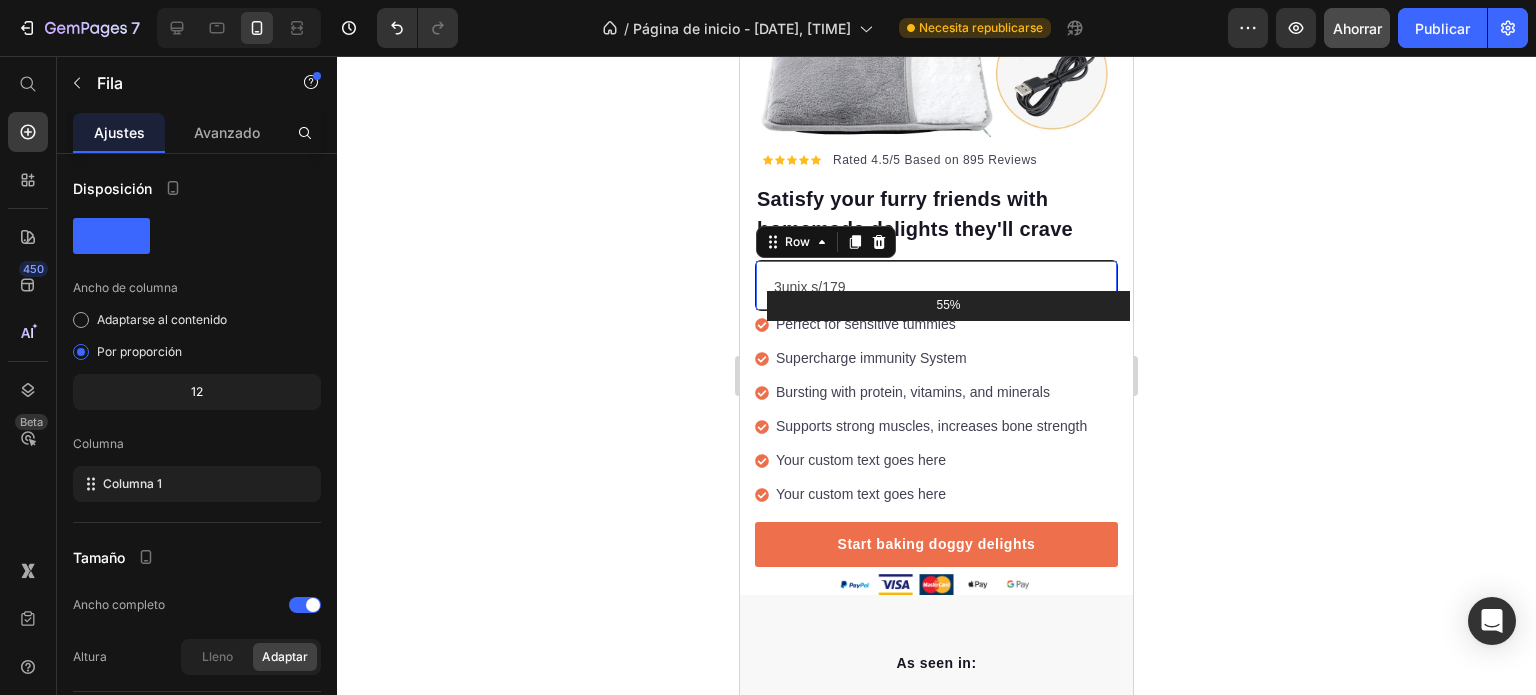 click on "3unix s/179 Text block Row   0" at bounding box center (936, 285) 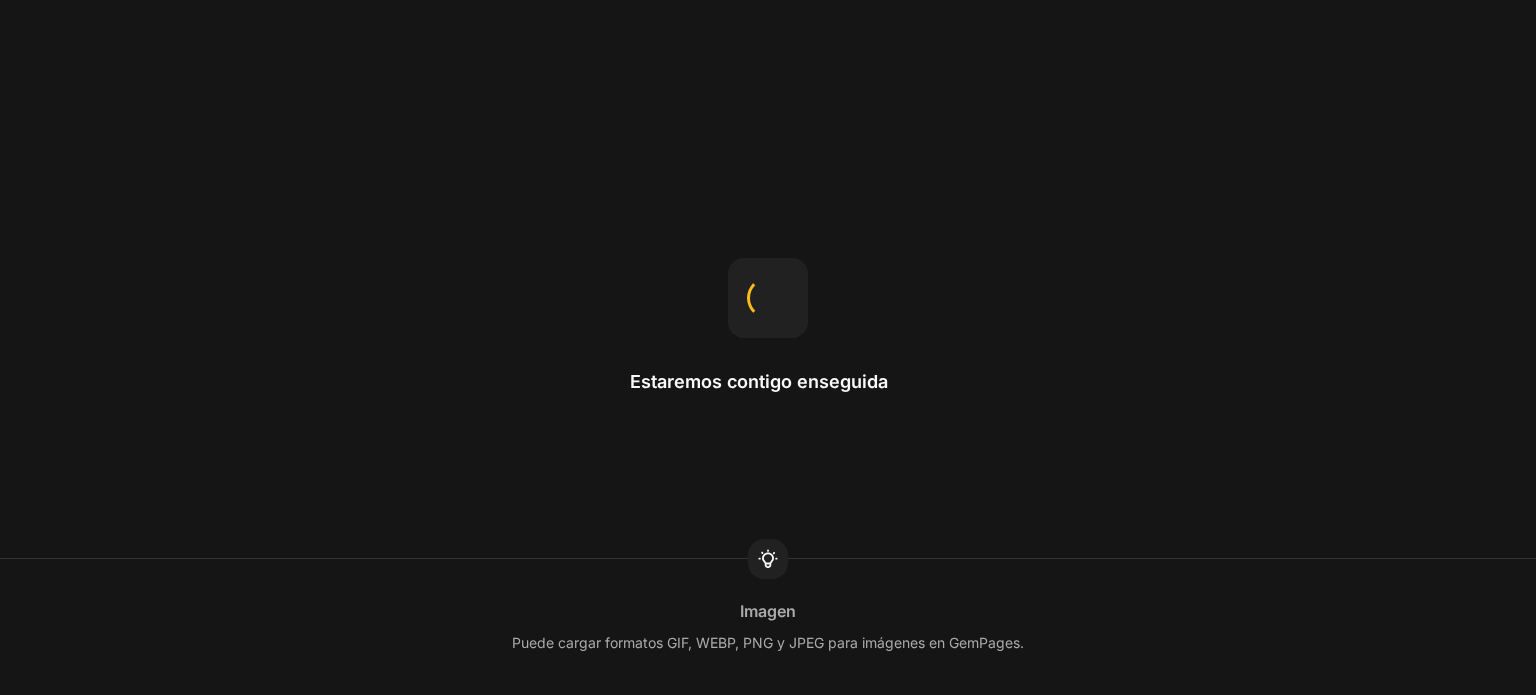 scroll, scrollTop: 0, scrollLeft: 0, axis: both 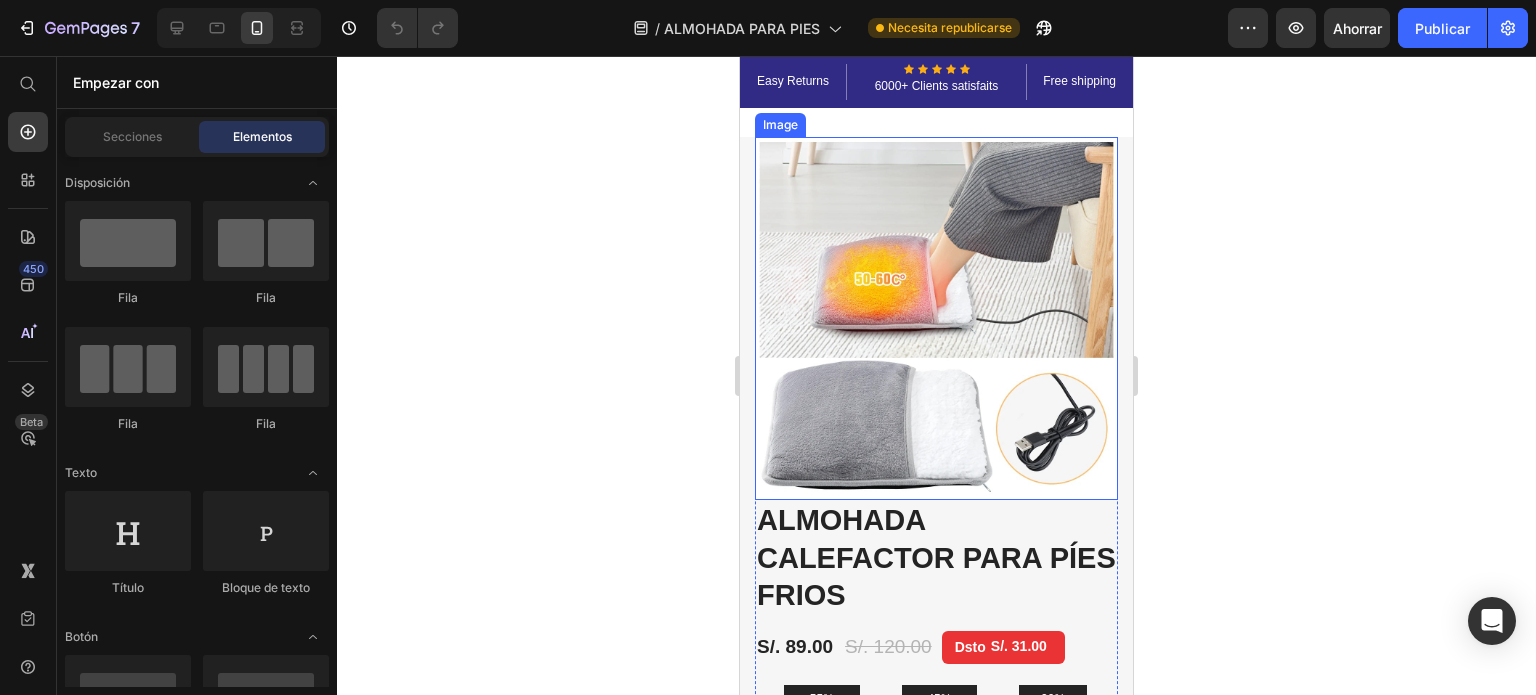 click at bounding box center [936, 318] 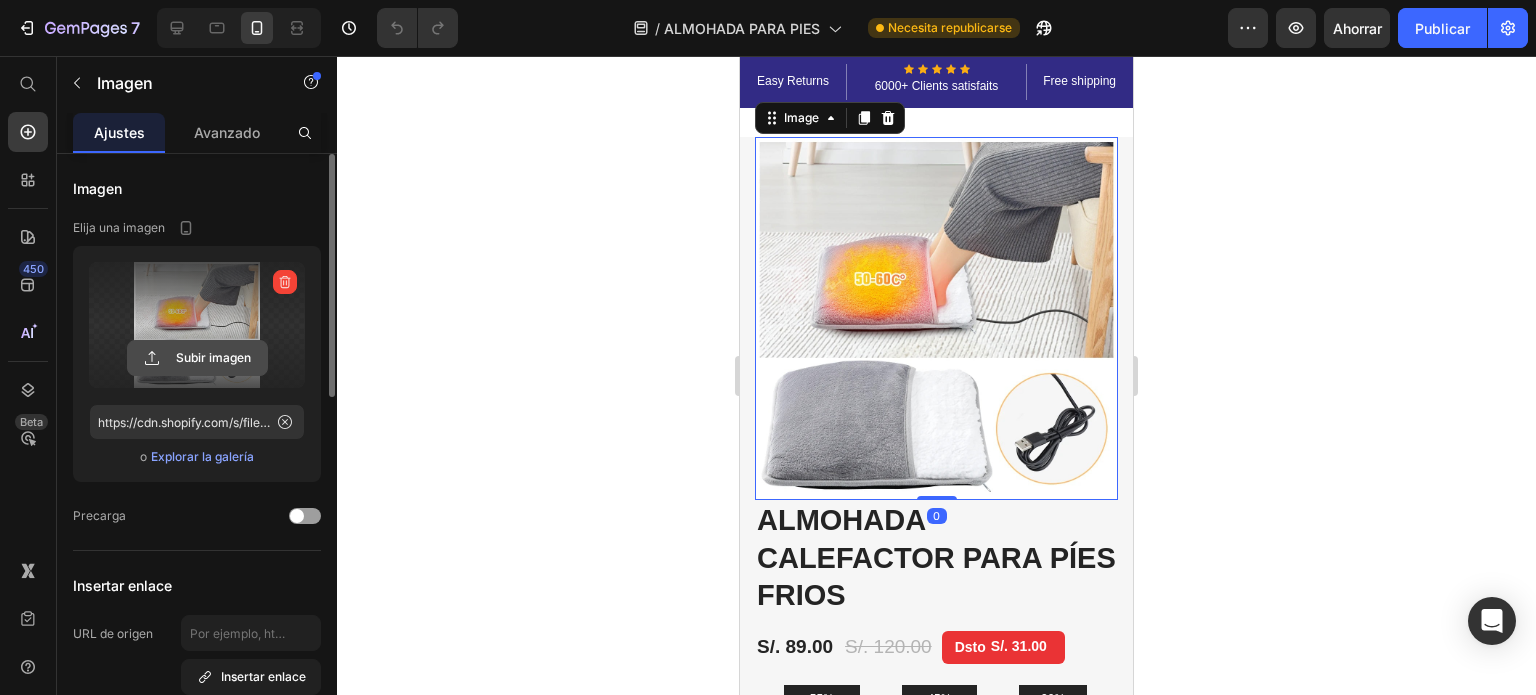 click 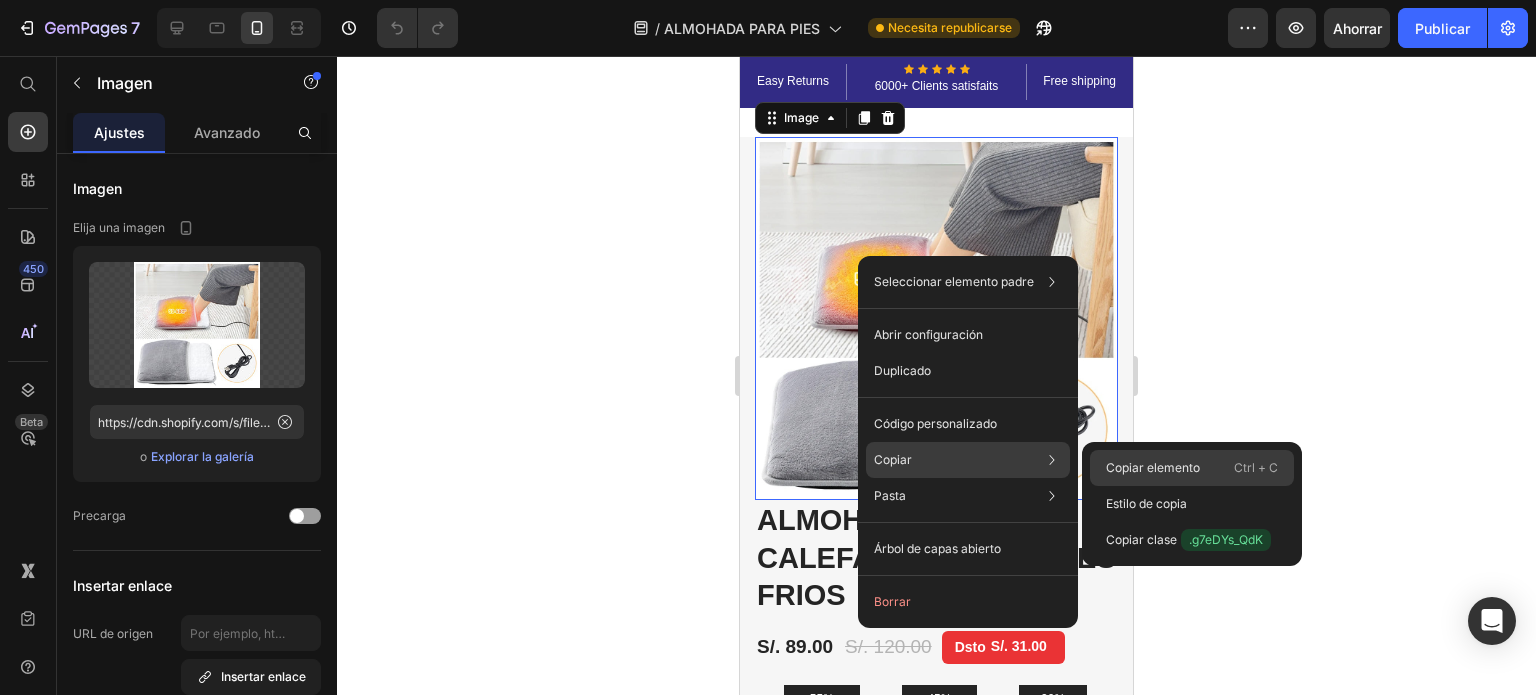 click on "Copiar elemento Ctrl + C" 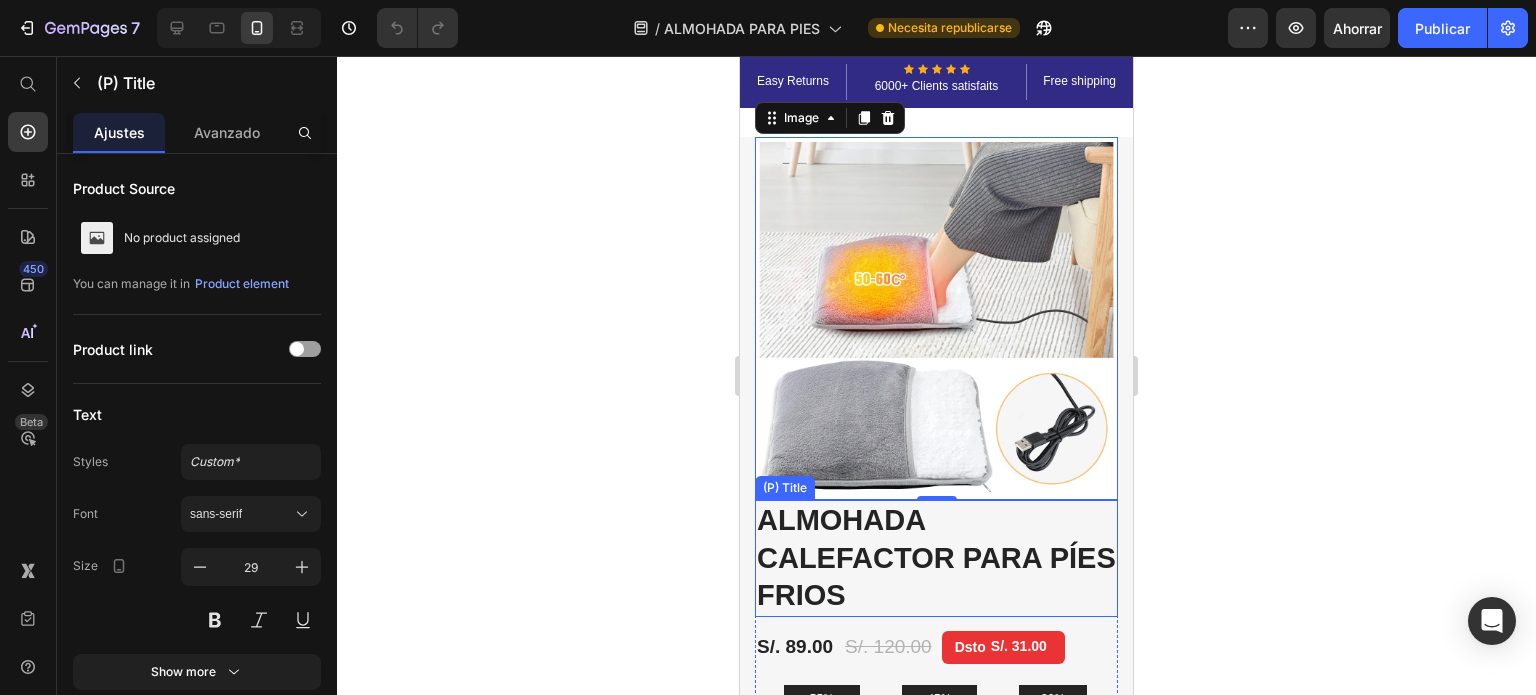 click on "ALMOHADA CALEFACTOR PARA PÍES FRIOS" at bounding box center (936, 558) 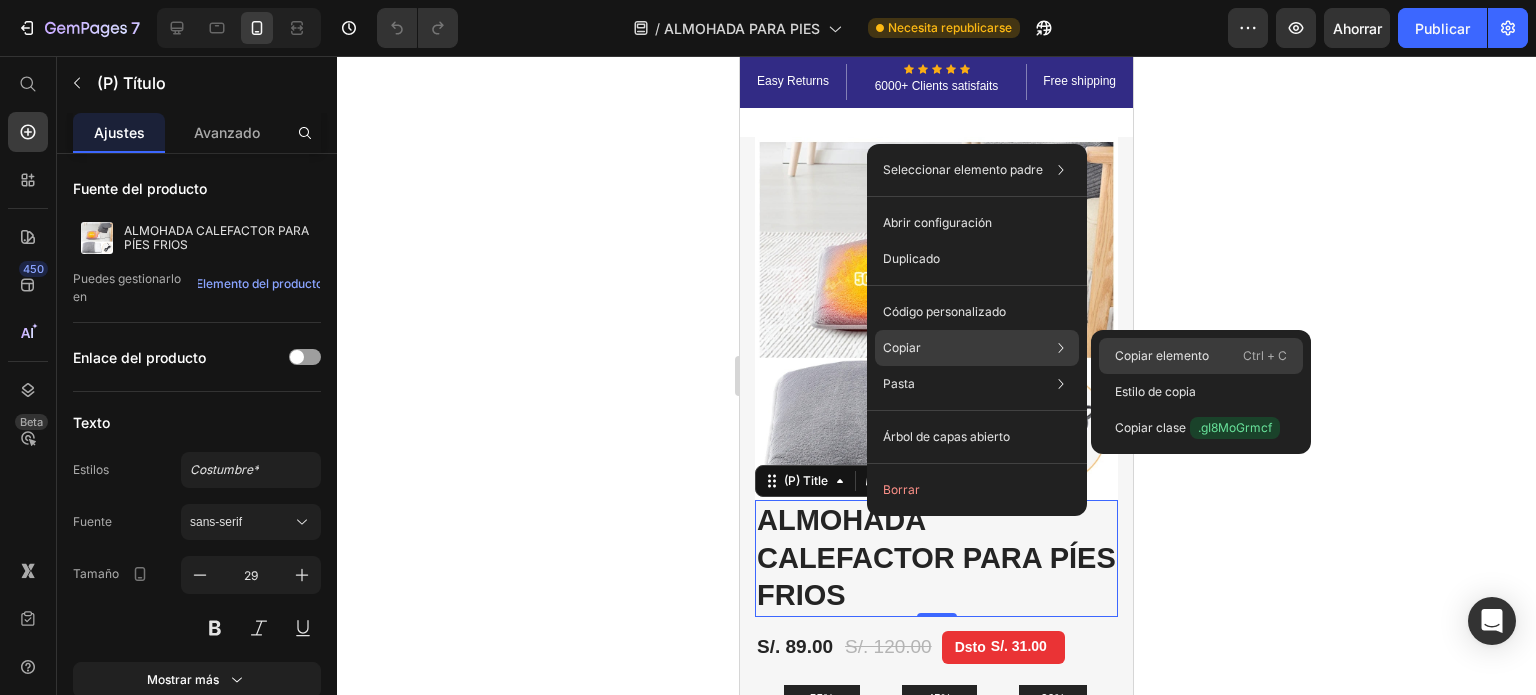 click on "Copiar elemento" at bounding box center (1162, 355) 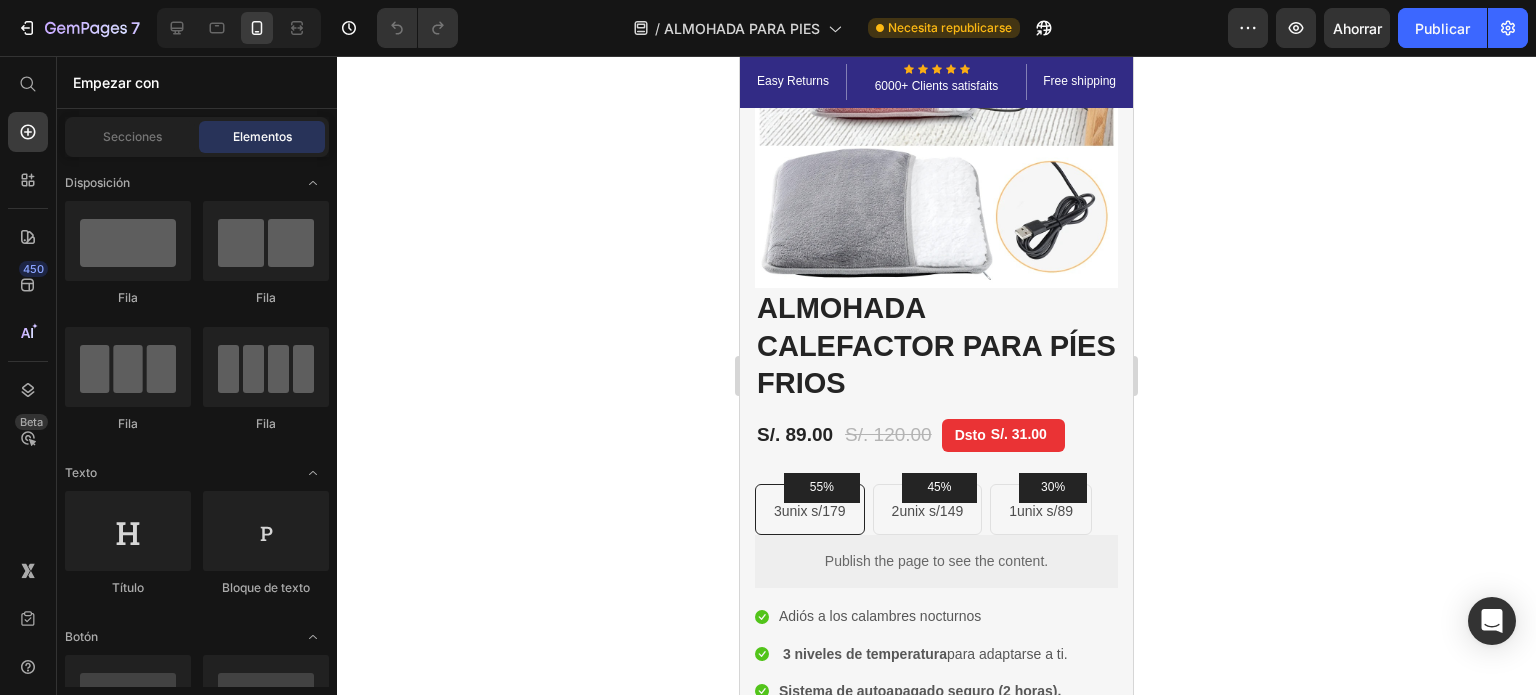 scroll, scrollTop: 244, scrollLeft: 0, axis: vertical 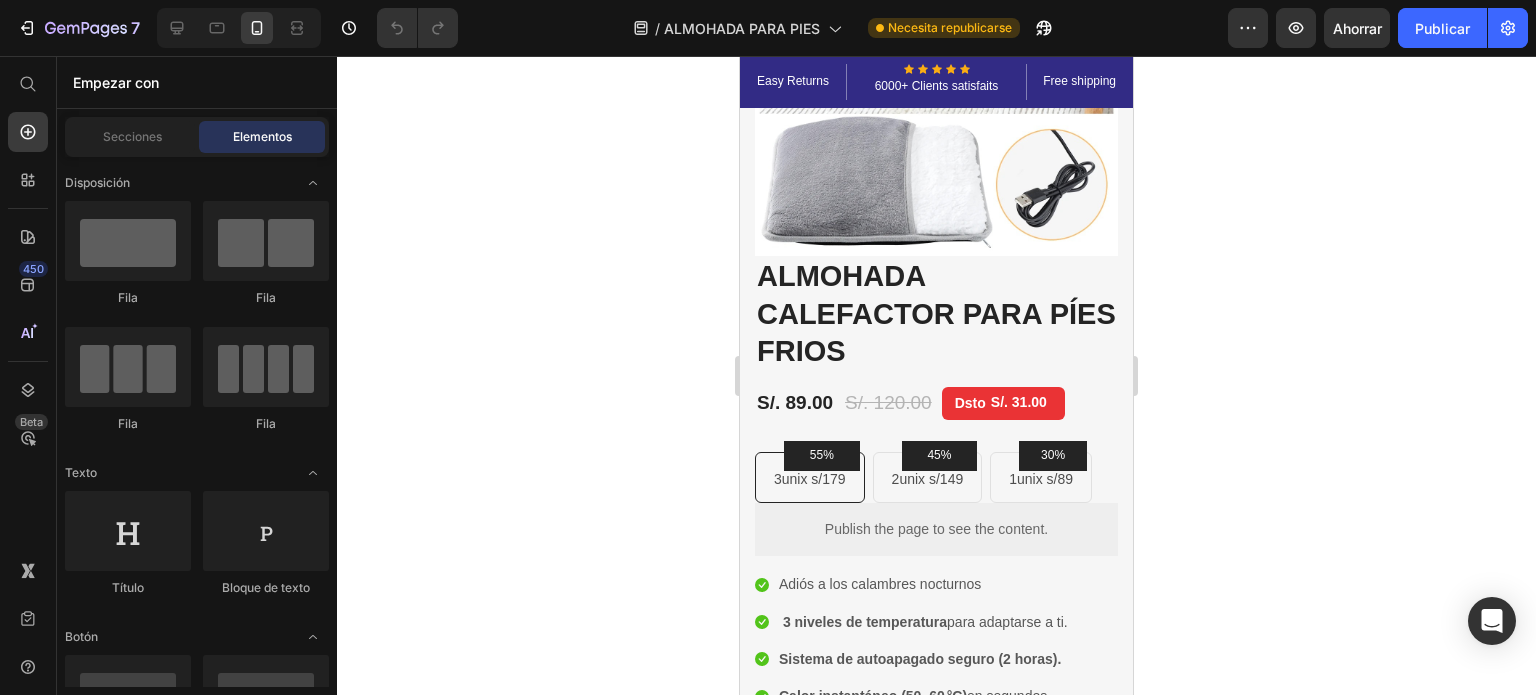 drag, startPoint x: 1127, startPoint y: 106, endPoint x: 1877, endPoint y: 187, distance: 754.3613 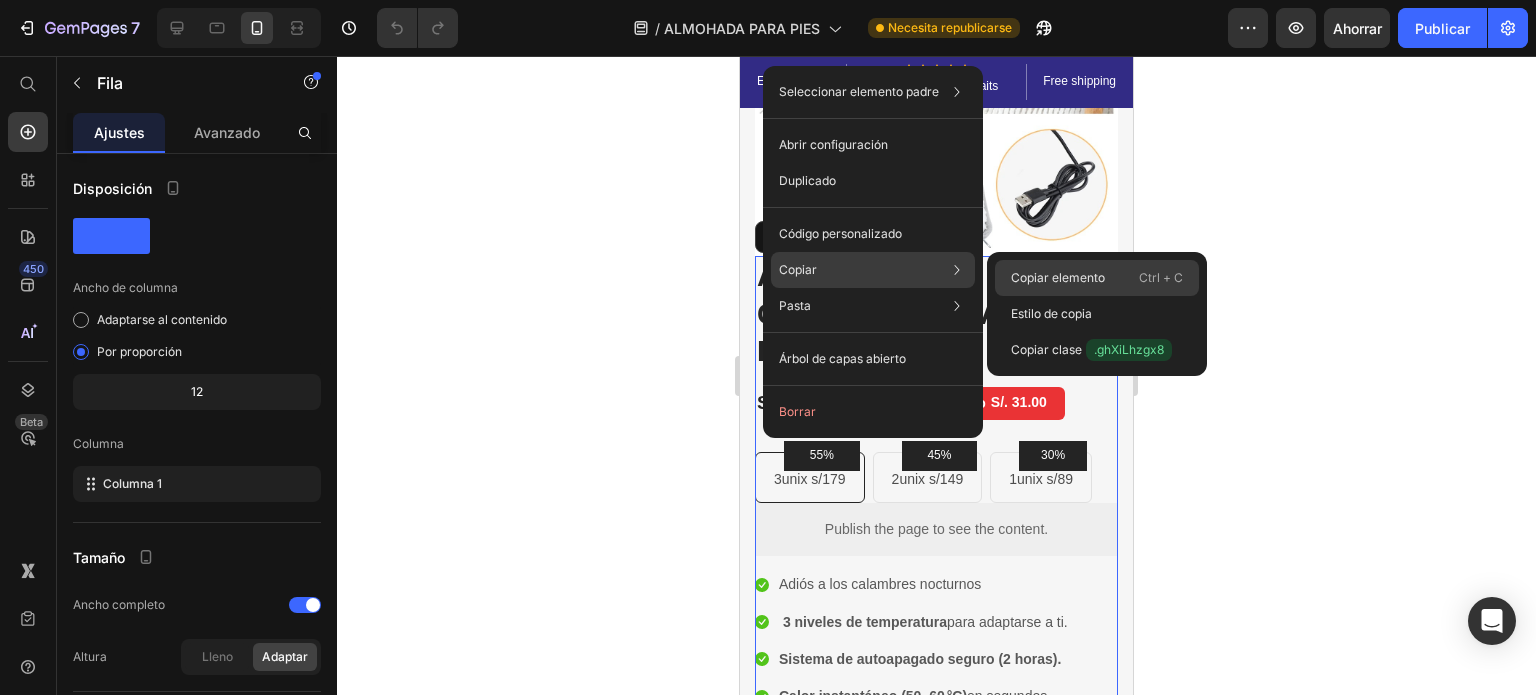 click on "Copiar elemento" at bounding box center [1058, 277] 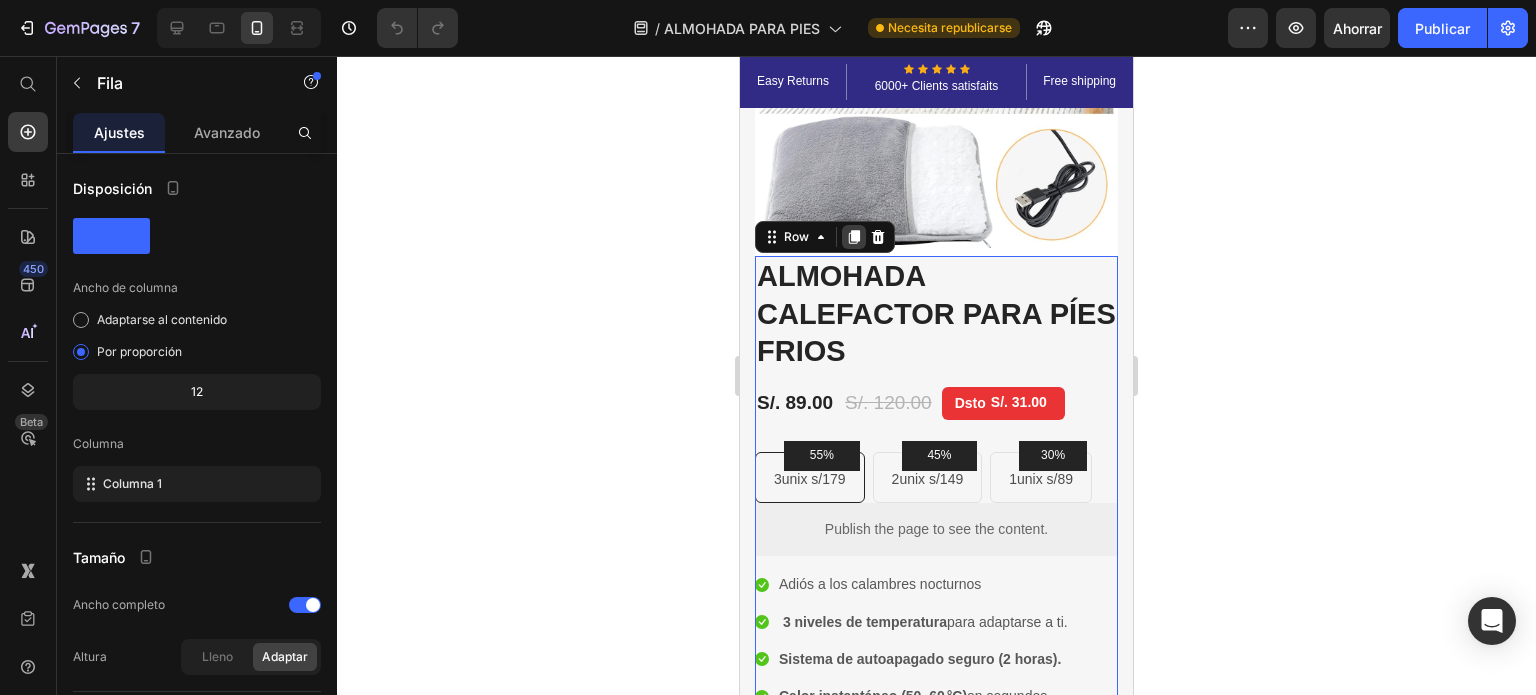 click 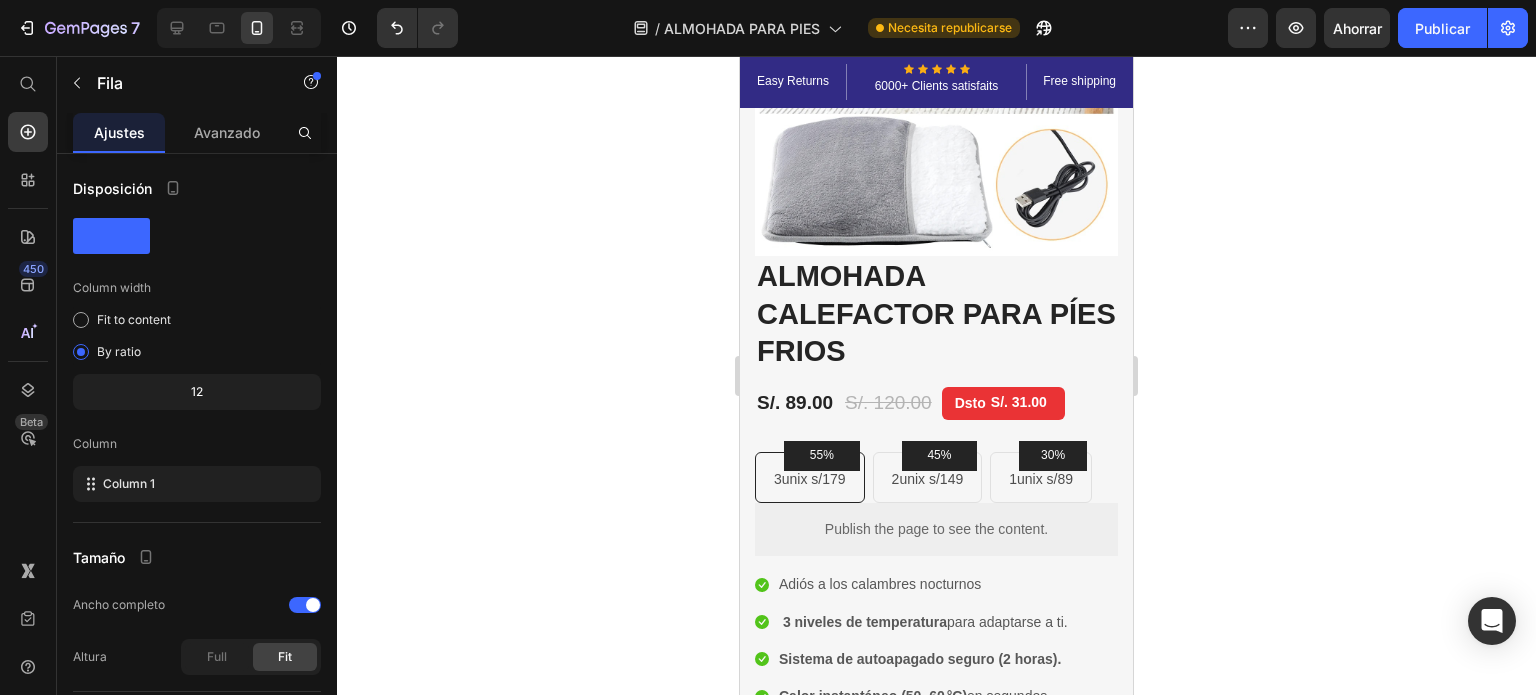 scroll, scrollTop: 526, scrollLeft: 0, axis: vertical 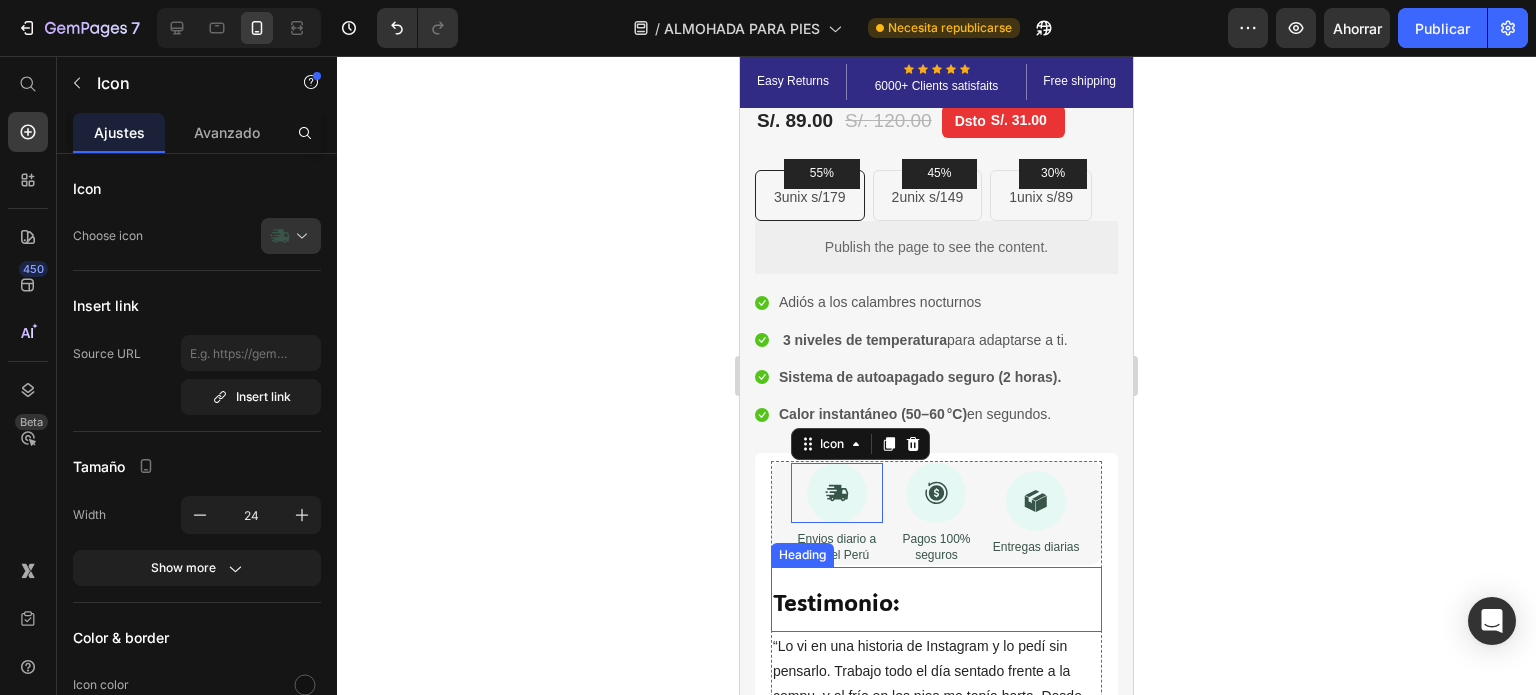 drag, startPoint x: 852, startPoint y: 217, endPoint x: 1006, endPoint y: -41, distance: 300.4663 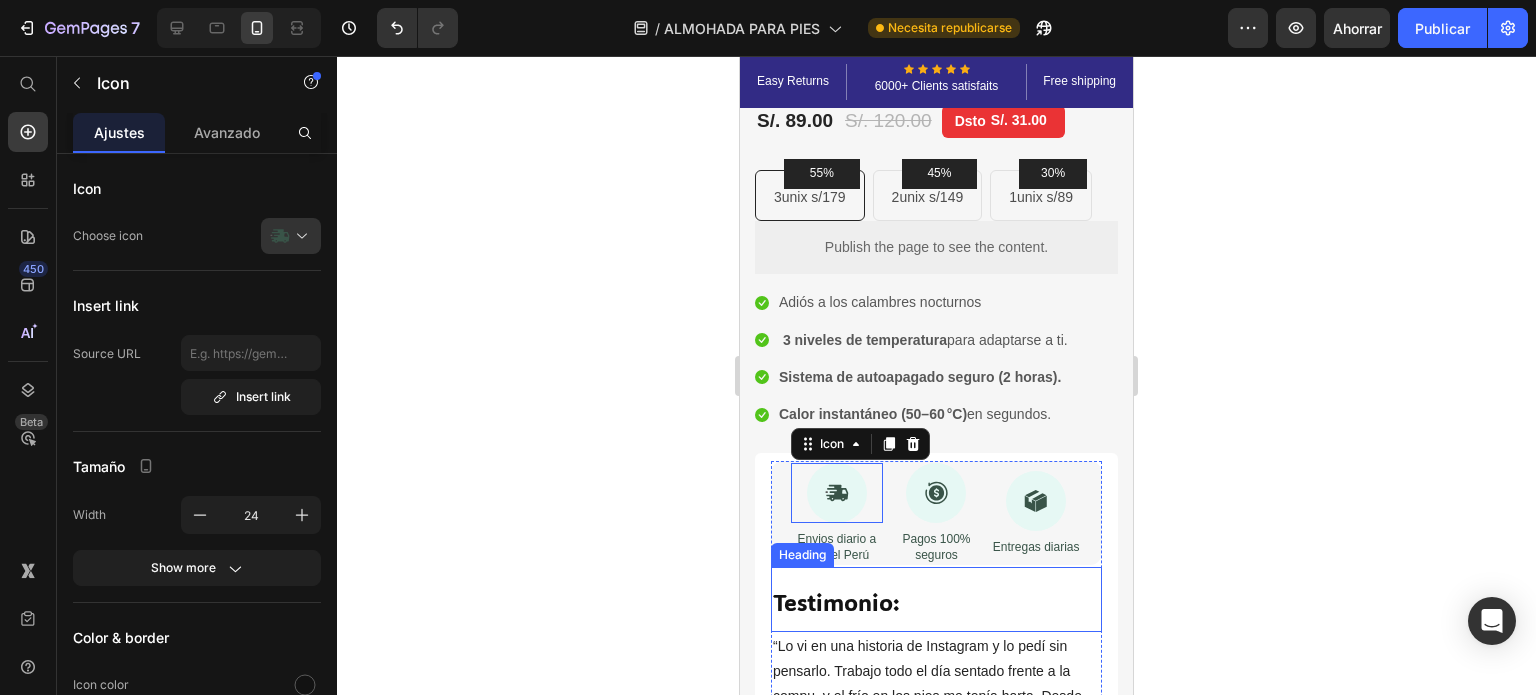 click on "Mobile  ( 393 px) iPhone 13 Mini iPhone 13 Pro iPhone 11 Pro Max iPhone 15 Pro Max Pixel 7 Galaxy S8+ Galaxy S20 Ultra iPad Mini iPad Air iPad Pro Header Easy Returns Text block                Icon                Icon                Icon                Icon                Icon Icon List Hoz 6000+ Clients satisfaits Text block Row Free shipping Text block Row Image Image Free Shipping Heading On oders over $70 Text block Row Image Money-back guarantee Heading 30- day refund or replacement Text block Row Row Row Image ALMOHADA CALEFACTOR PARA PÍES FRIOS (P) Title                Icon                Icon                Icon                Icon                Icon Icon List S/. 89.00 (P) Price S/. 120.00 (P) Price Dsto S/. 31.00 Product Tag Row 55% Text block Row" at bounding box center [936, 3030] 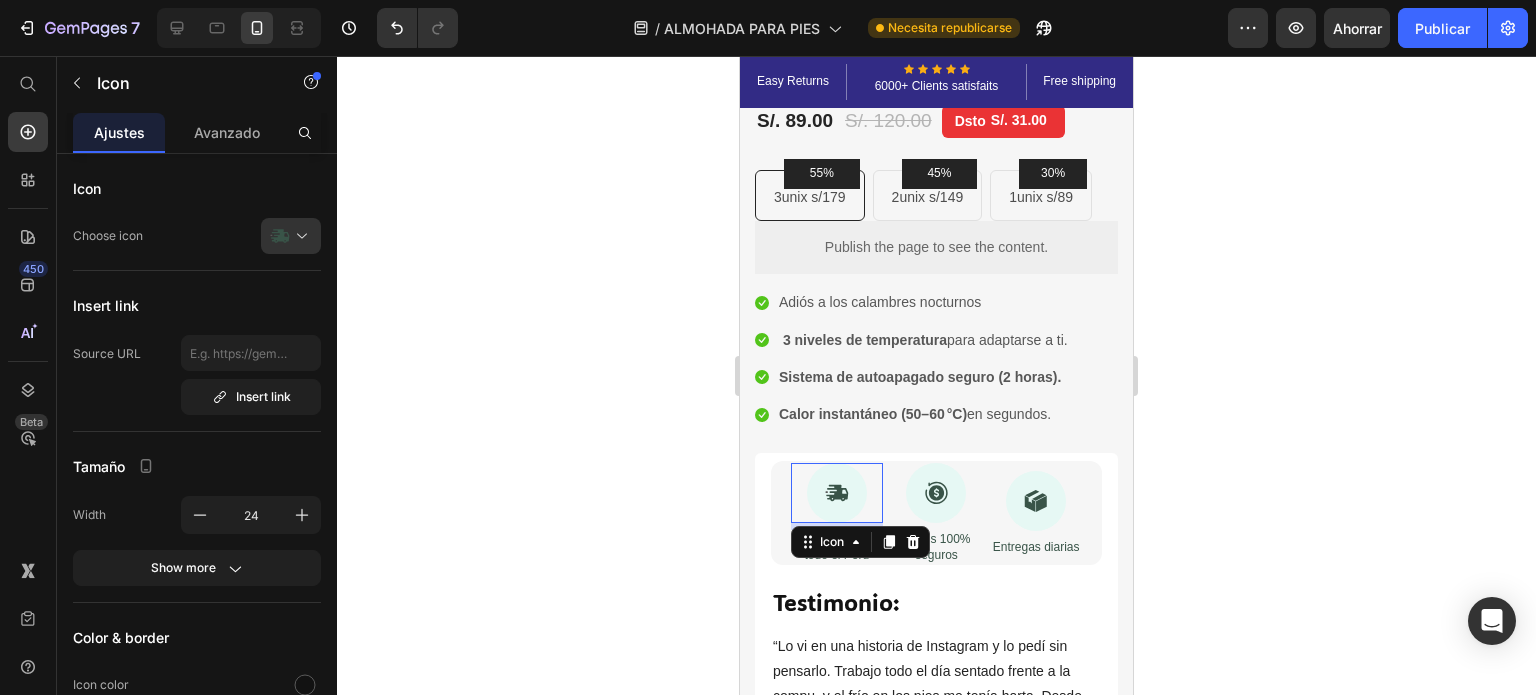 scroll, scrollTop: 1240, scrollLeft: 0, axis: vertical 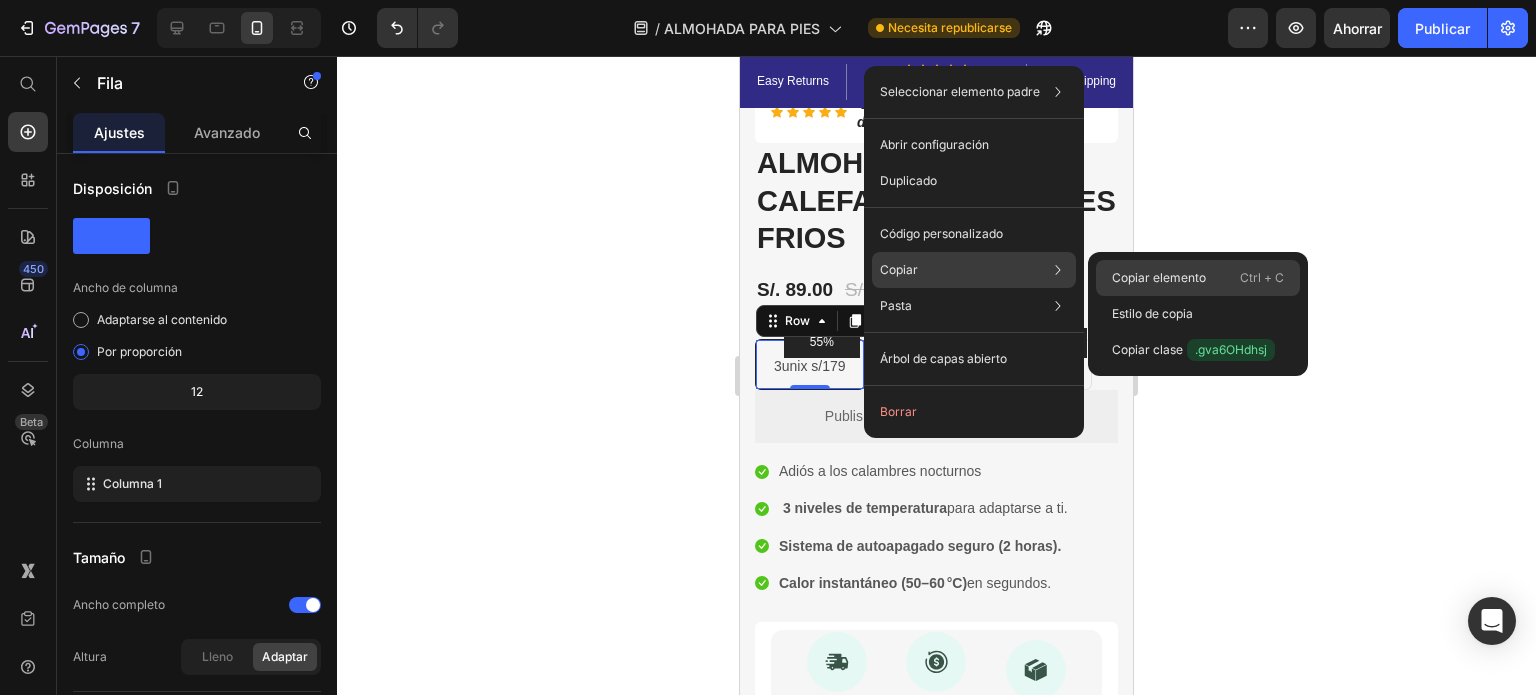 click on "Copiar elemento" at bounding box center [1159, 277] 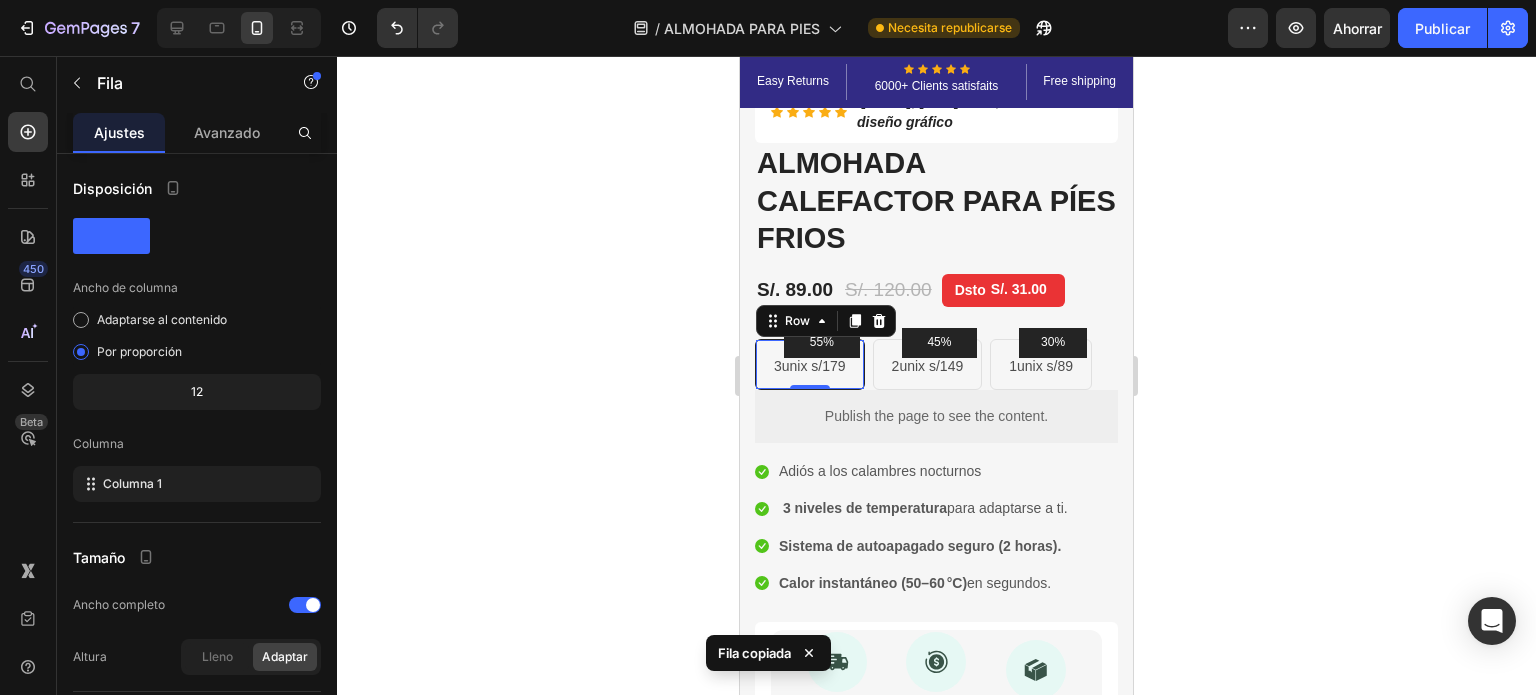 click on "55% Text block Row 3unix s/179 Text block Row   0 45% Text block Row 2unix s/149 Text block Row 30% Text block Row 1unix s/89 Text block Row Row" at bounding box center (936, 364) 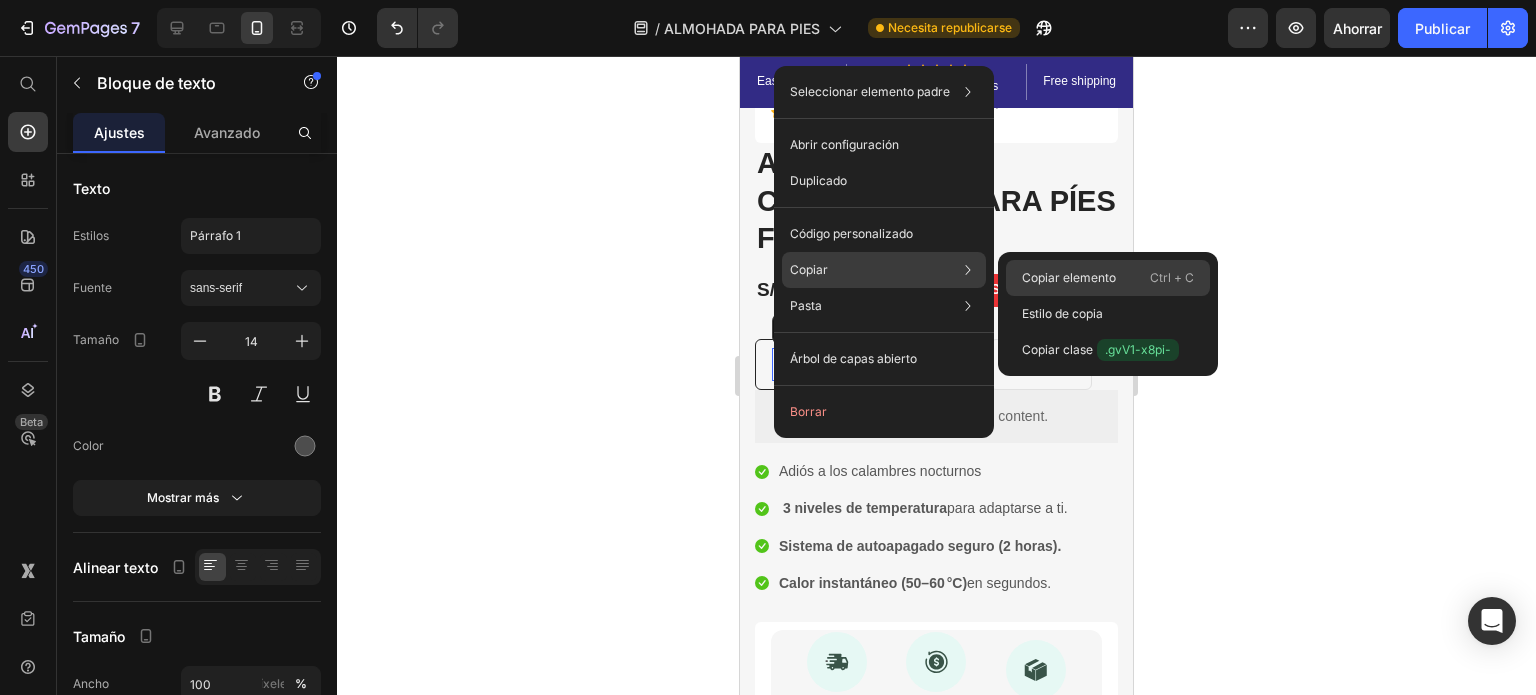 click on "Copiar elemento" at bounding box center [1069, 277] 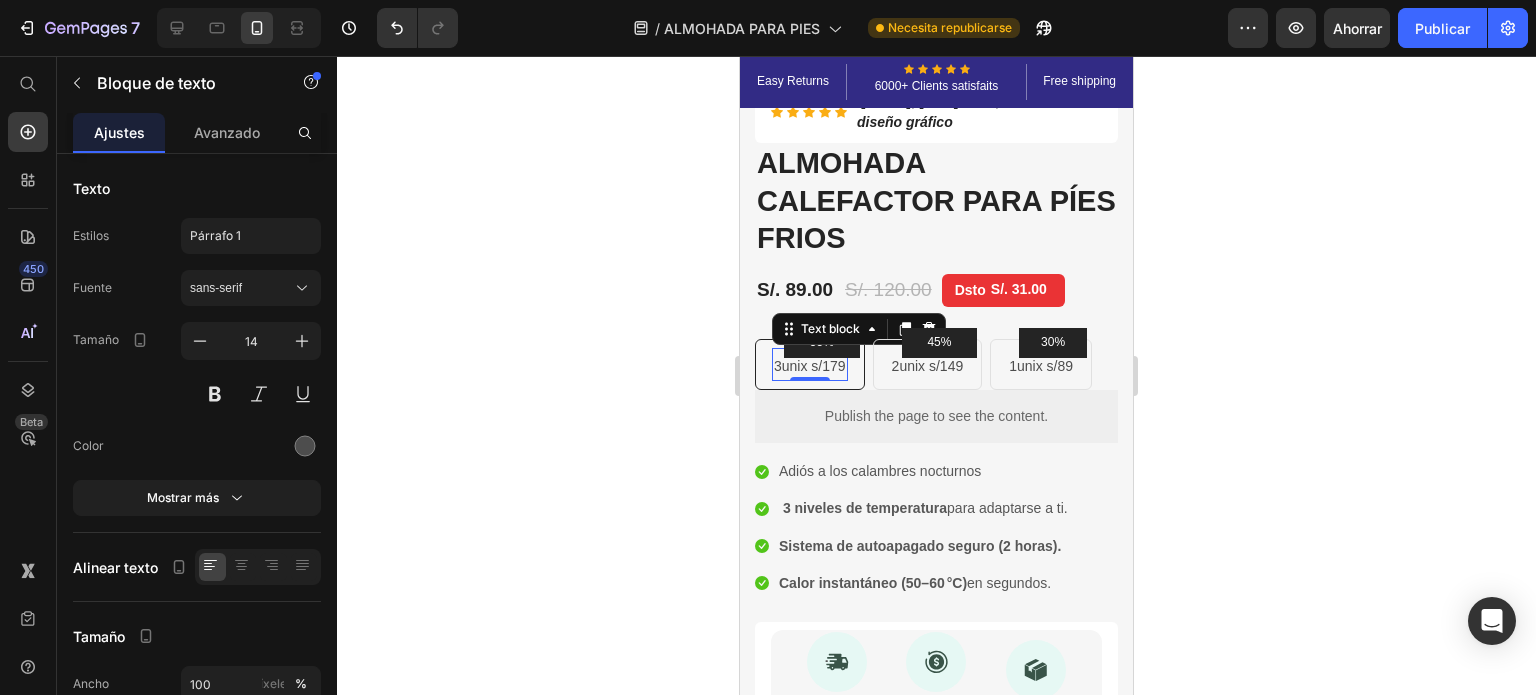 click 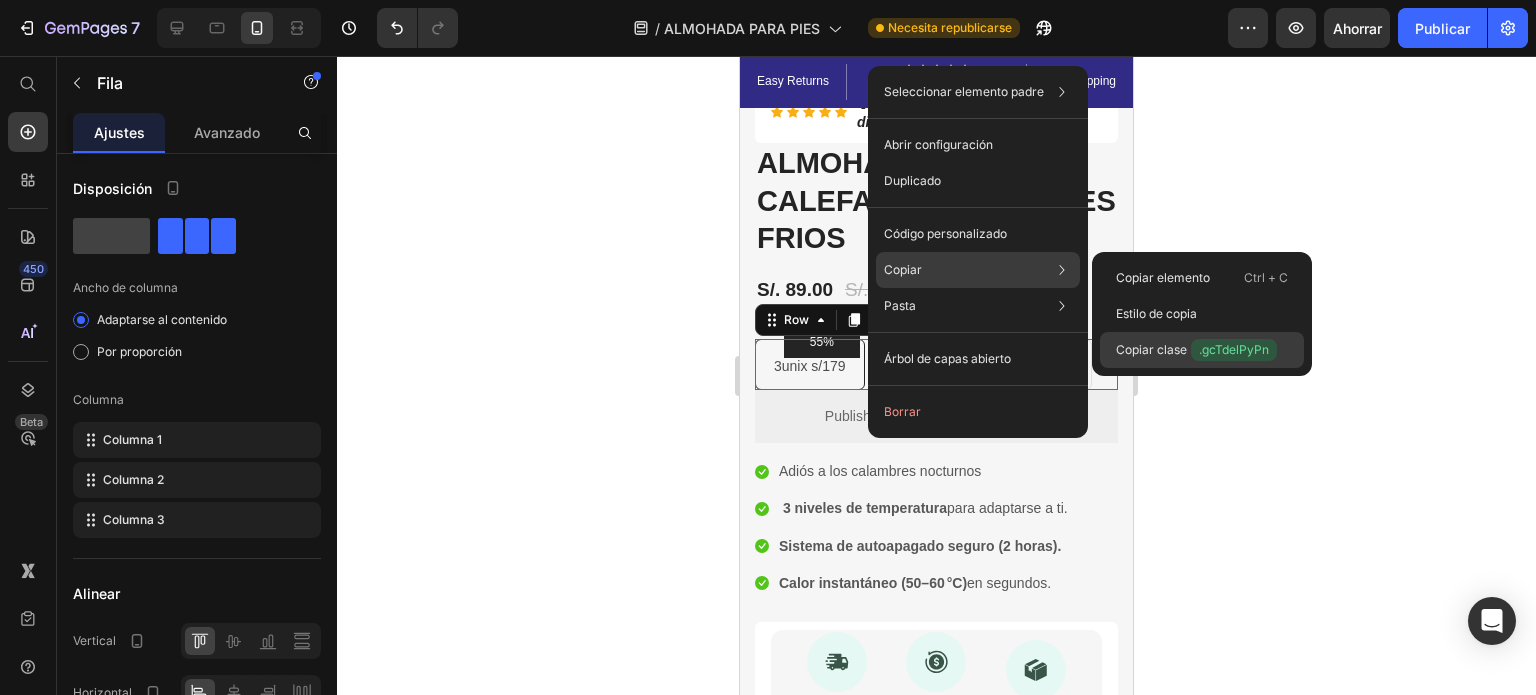 click on "Copiar clase" at bounding box center [1151, 349] 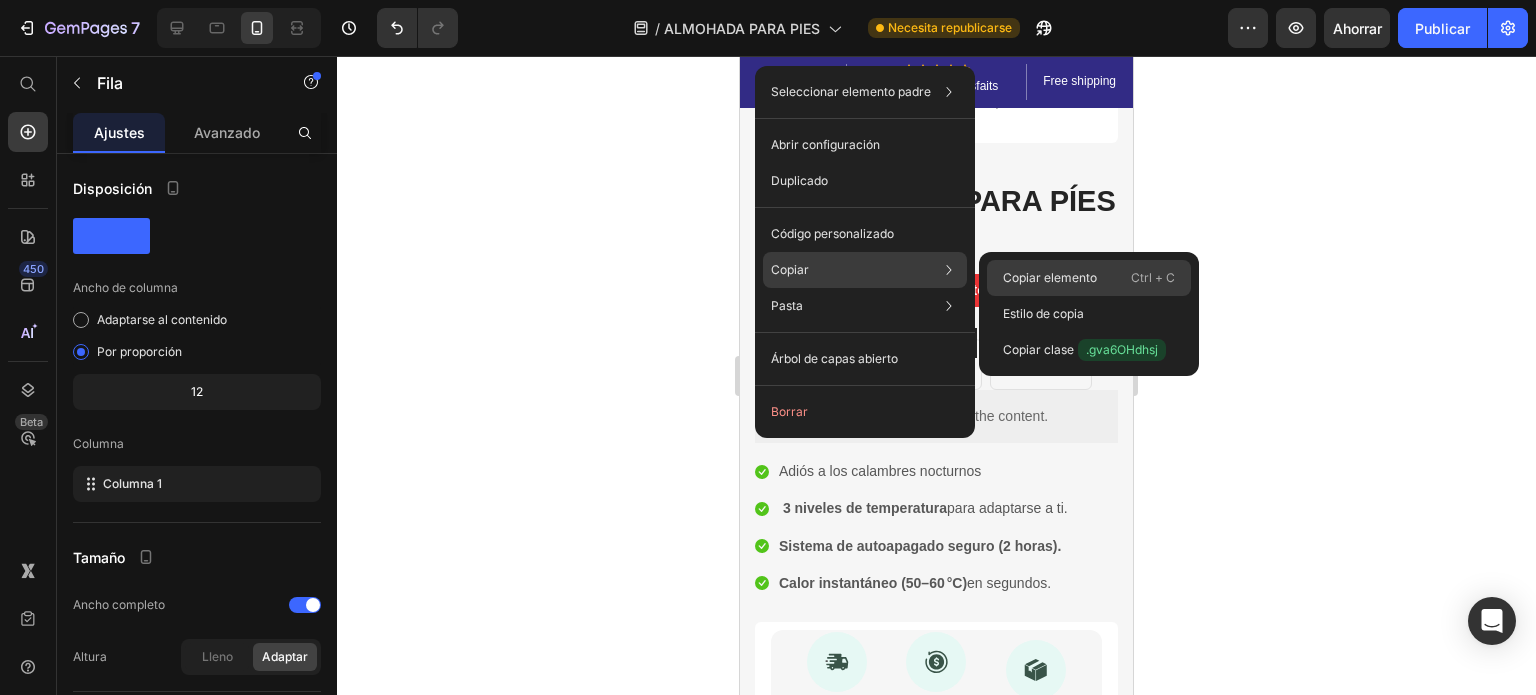 click on "Copiar elemento Ctrl + C" 